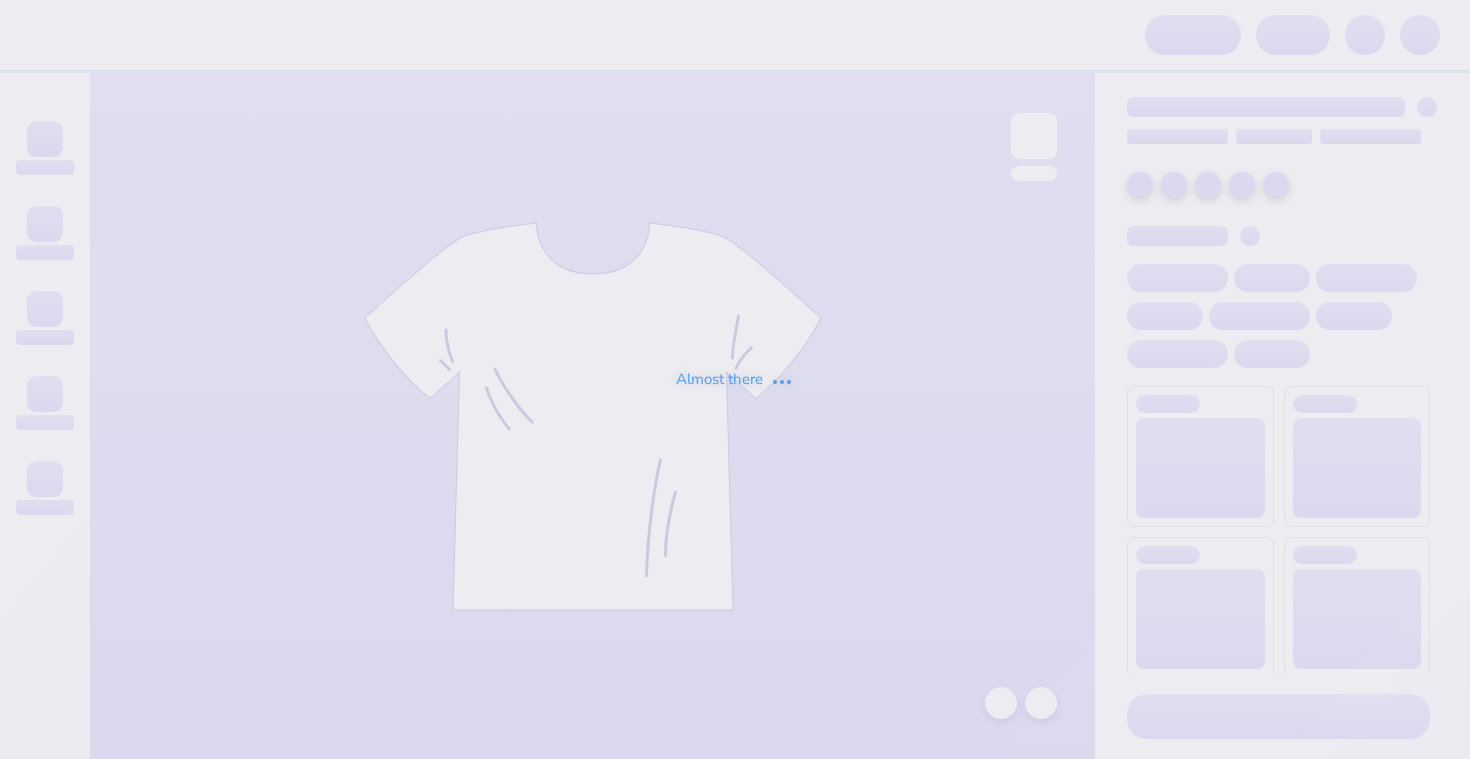 scroll, scrollTop: 0, scrollLeft: 0, axis: both 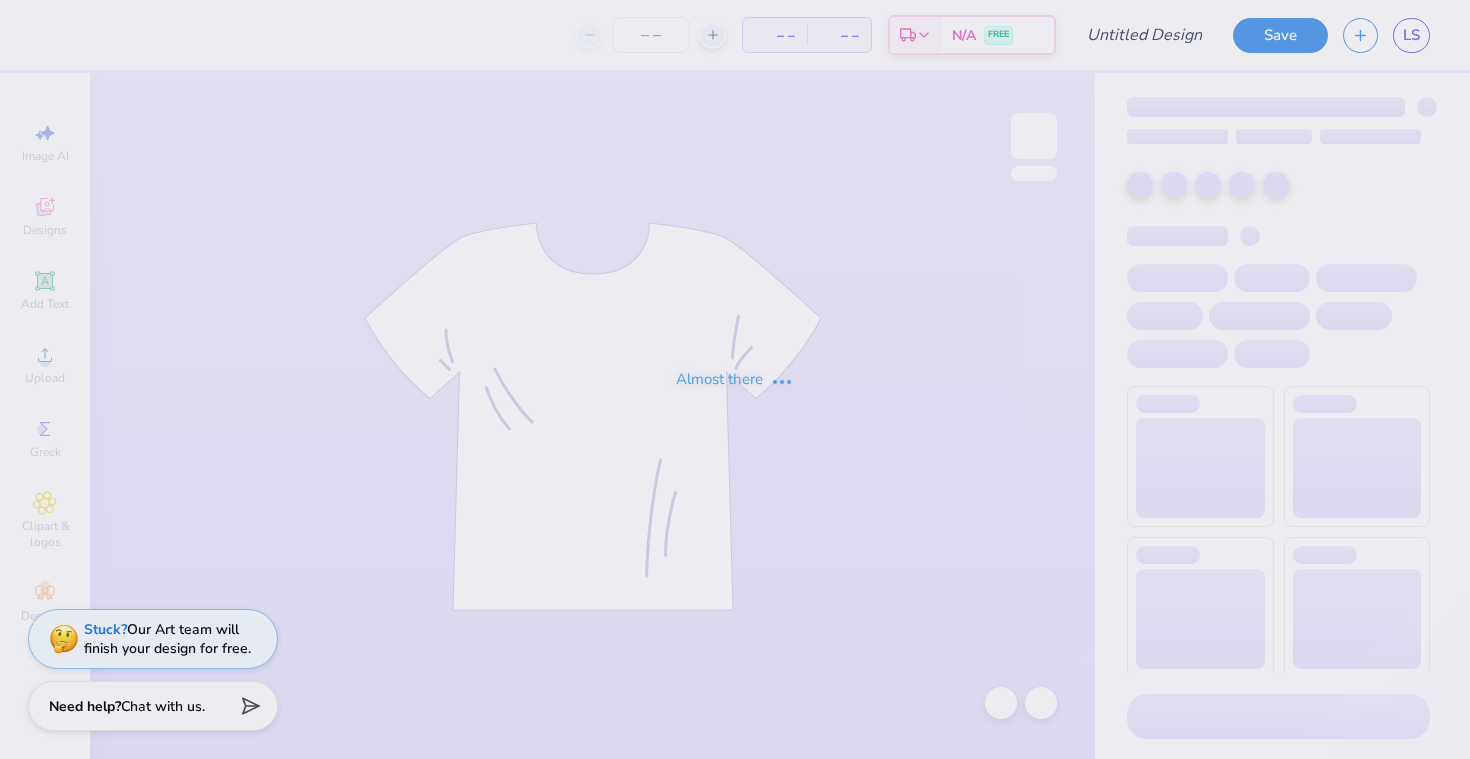 type on "CGH Merch!" 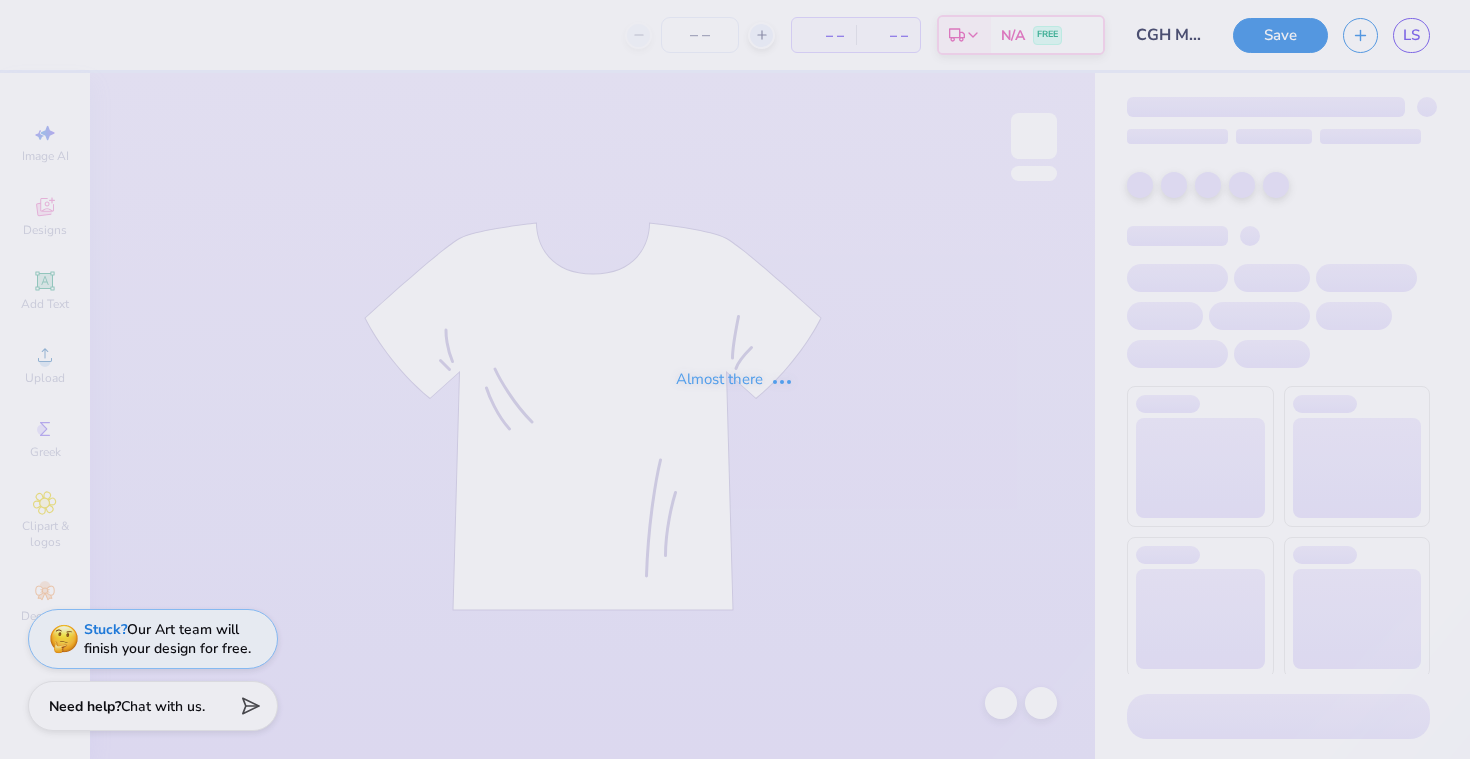 type on "36" 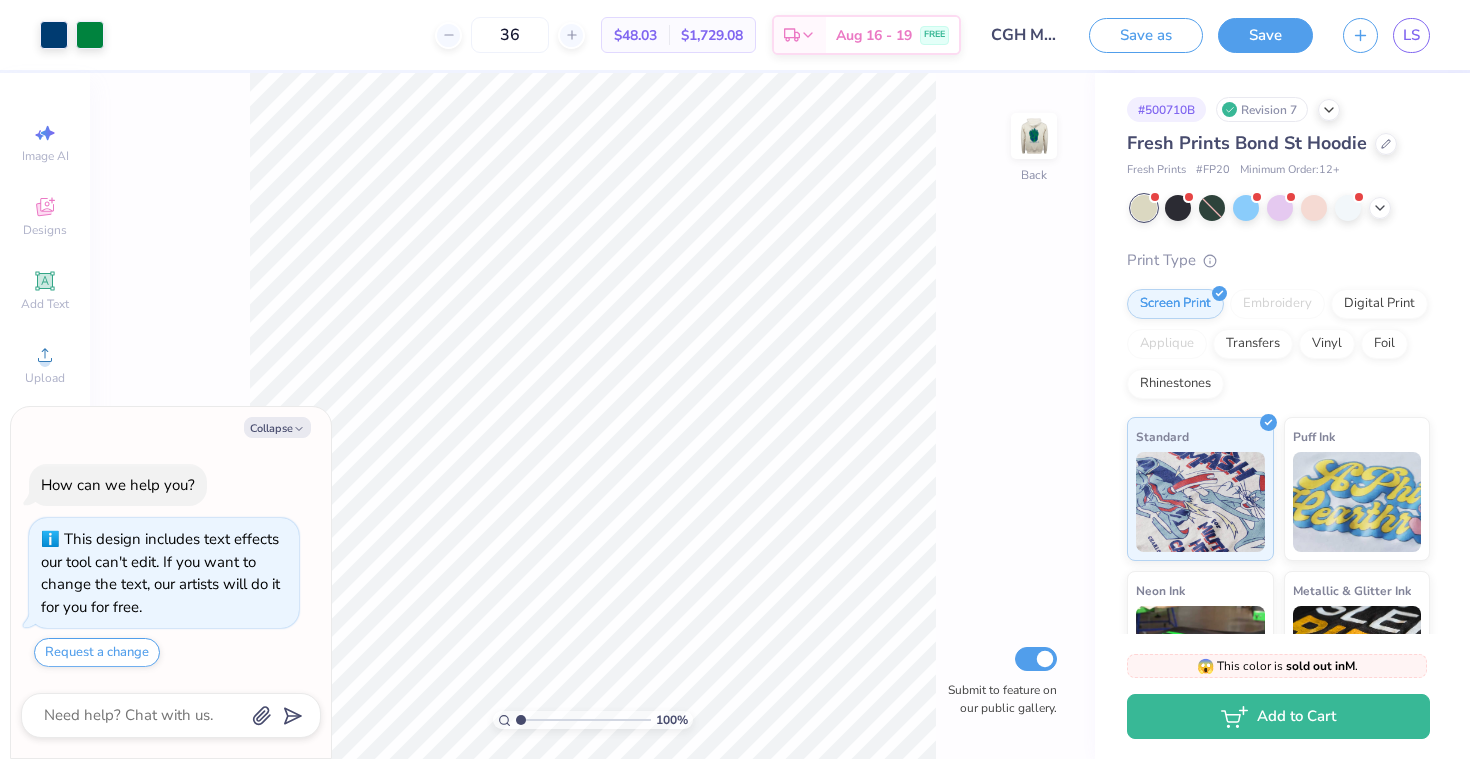 scroll, scrollTop: 66, scrollLeft: 0, axis: vertical 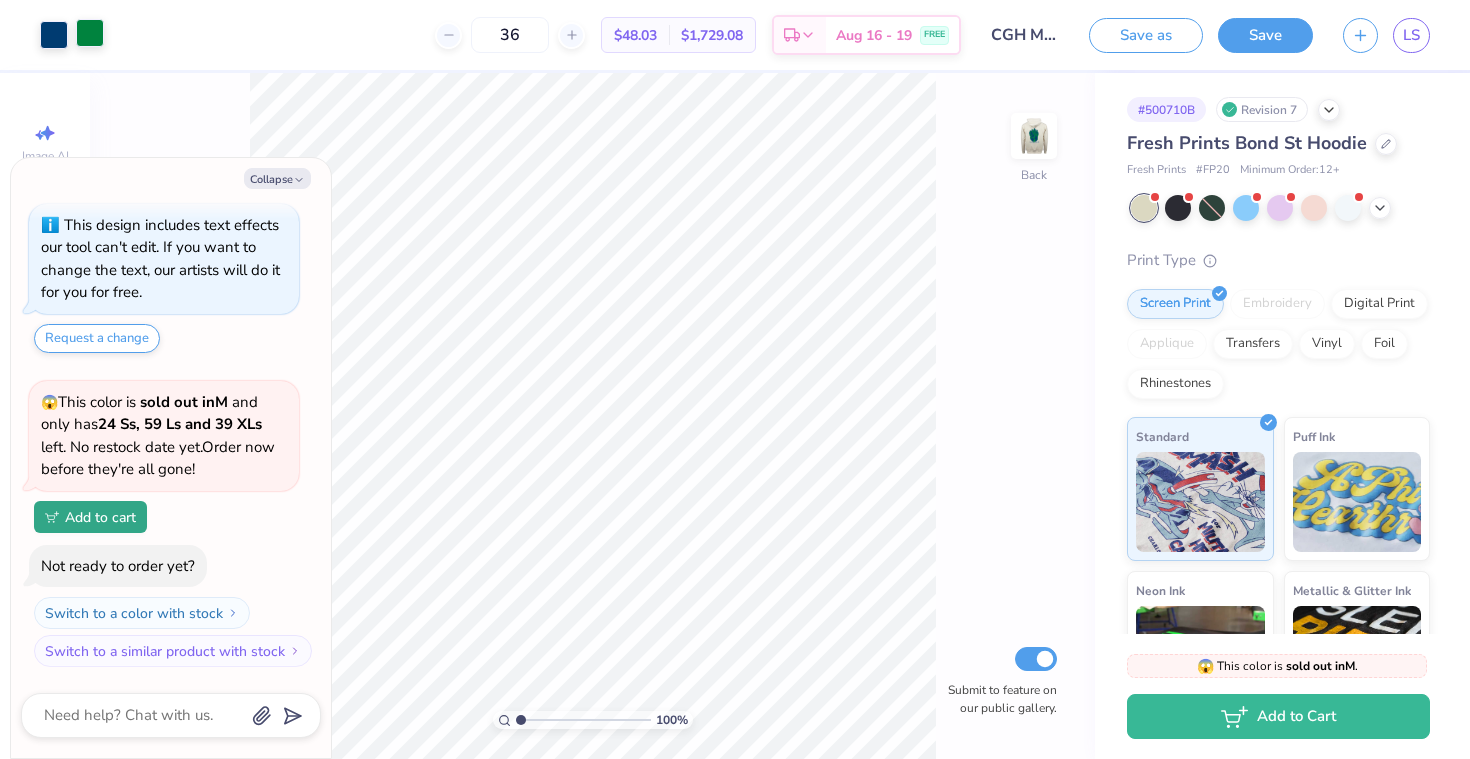 click at bounding box center [90, 33] 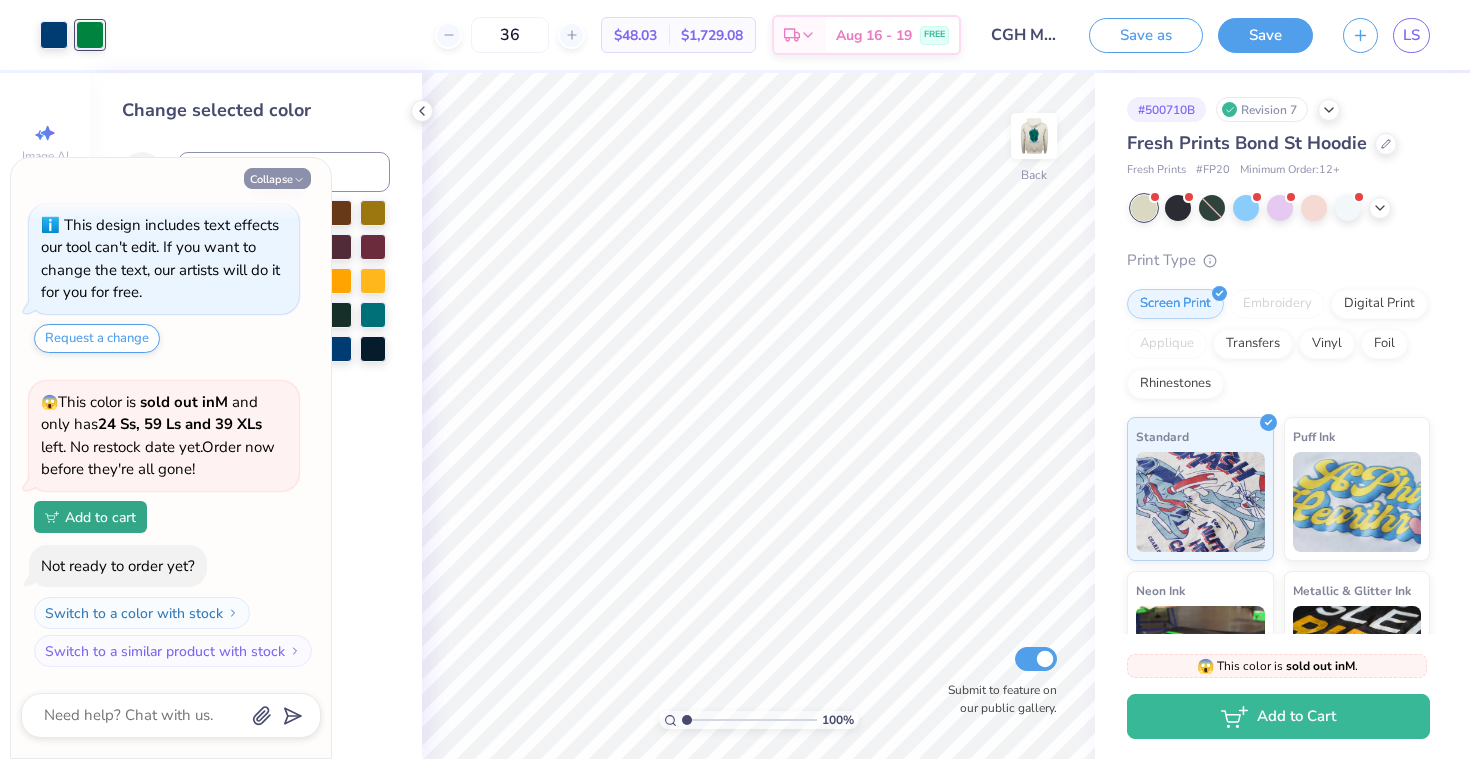 click on "Collapse" at bounding box center (277, 178) 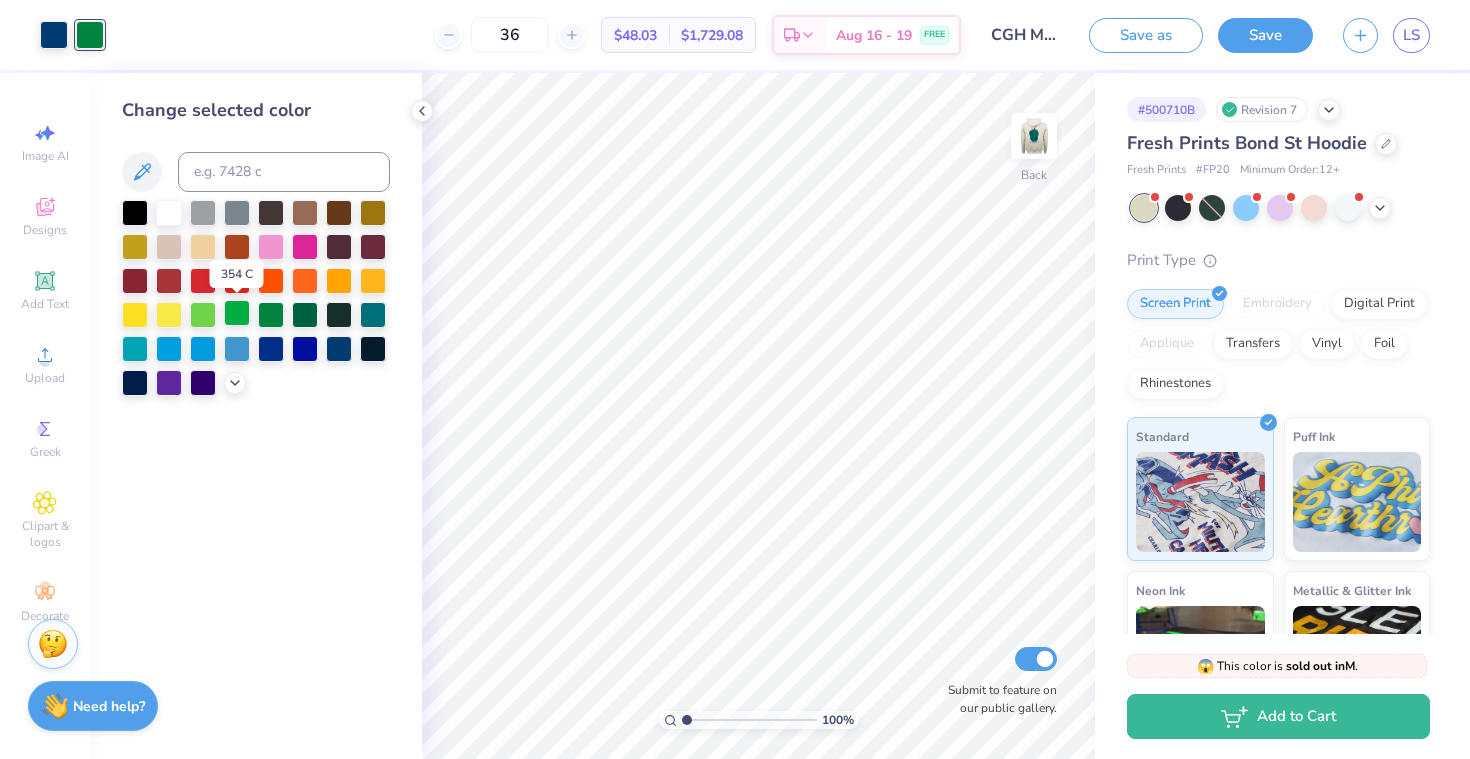 click at bounding box center (237, 313) 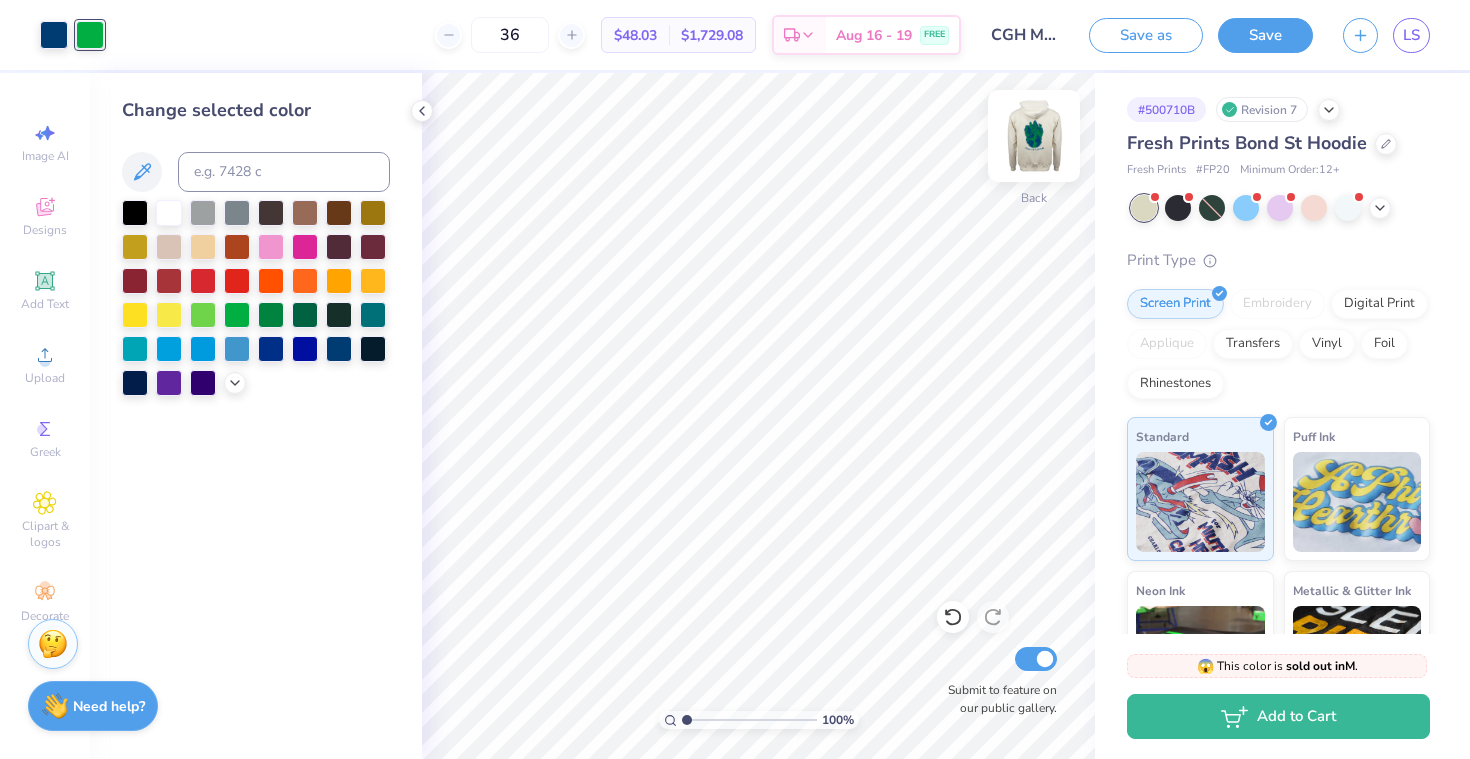 click at bounding box center [1034, 136] 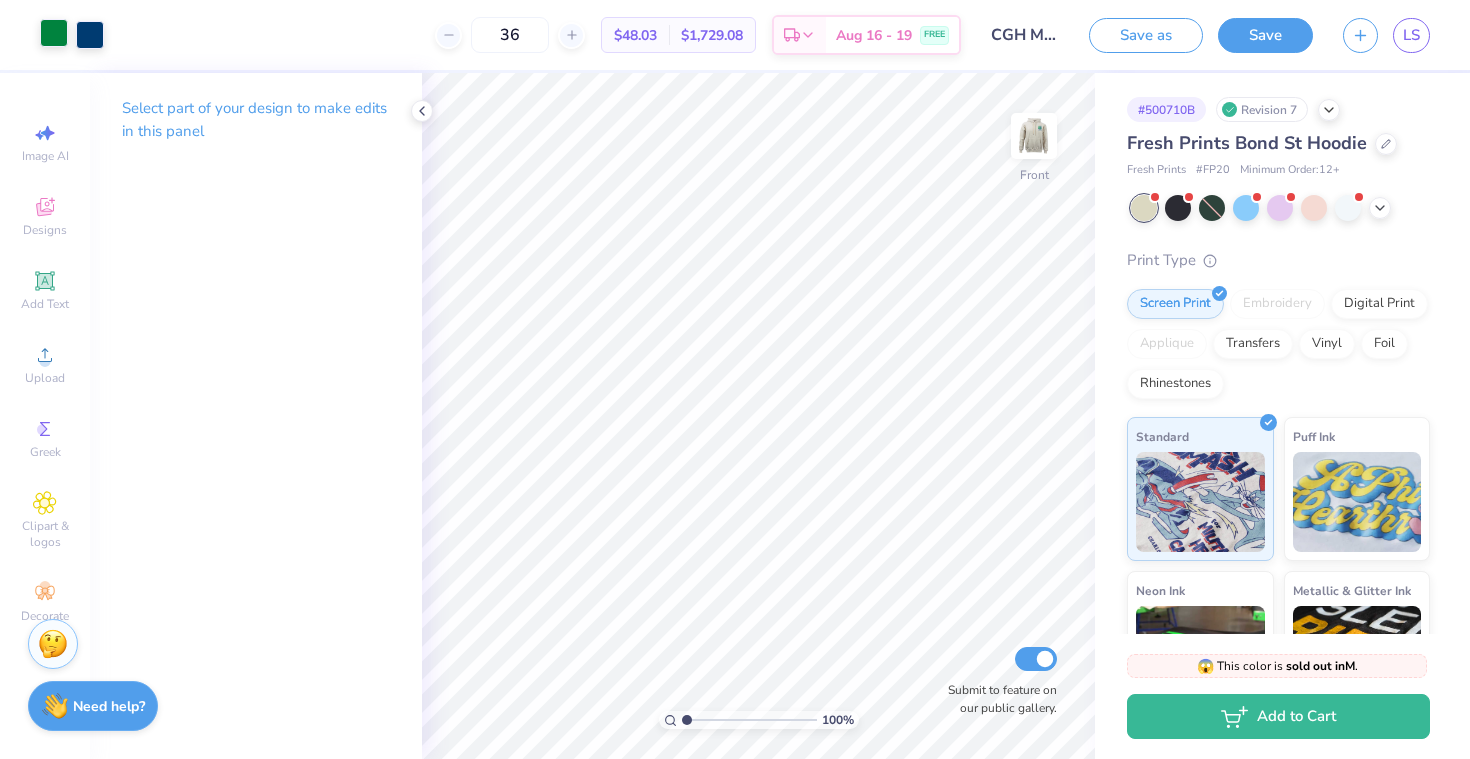 click at bounding box center (54, 33) 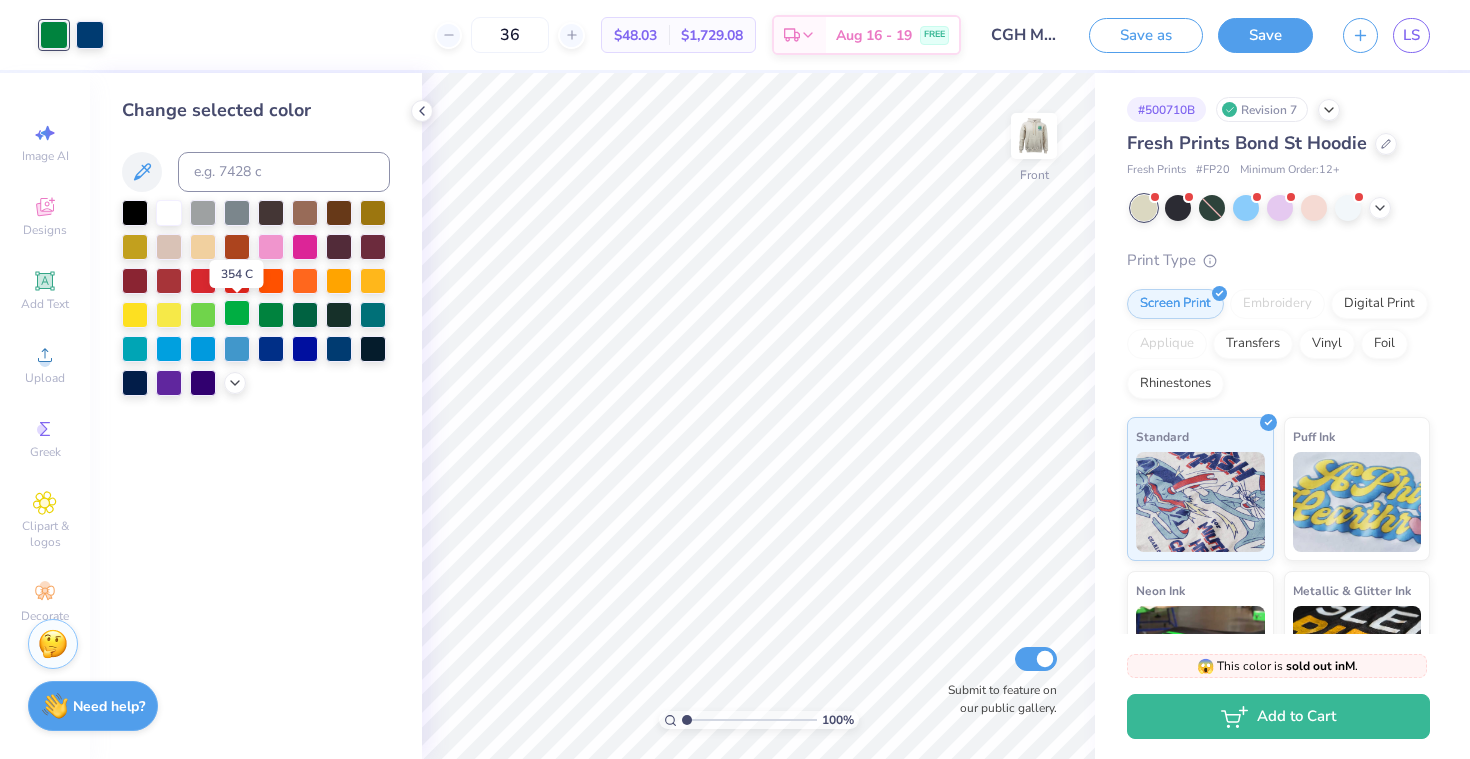 click at bounding box center [237, 313] 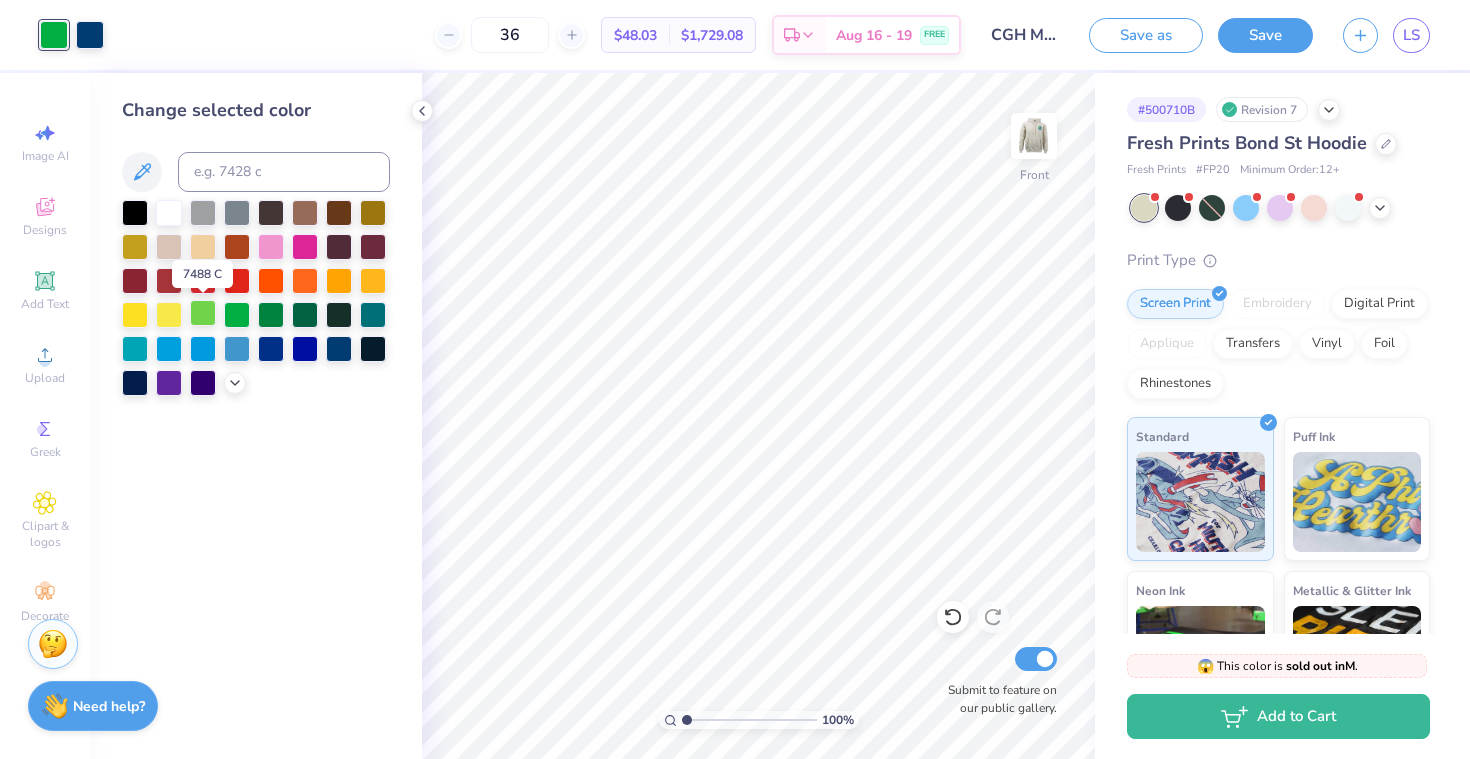 click at bounding box center [203, 313] 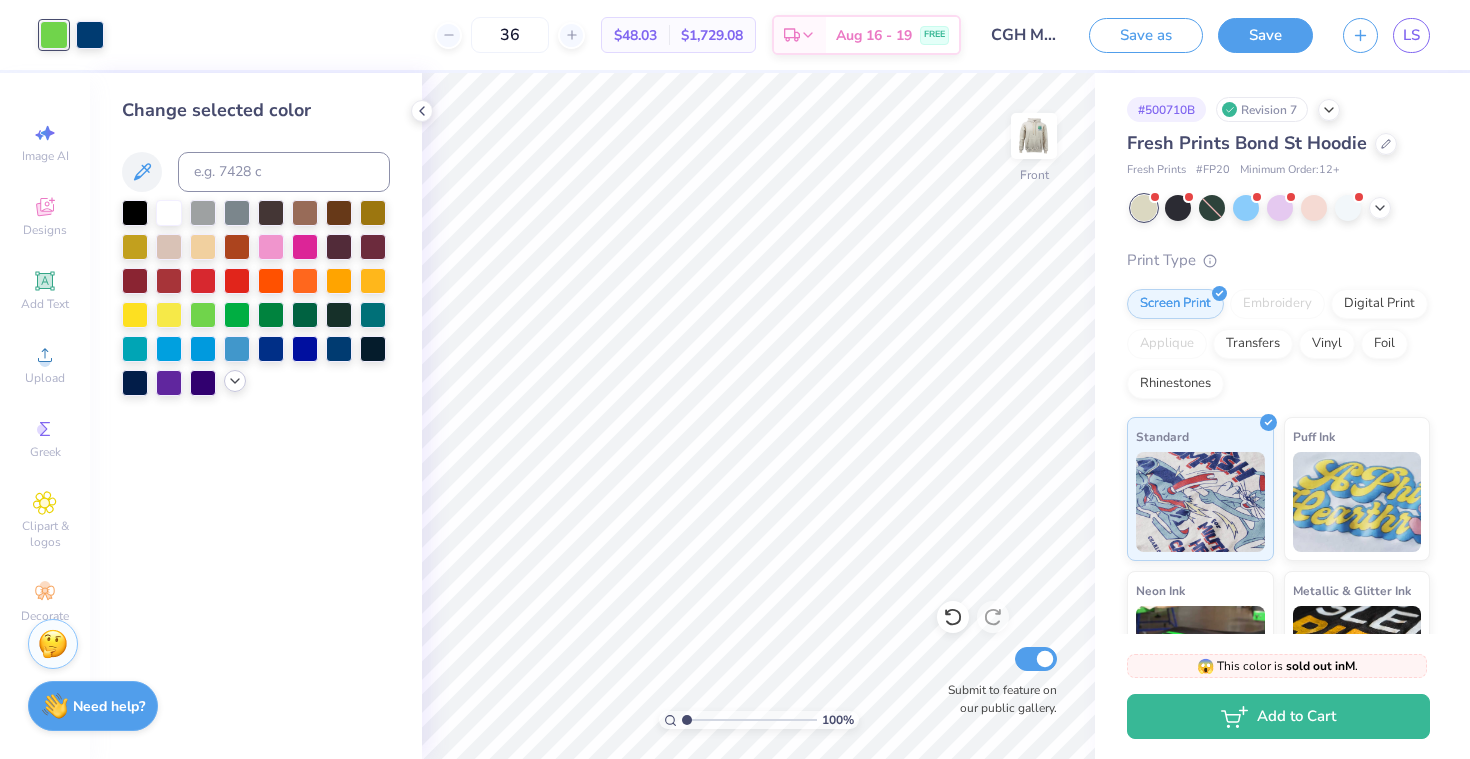 click at bounding box center (235, 381) 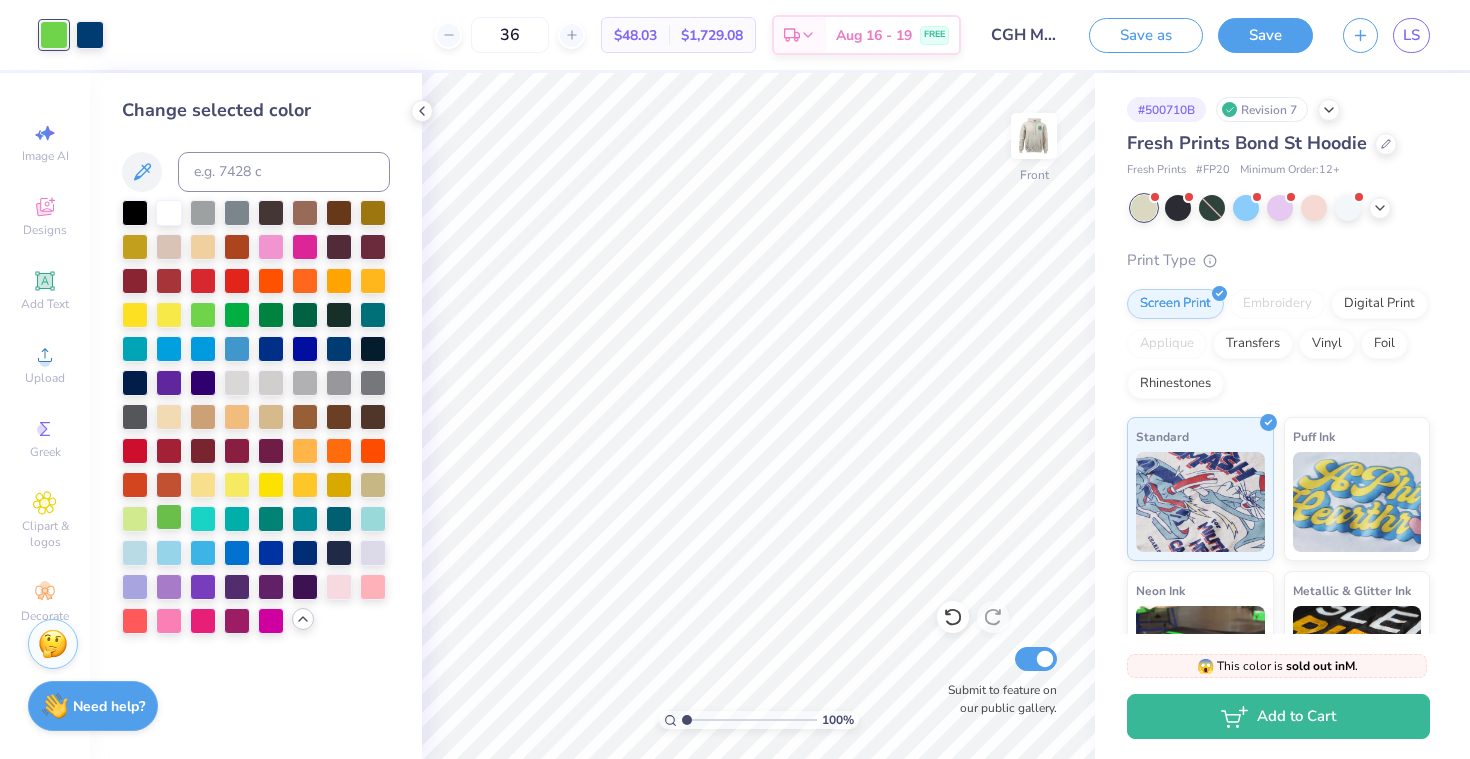 click at bounding box center (169, 517) 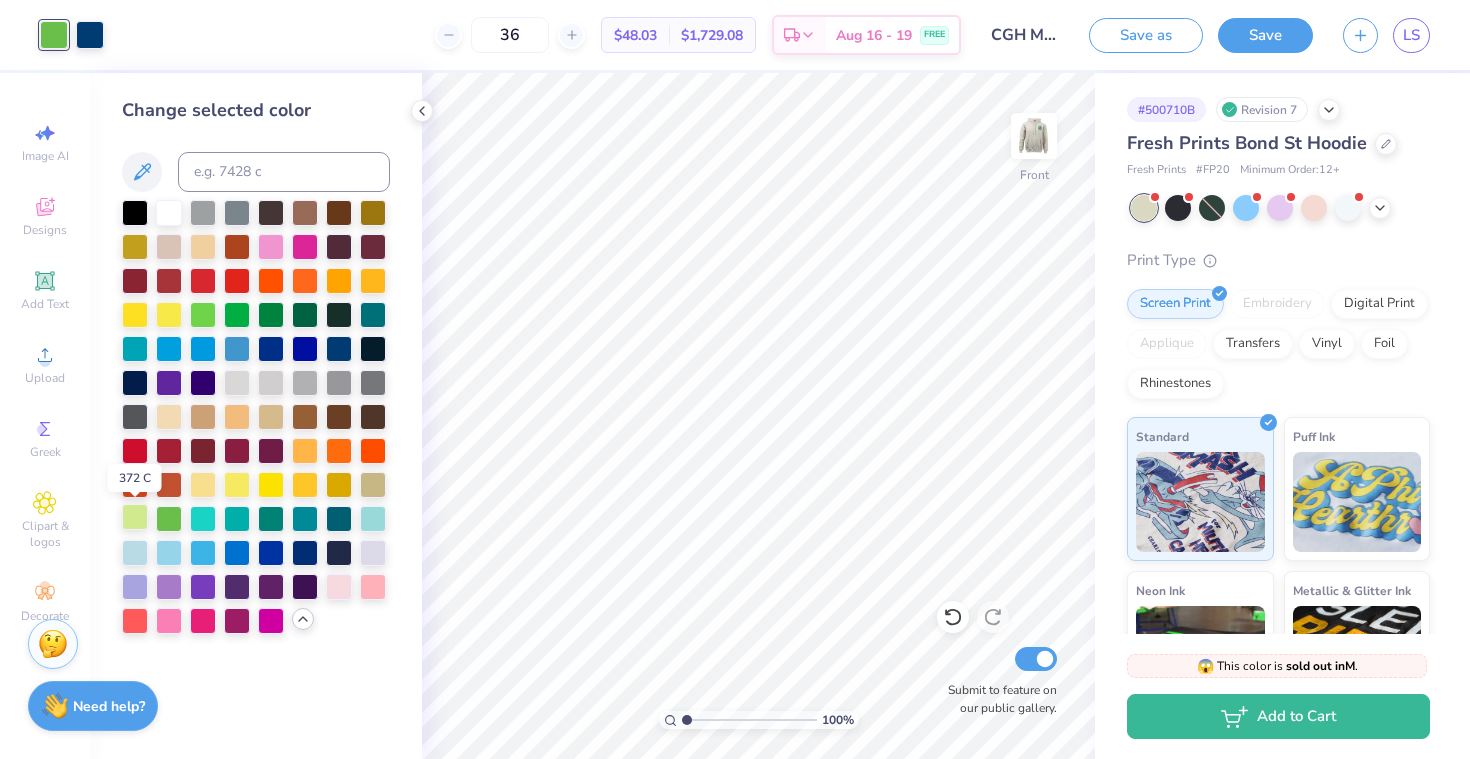 click at bounding box center [135, 517] 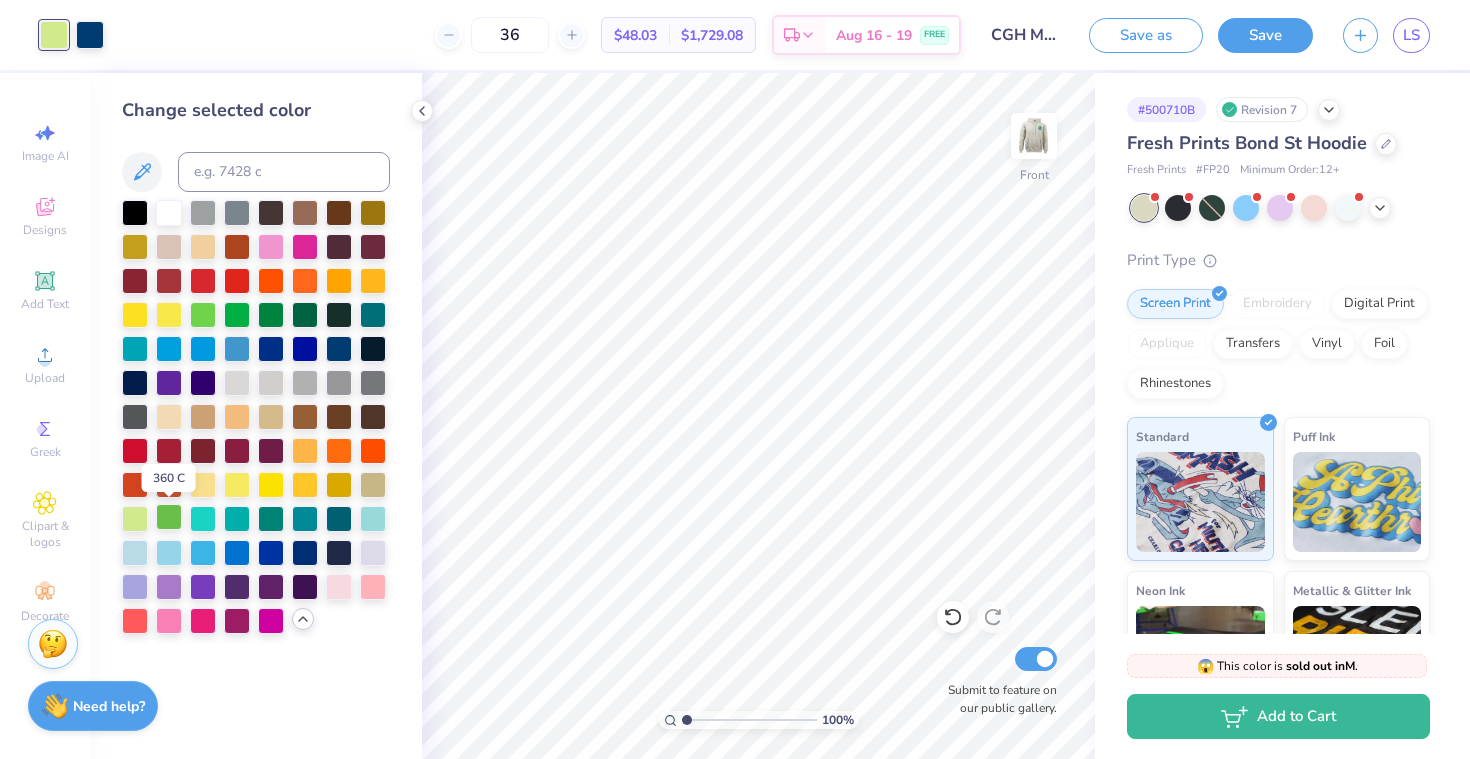 click at bounding box center [169, 517] 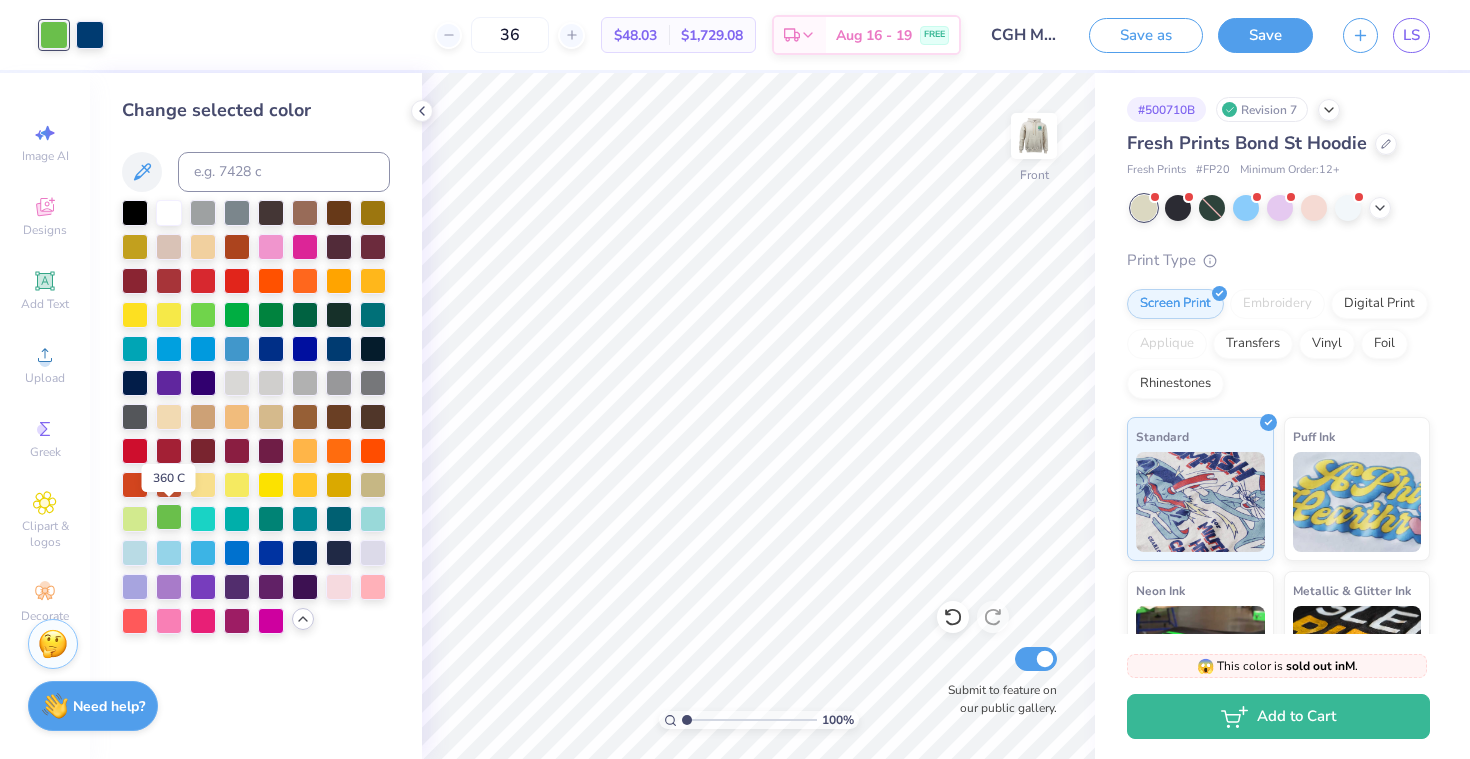 click at bounding box center (169, 517) 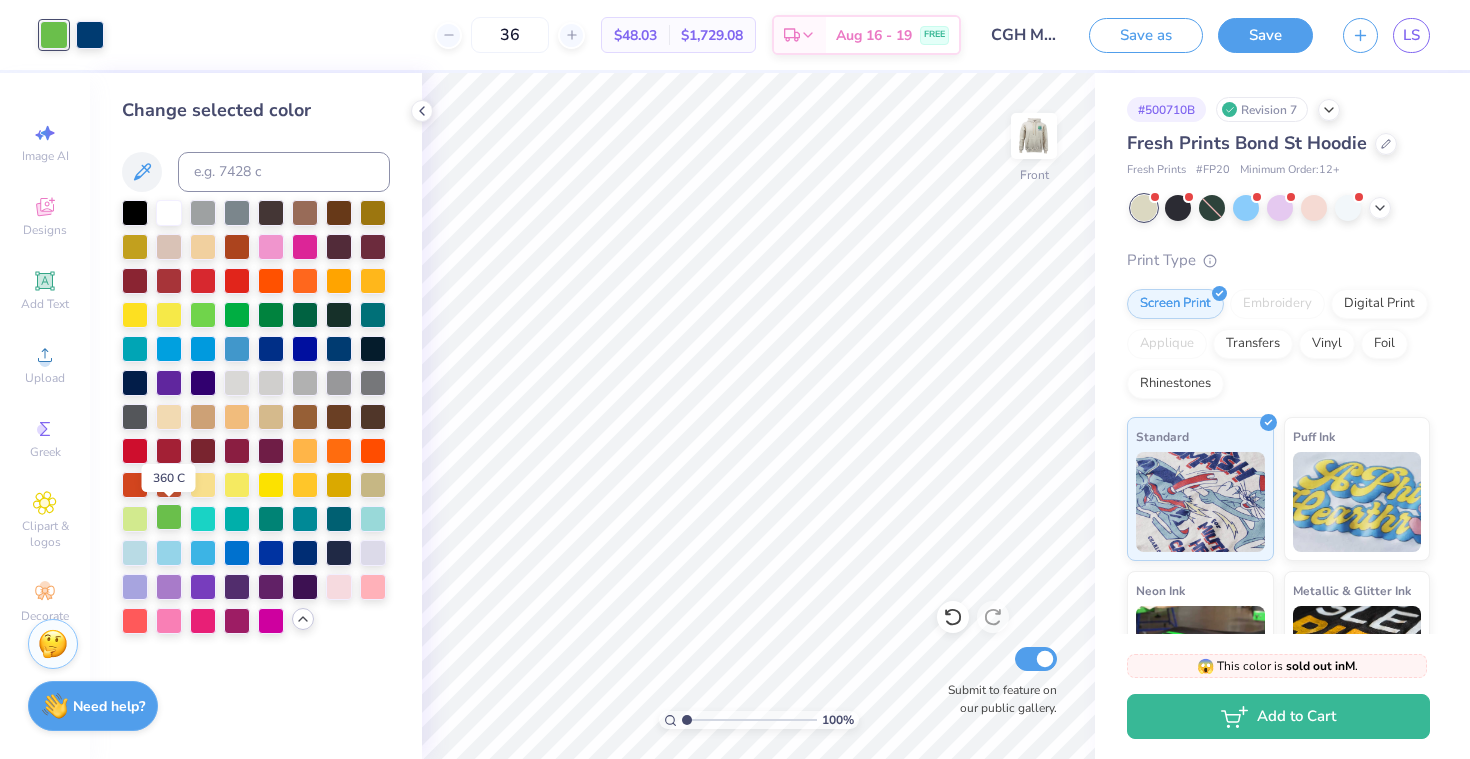 click at bounding box center [169, 517] 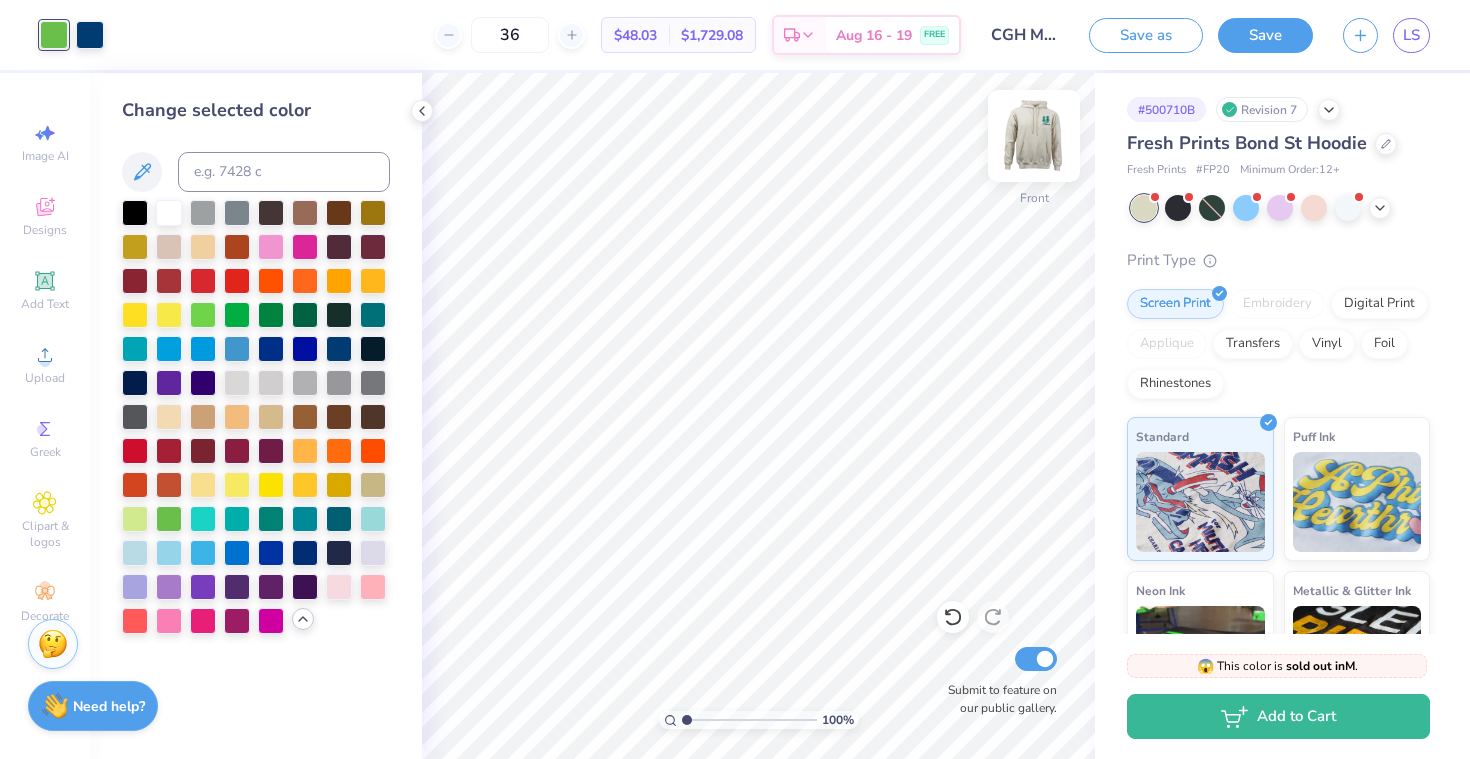 click at bounding box center (1034, 136) 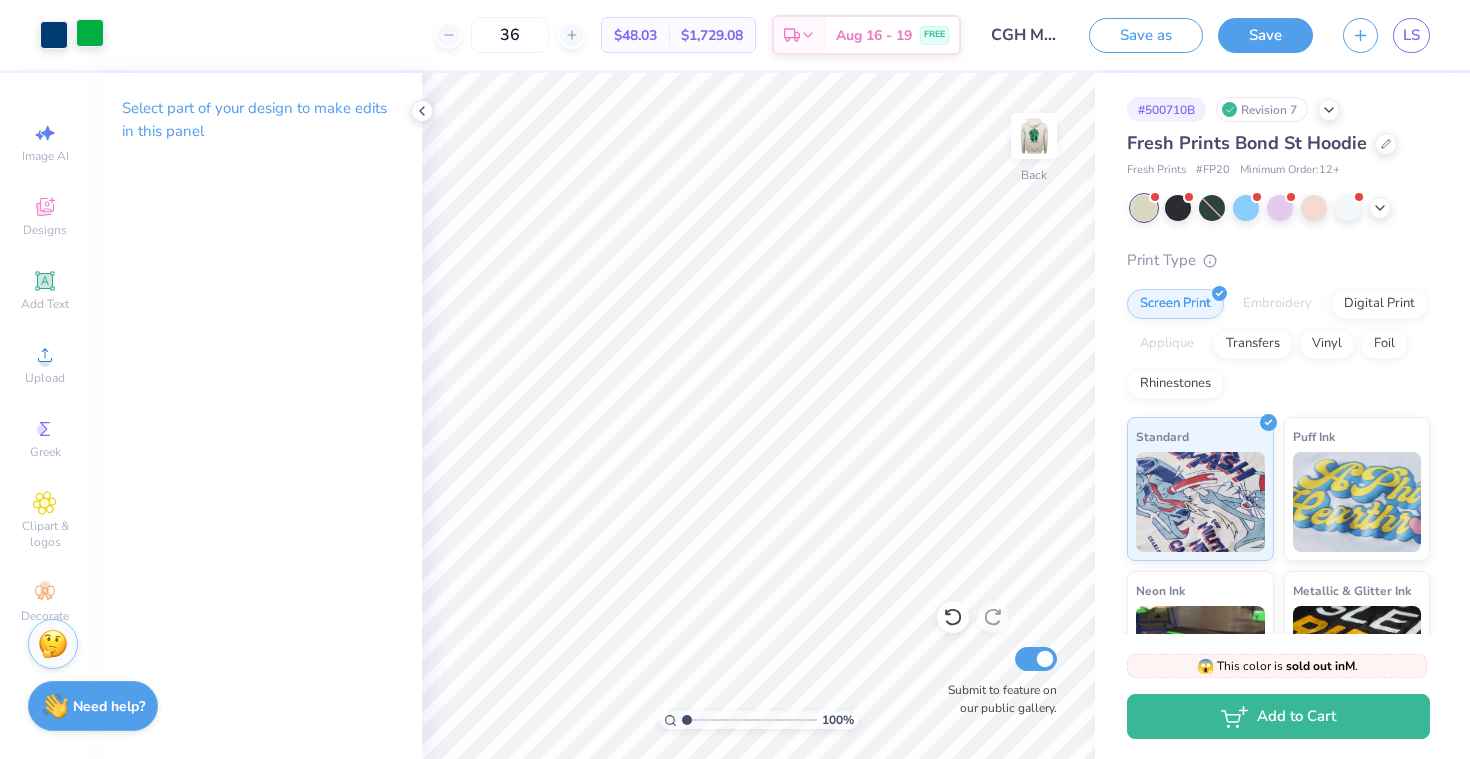 click at bounding box center (90, 33) 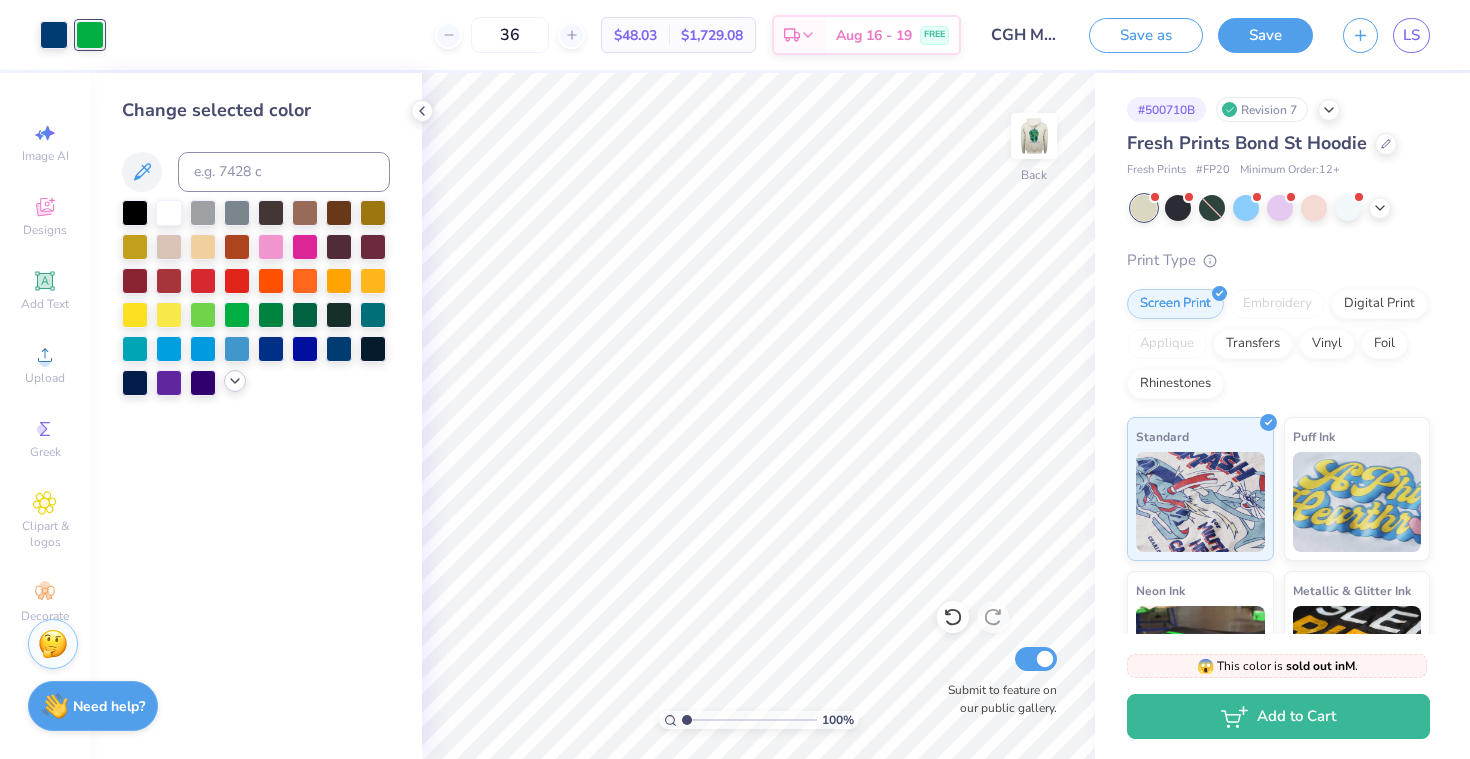 click 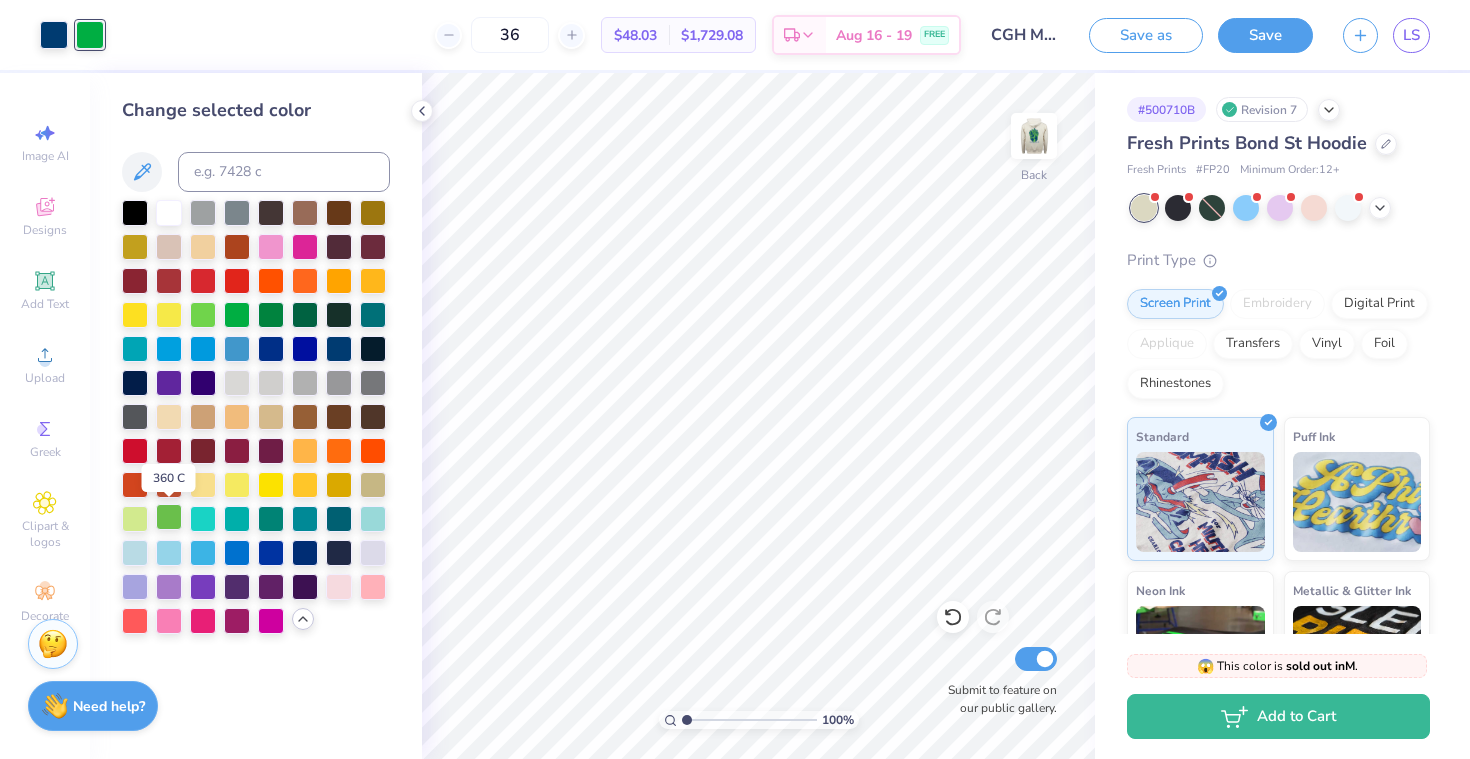 click at bounding box center (169, 517) 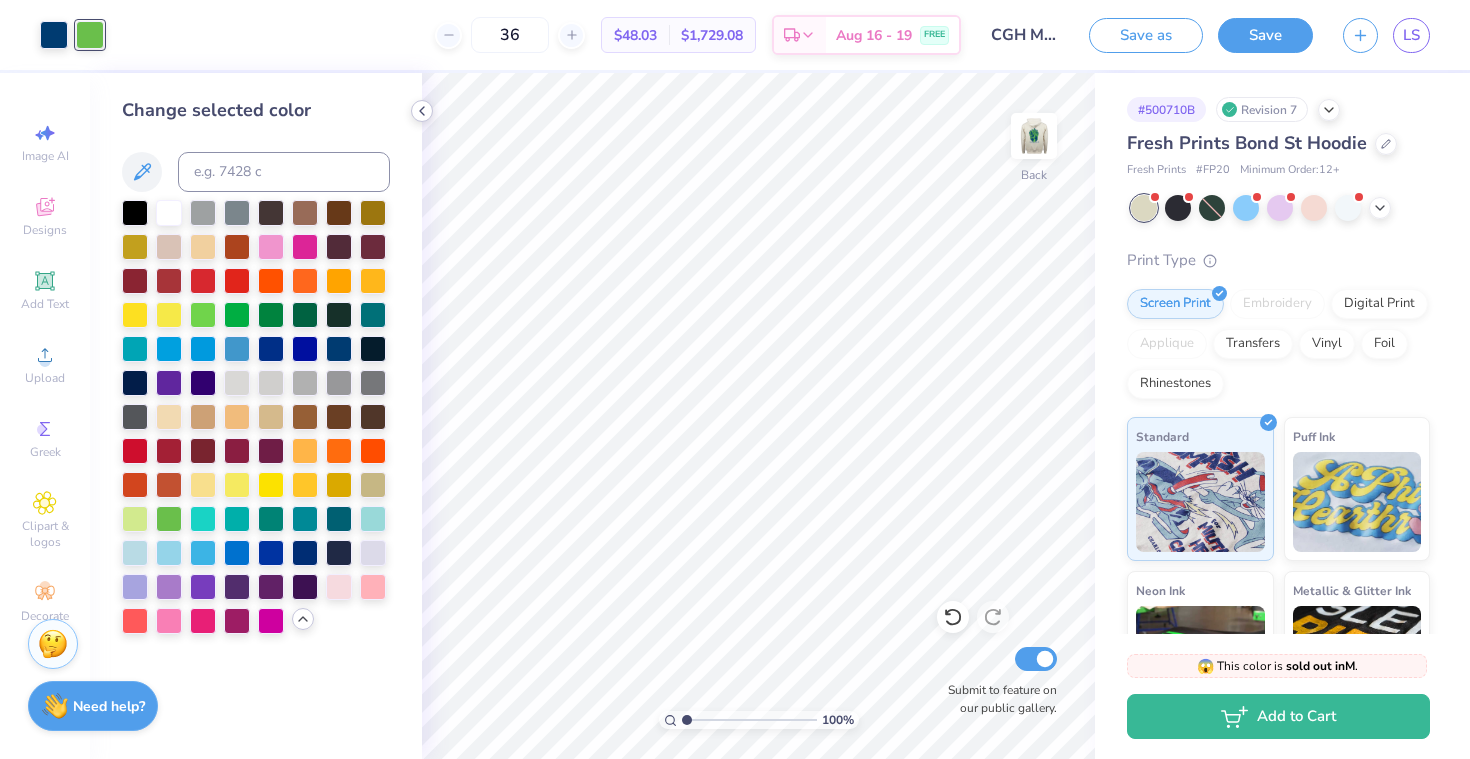 click 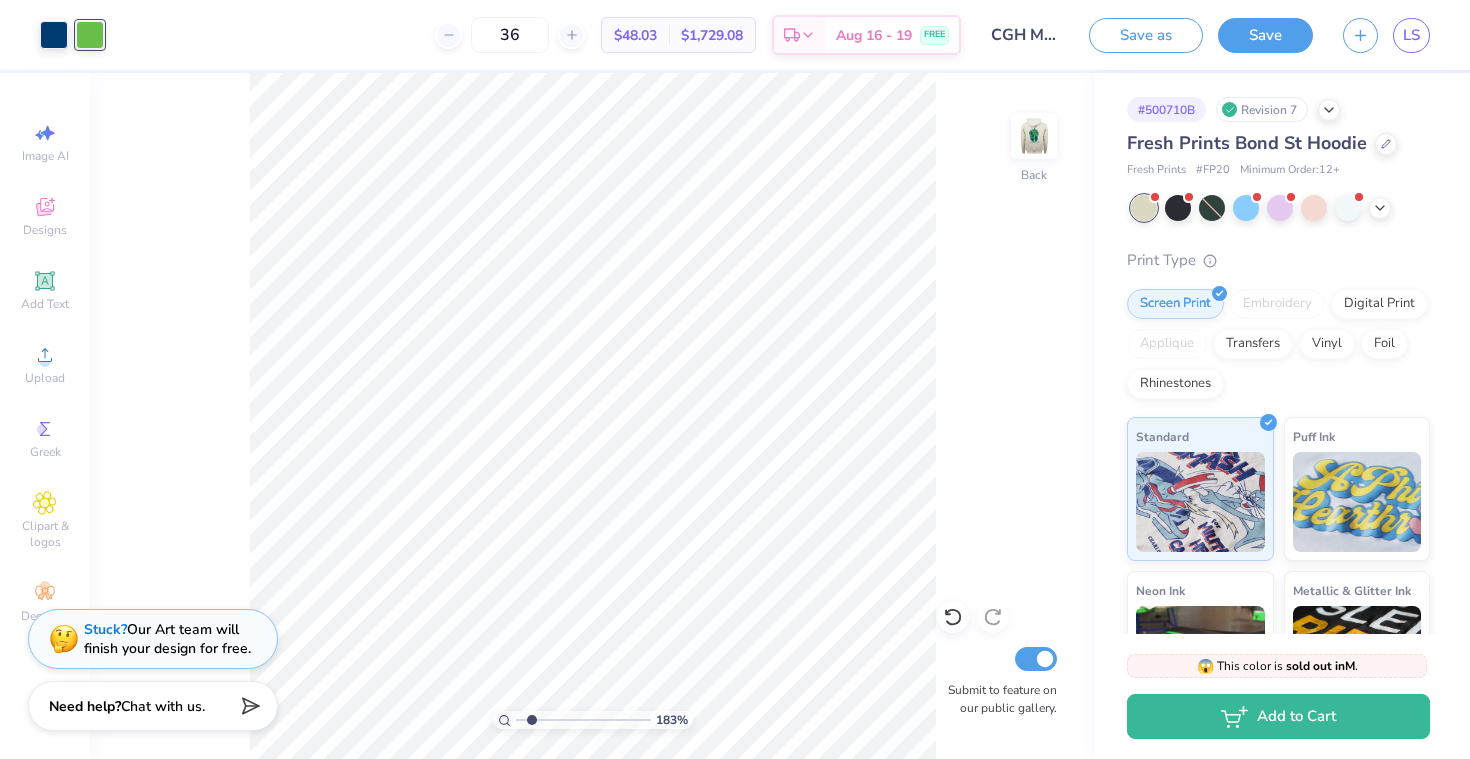 drag, startPoint x: 516, startPoint y: 719, endPoint x: 531, endPoint y: 724, distance: 15.811388 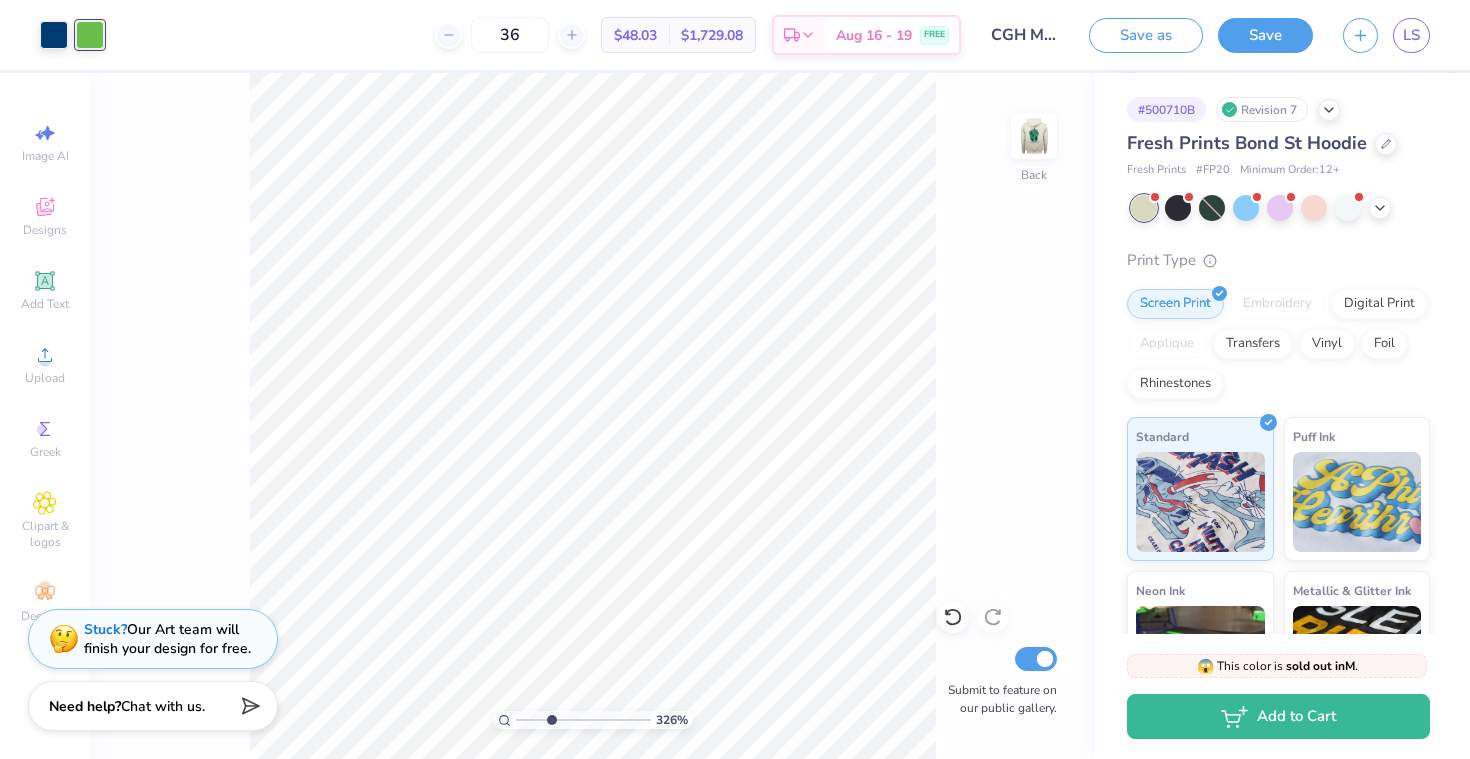 drag, startPoint x: 533, startPoint y: 720, endPoint x: 550, endPoint y: 720, distance: 17 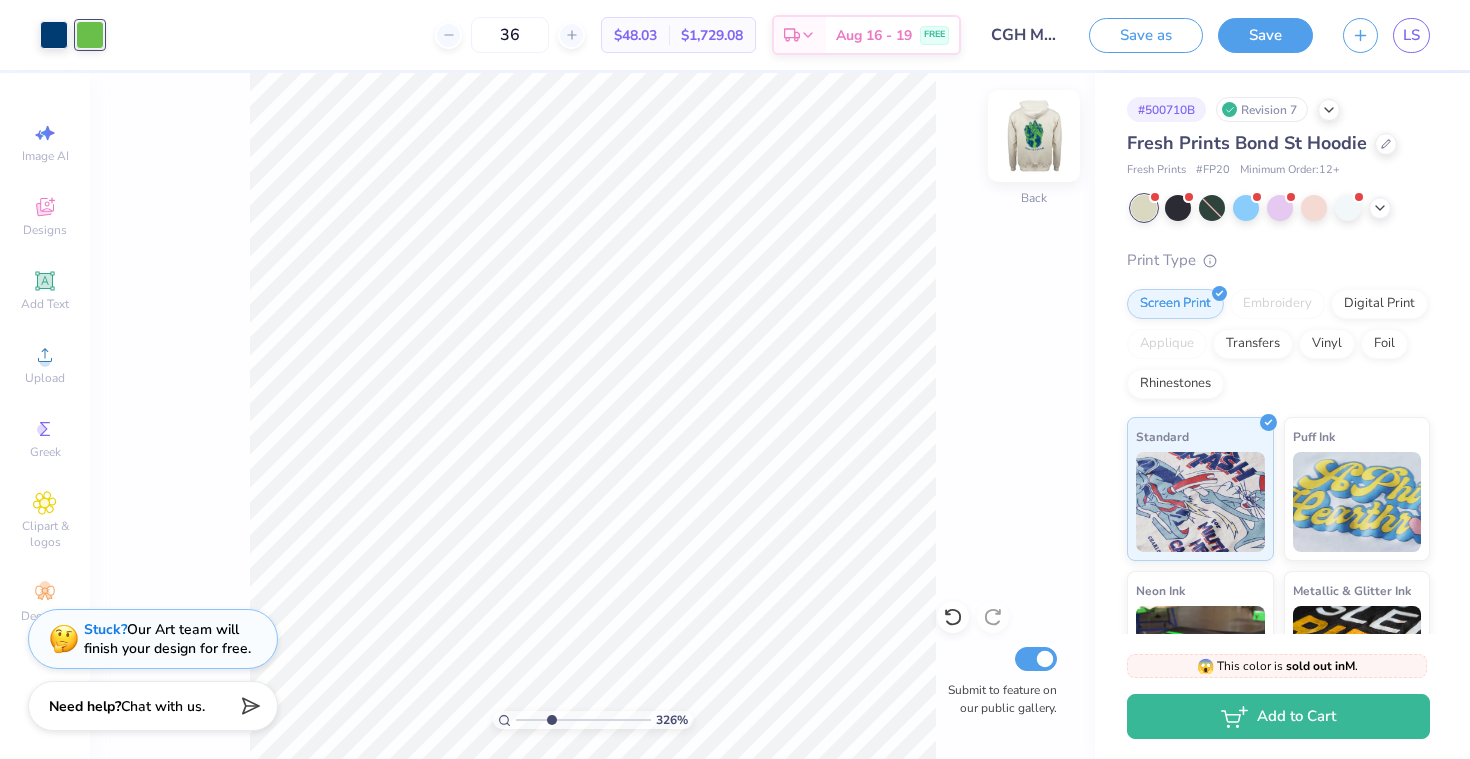 click at bounding box center [1034, 136] 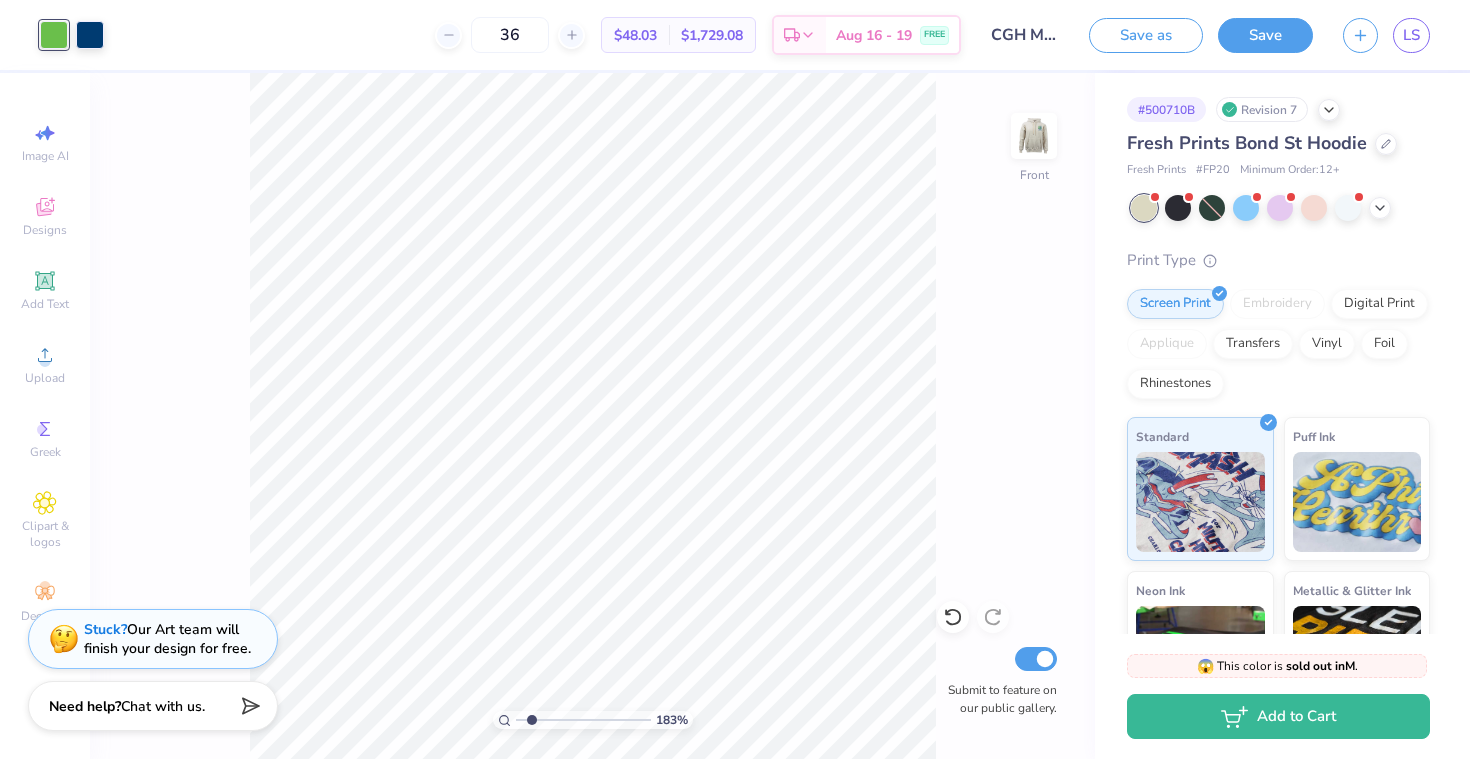 drag, startPoint x: 548, startPoint y: 722, endPoint x: 531, endPoint y: 722, distance: 17 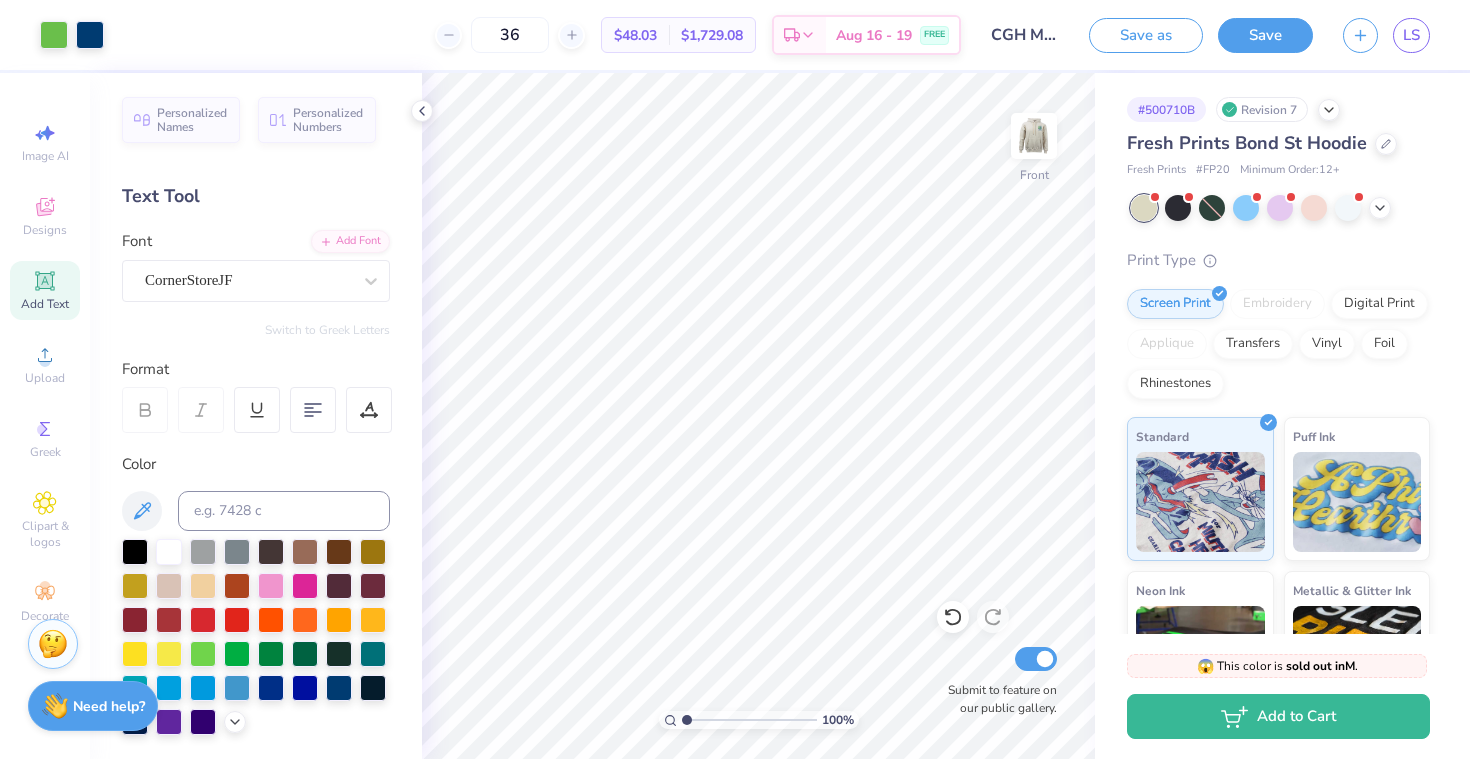 drag, startPoint x: 693, startPoint y: 716, endPoint x: 582, endPoint y: 722, distance: 111.16204 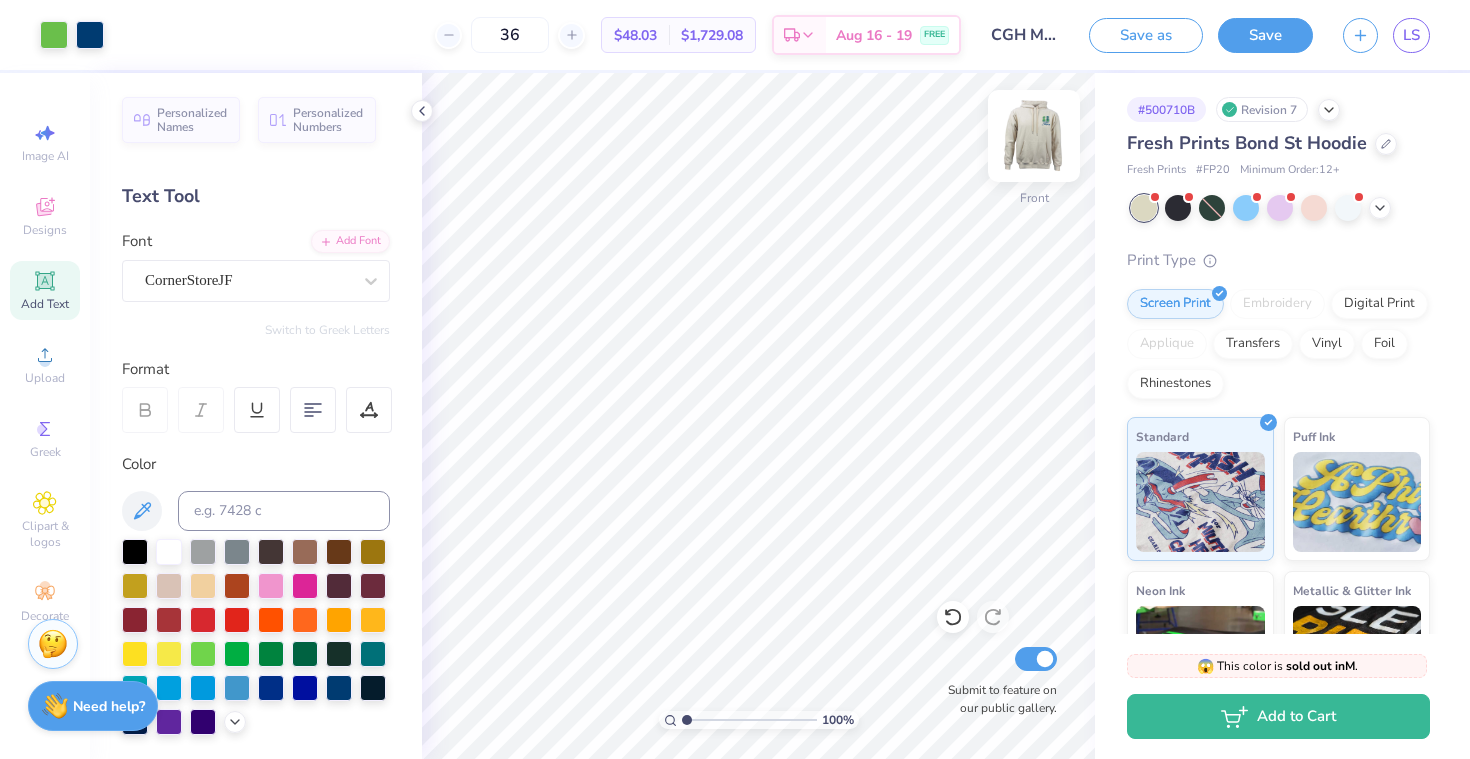 click at bounding box center [1034, 136] 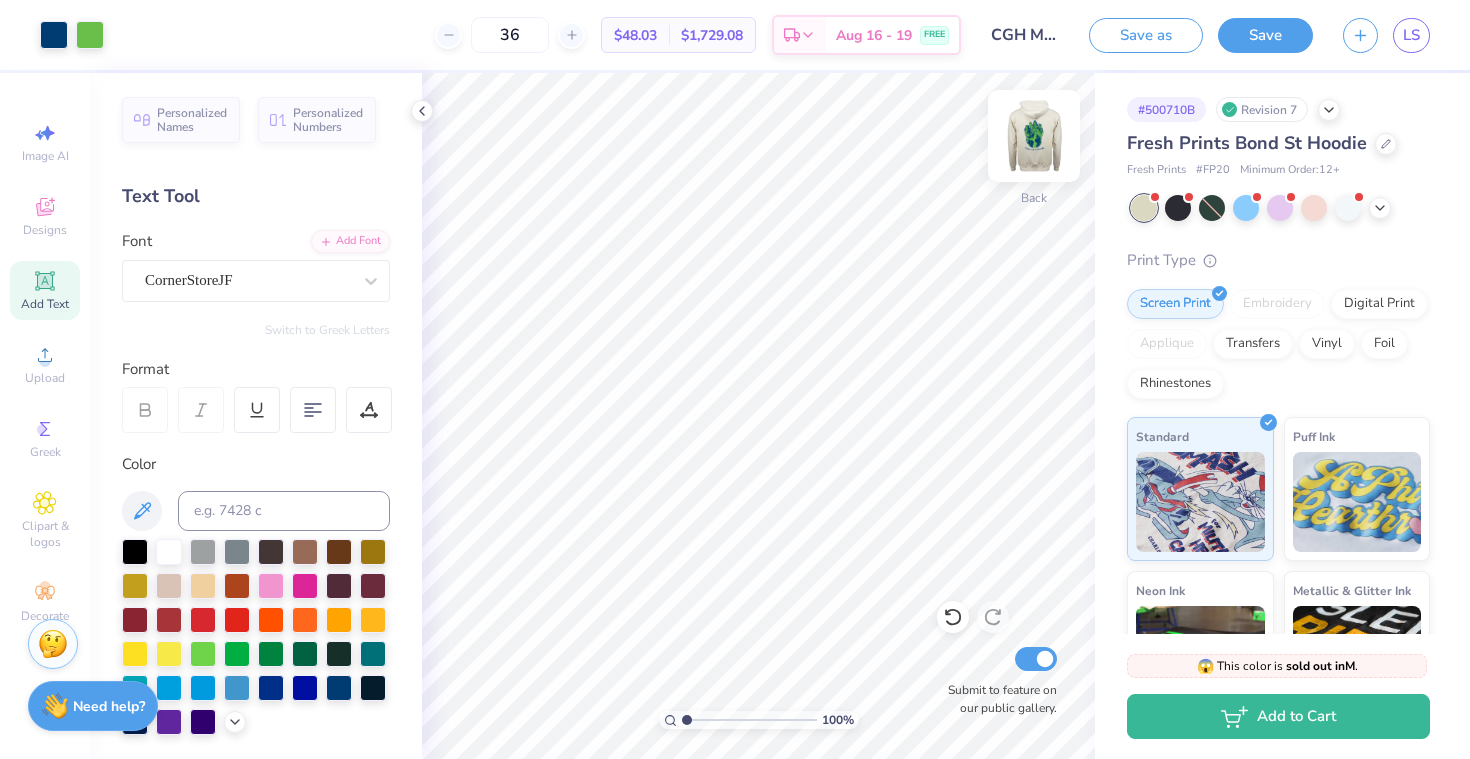 click at bounding box center [1034, 136] 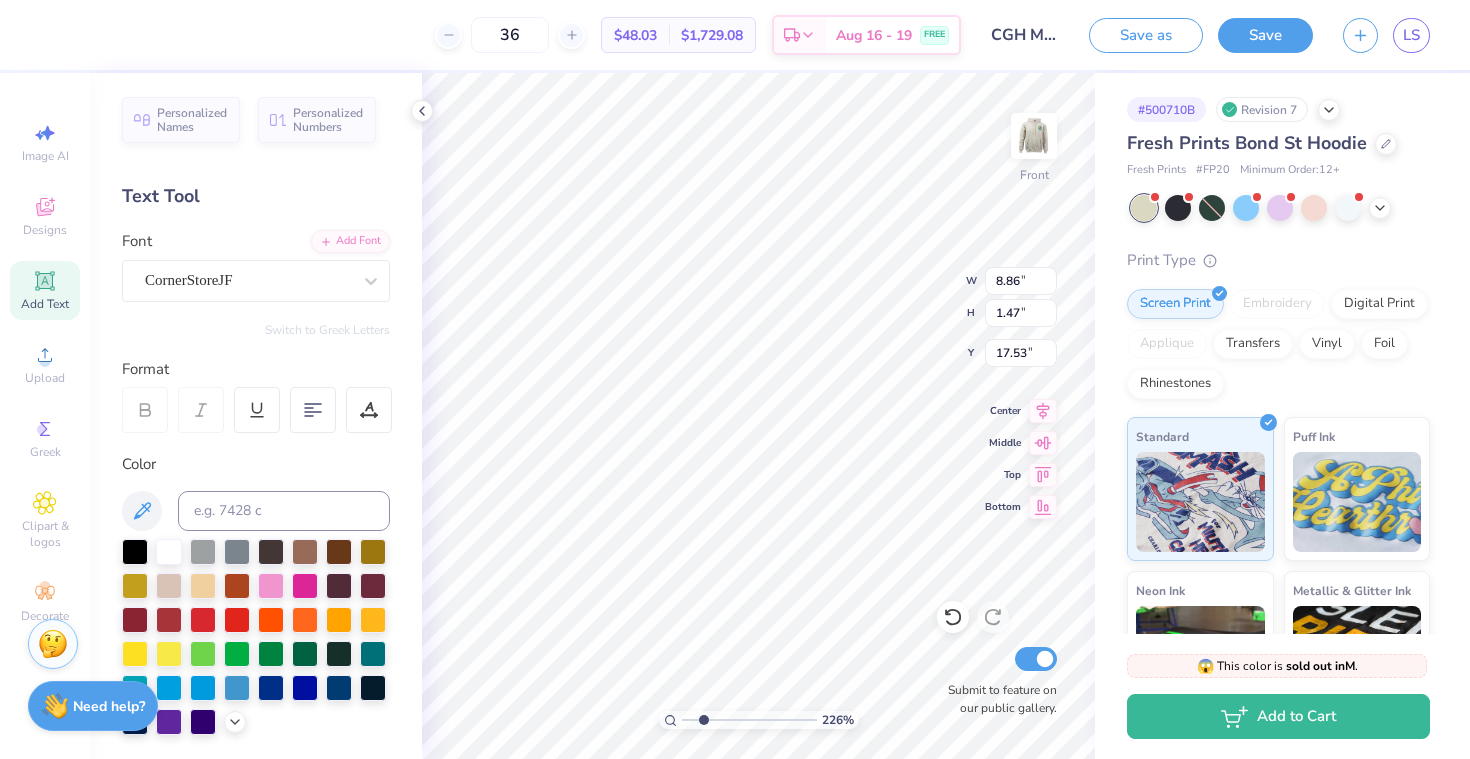 drag, startPoint x: 687, startPoint y: 717, endPoint x: 703, endPoint y: 718, distance: 16.03122 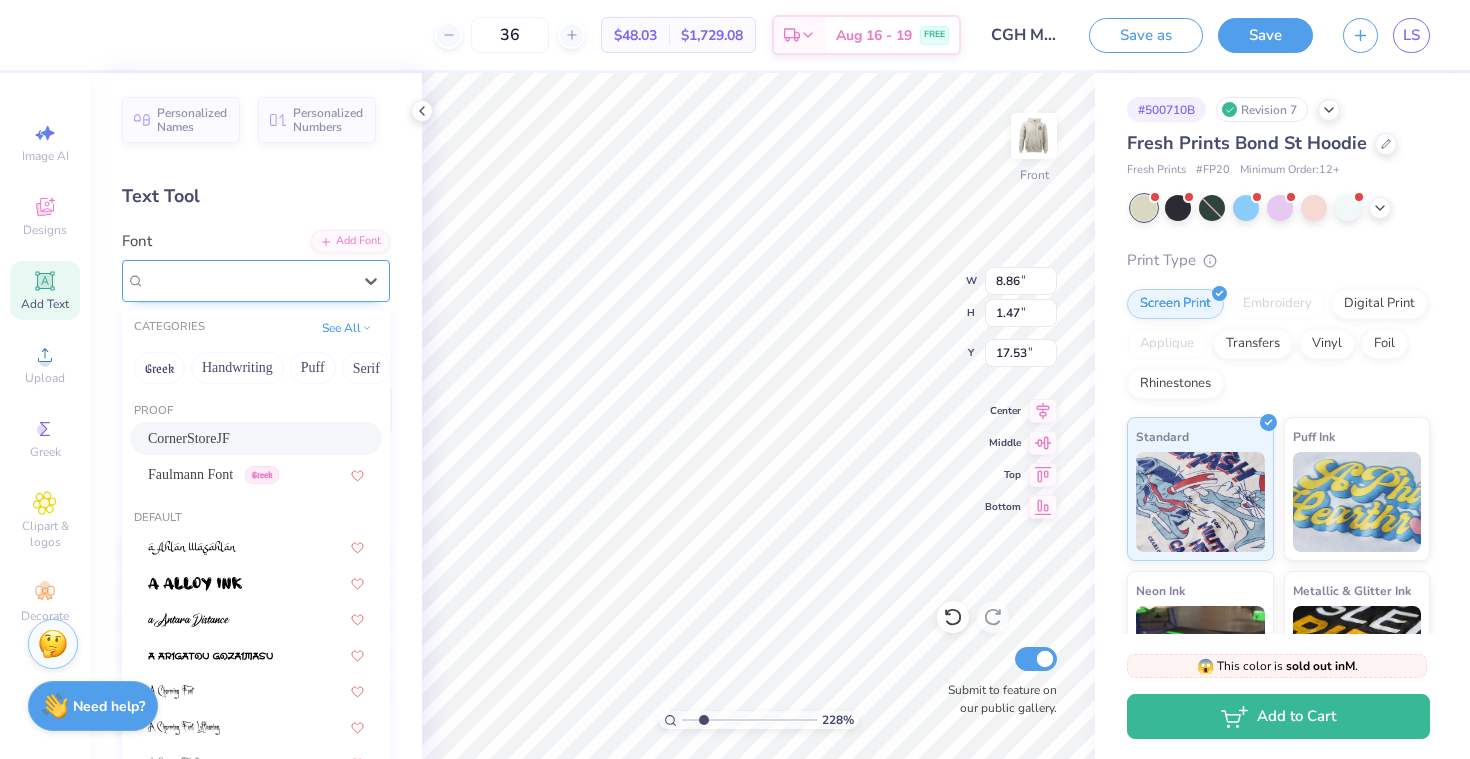 click on "CornerStoreJF" at bounding box center [248, 280] 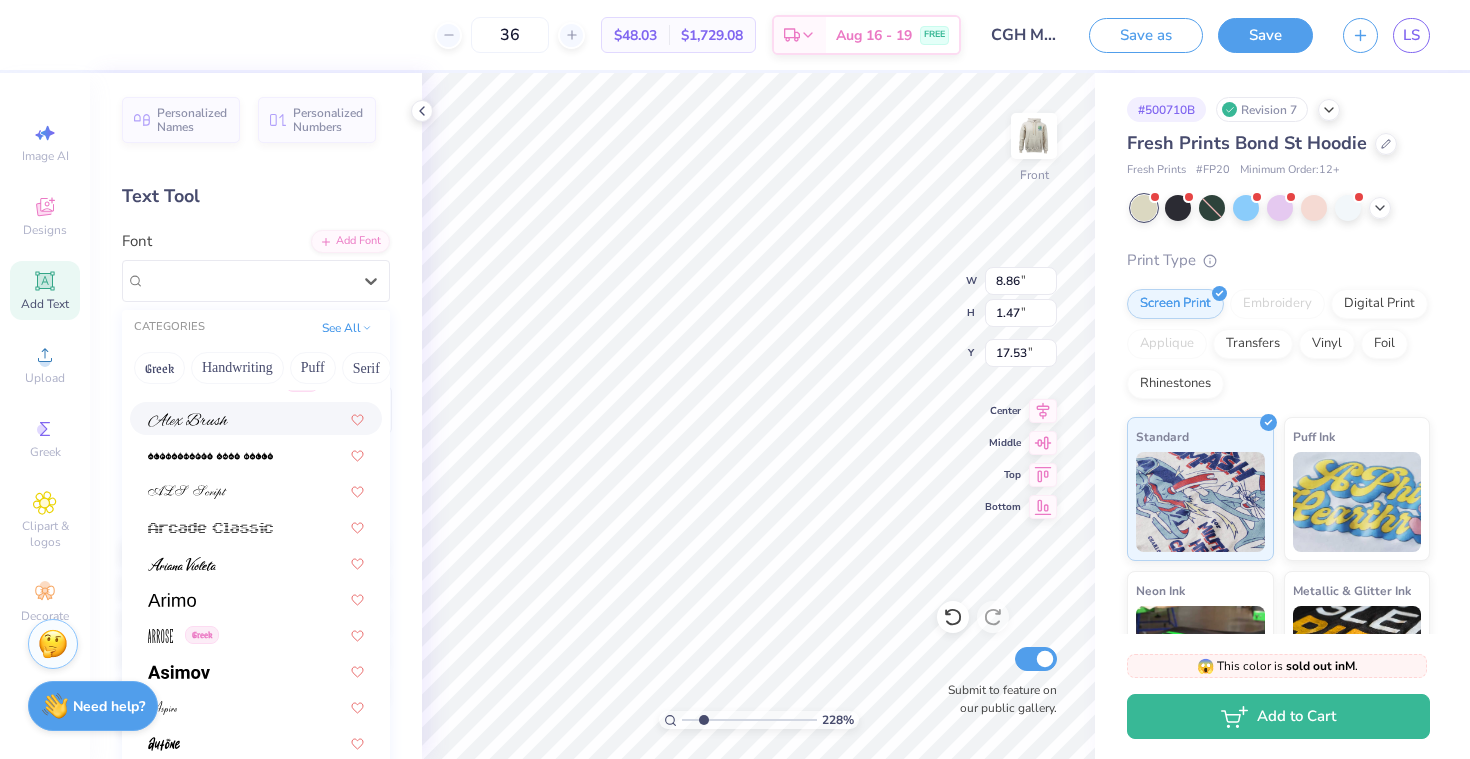 scroll, scrollTop: 603, scrollLeft: 0, axis: vertical 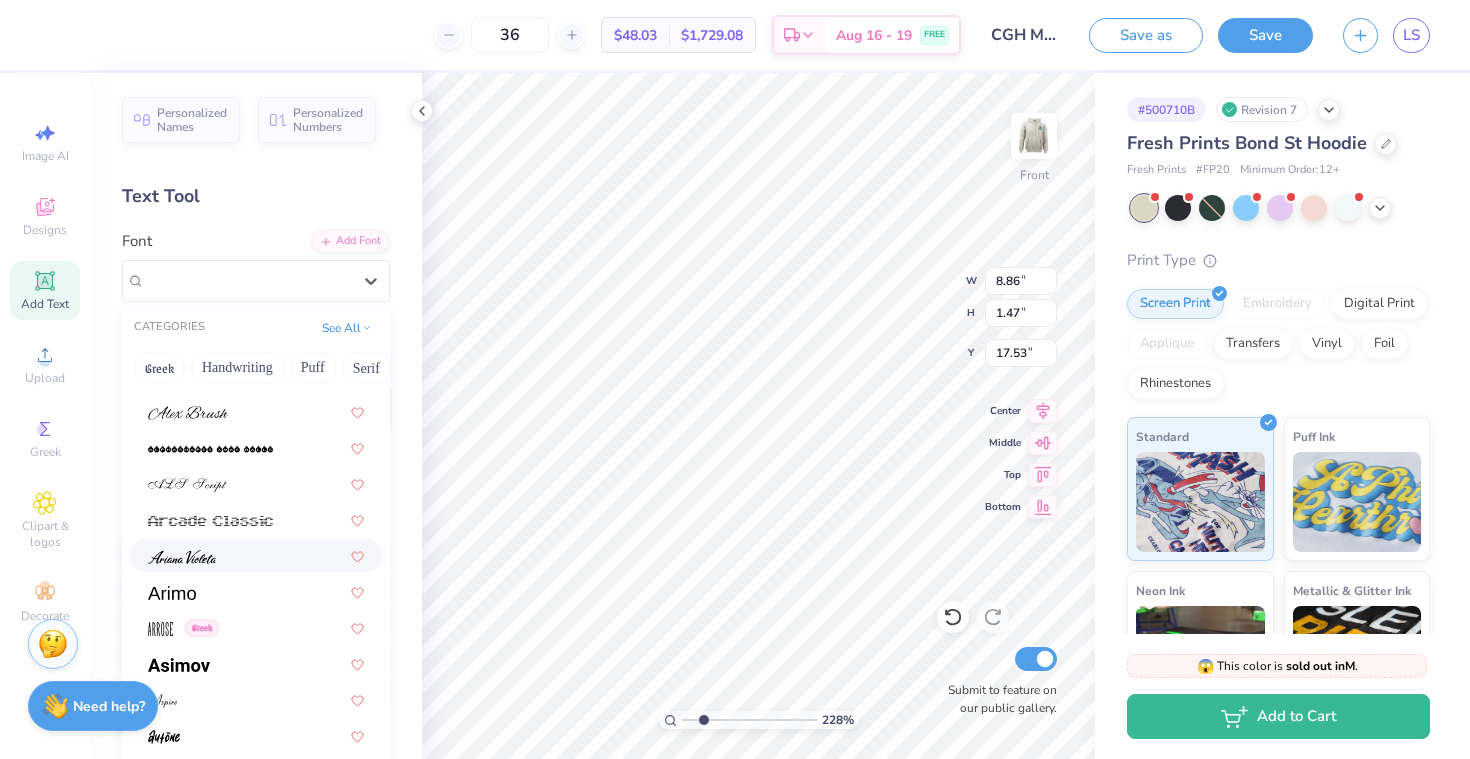 click at bounding box center (256, 555) 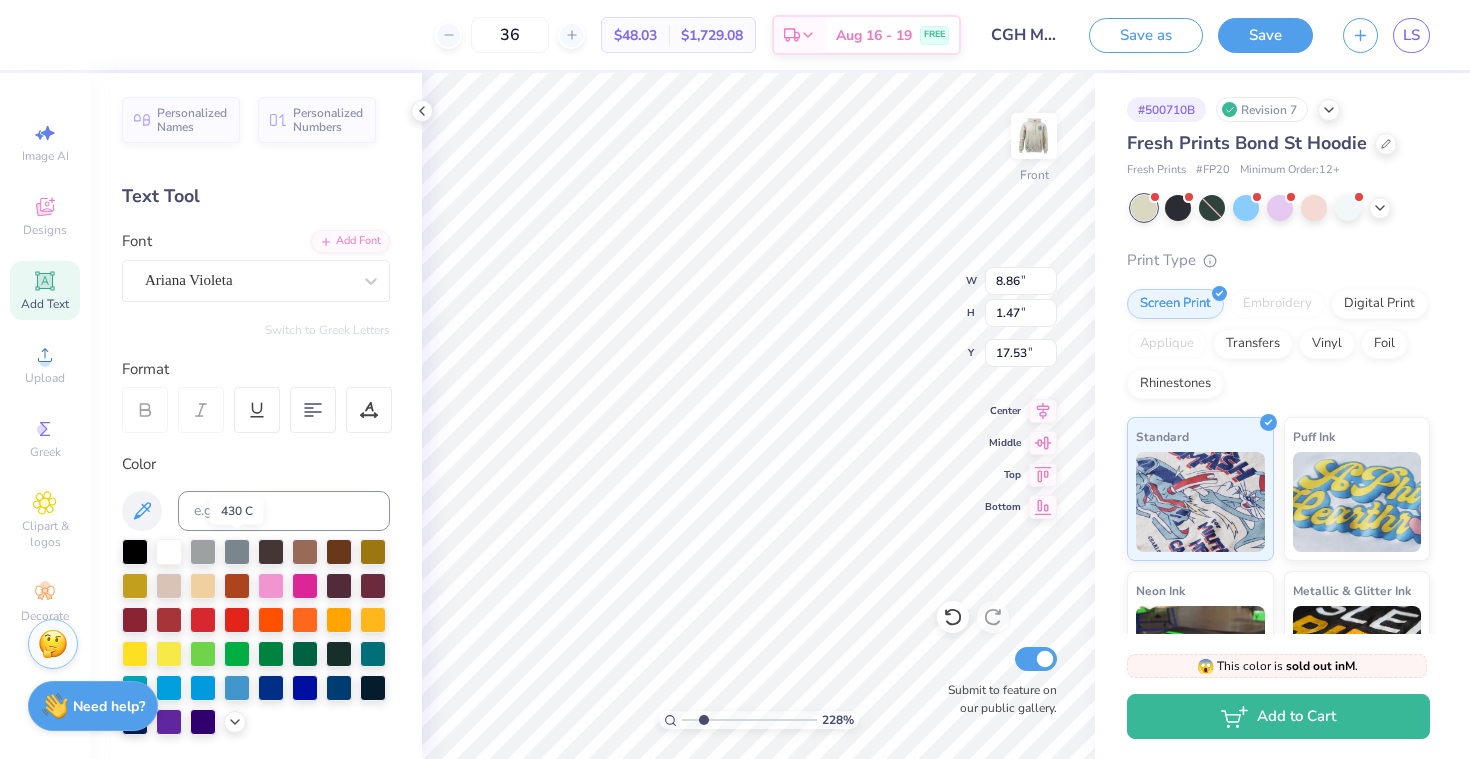 type on "5.64" 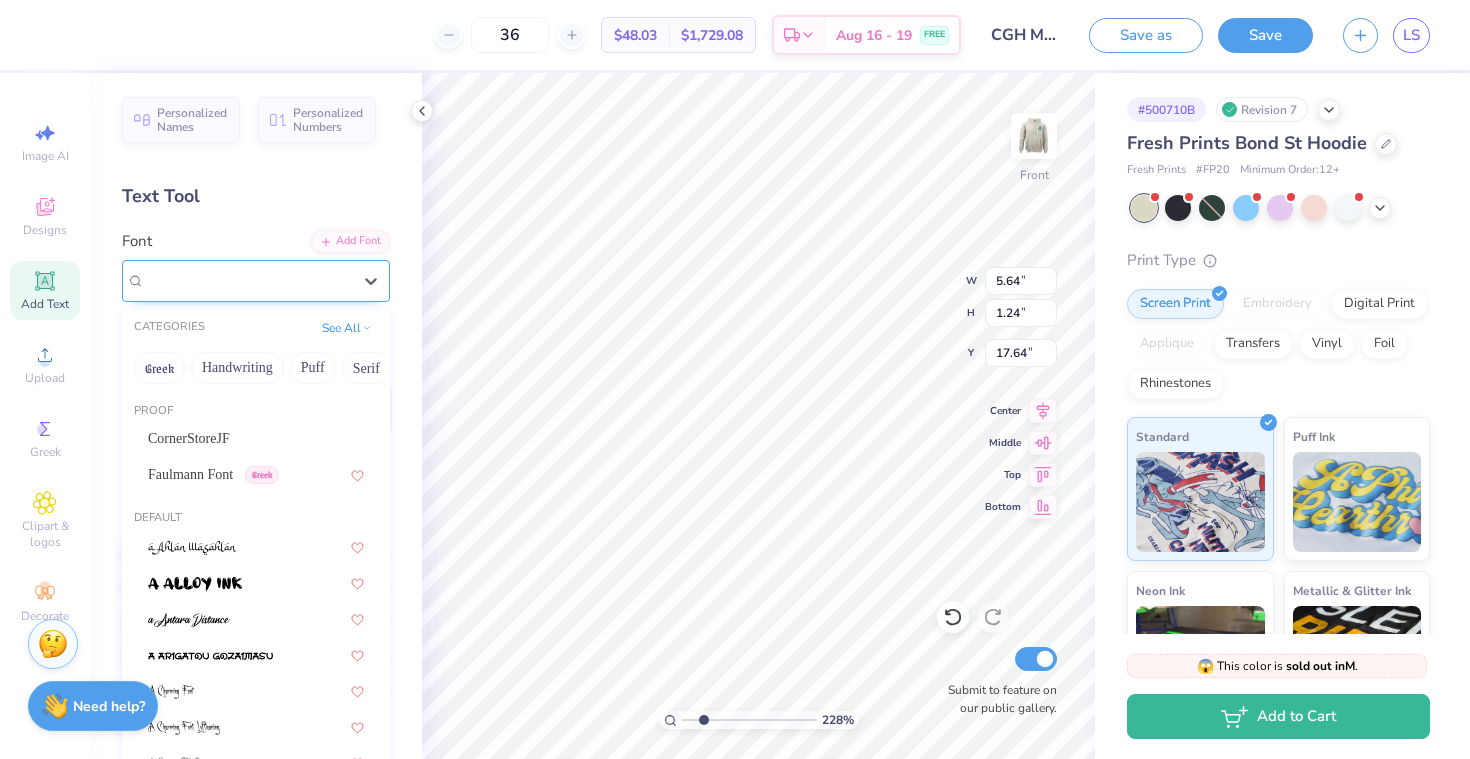 click on "Ariana Violeta" at bounding box center [248, 280] 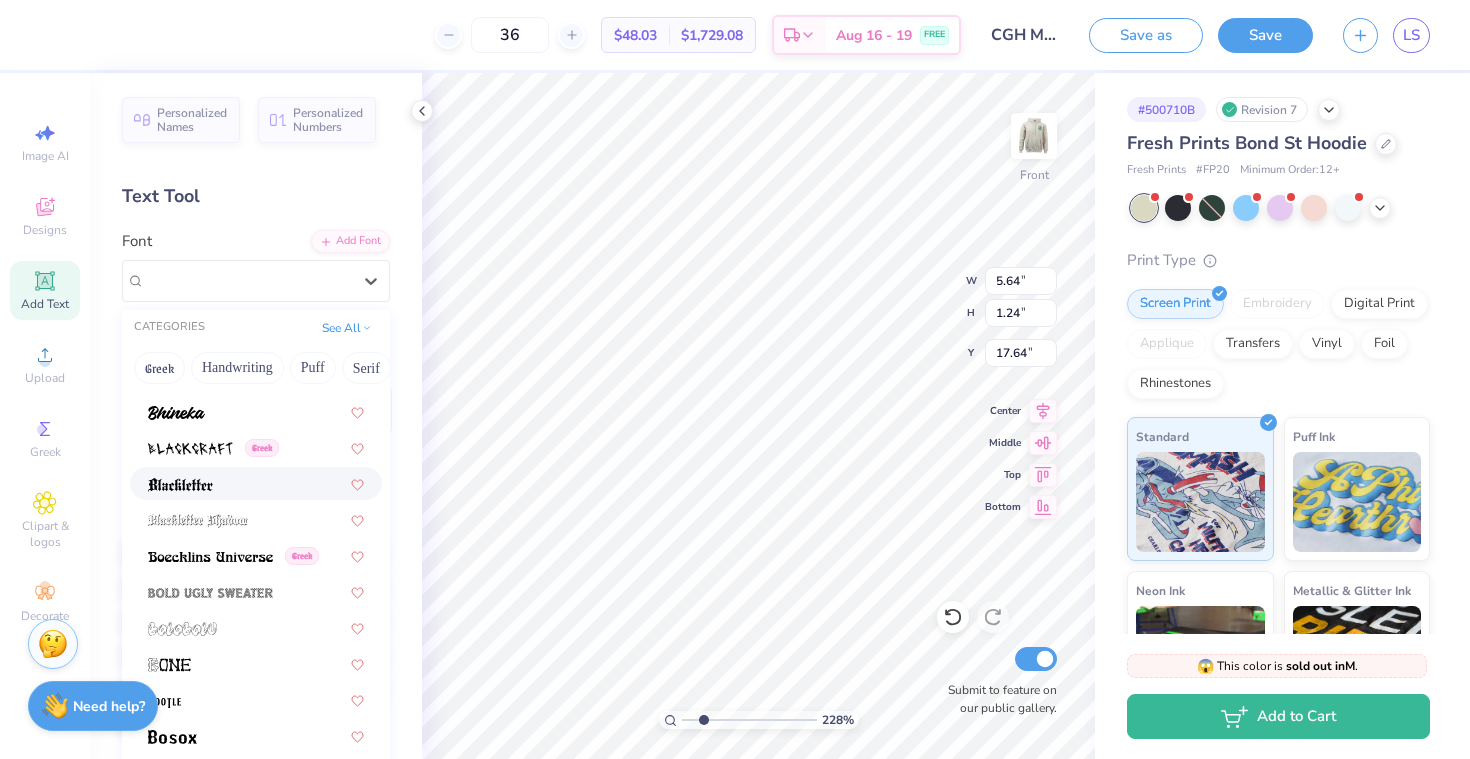 scroll, scrollTop: 1198, scrollLeft: 0, axis: vertical 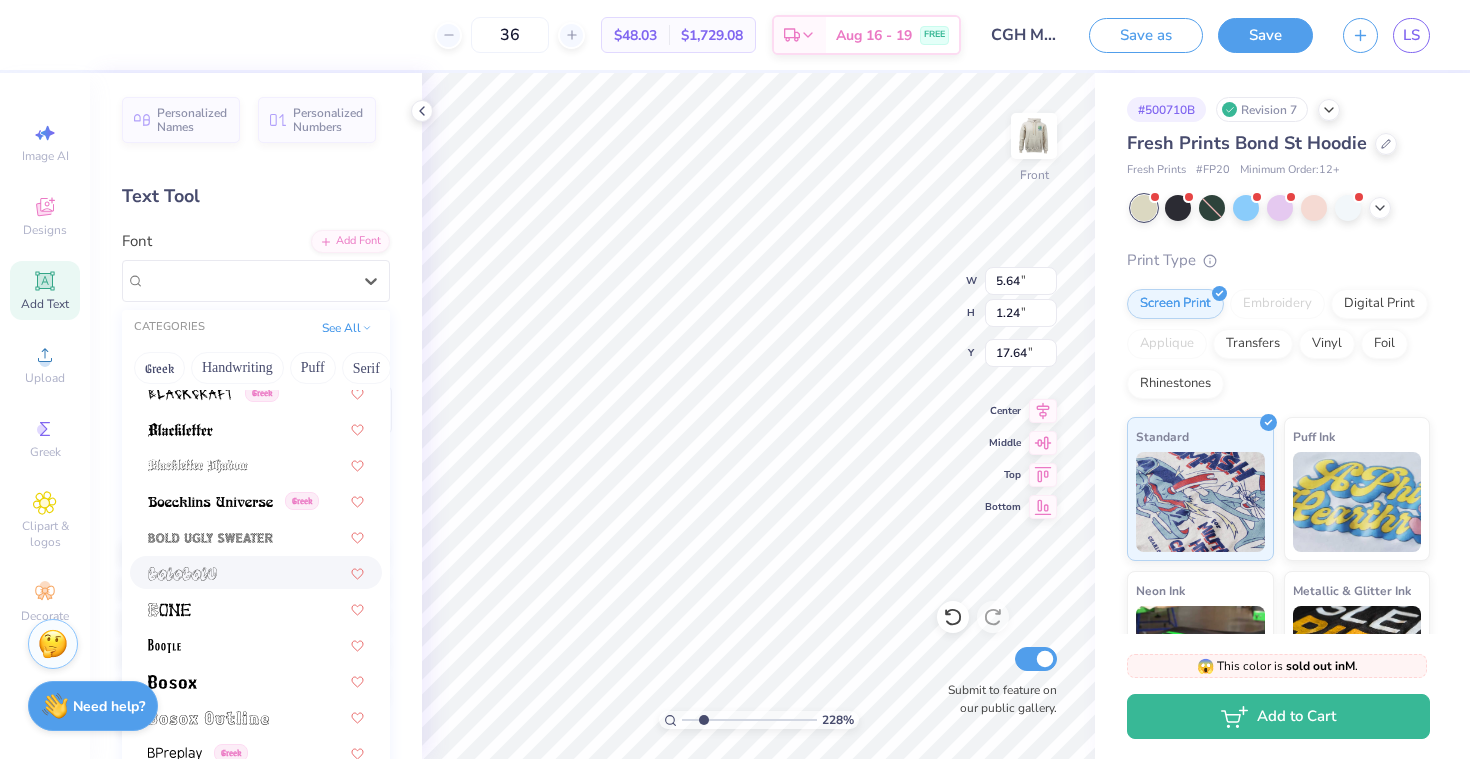 click at bounding box center (256, 572) 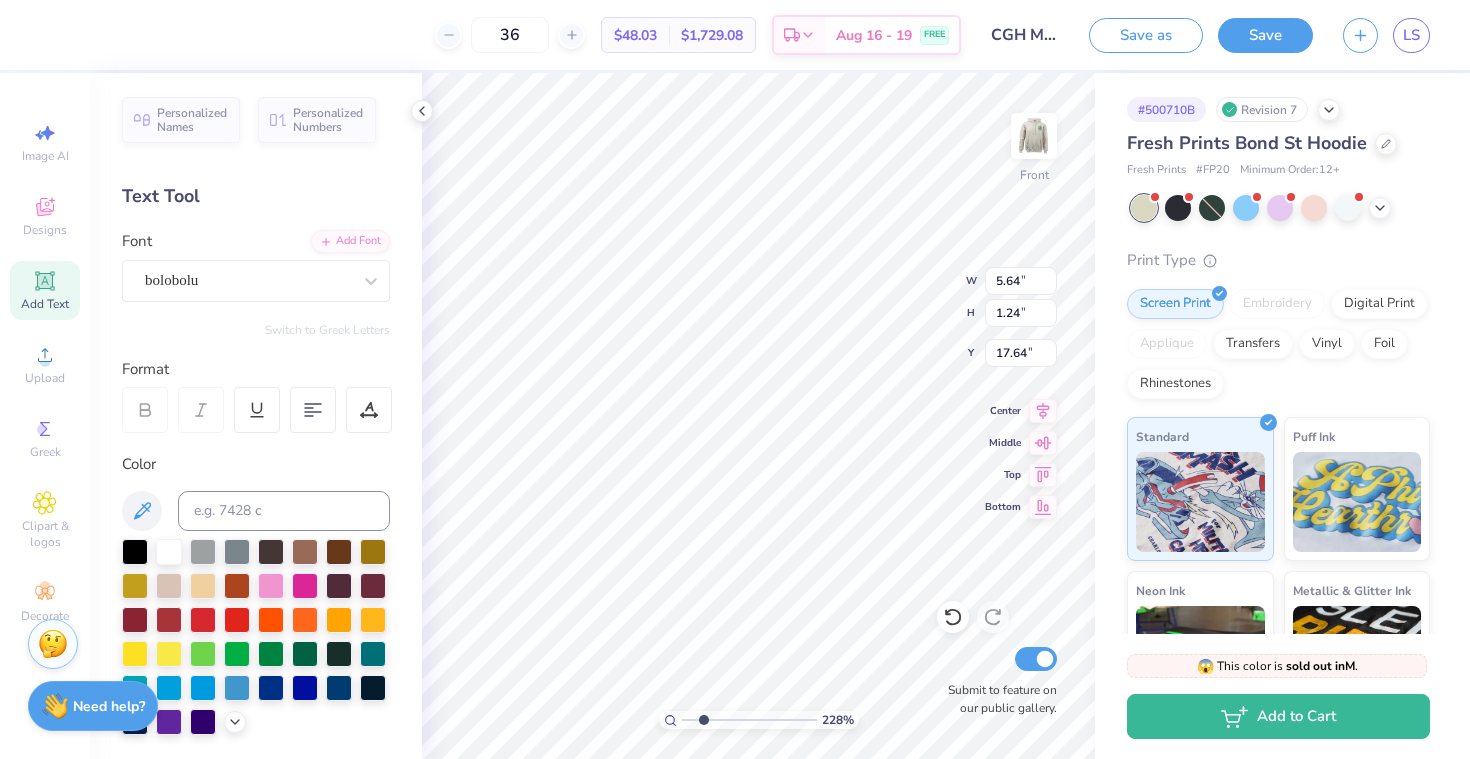 type on "9.38" 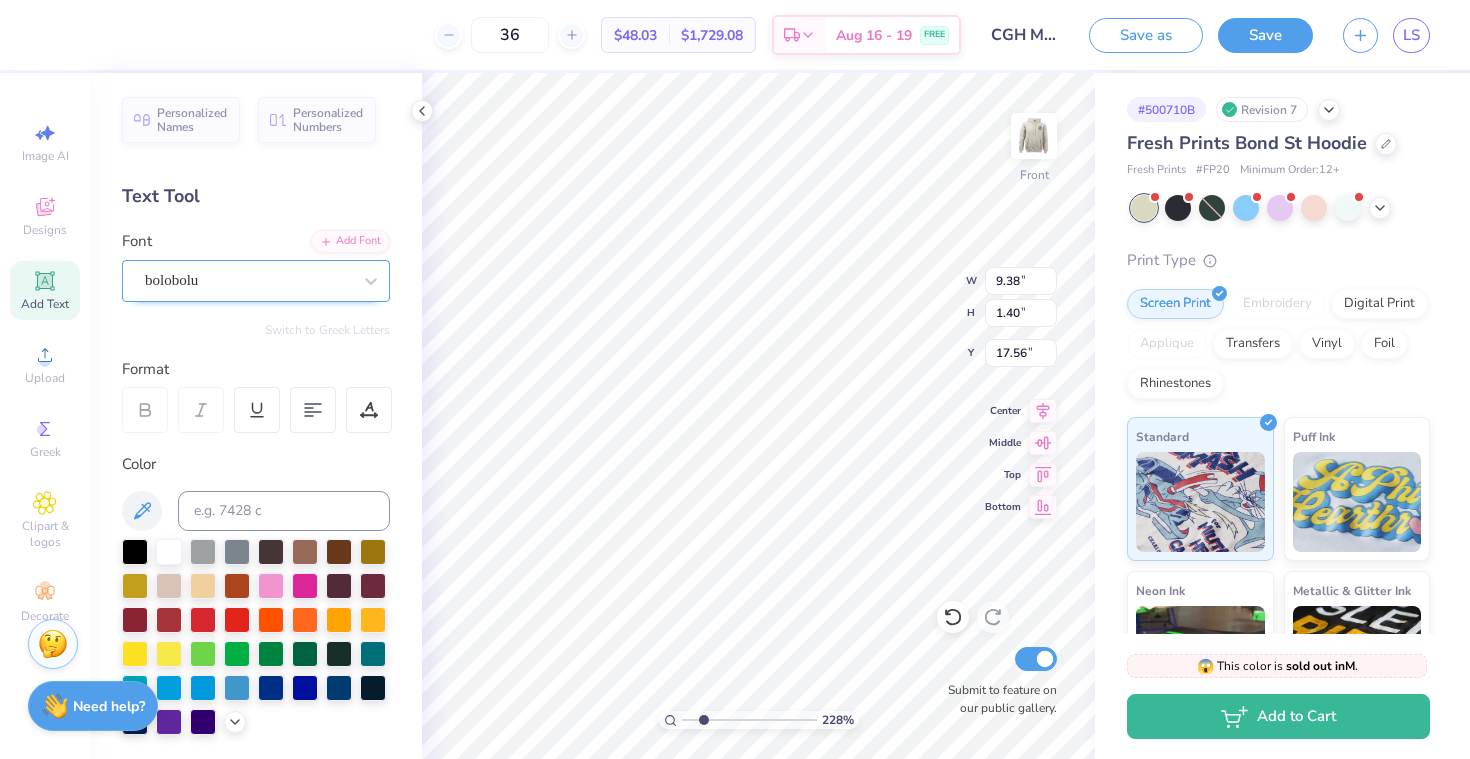 click on "bolobolu" at bounding box center (248, 280) 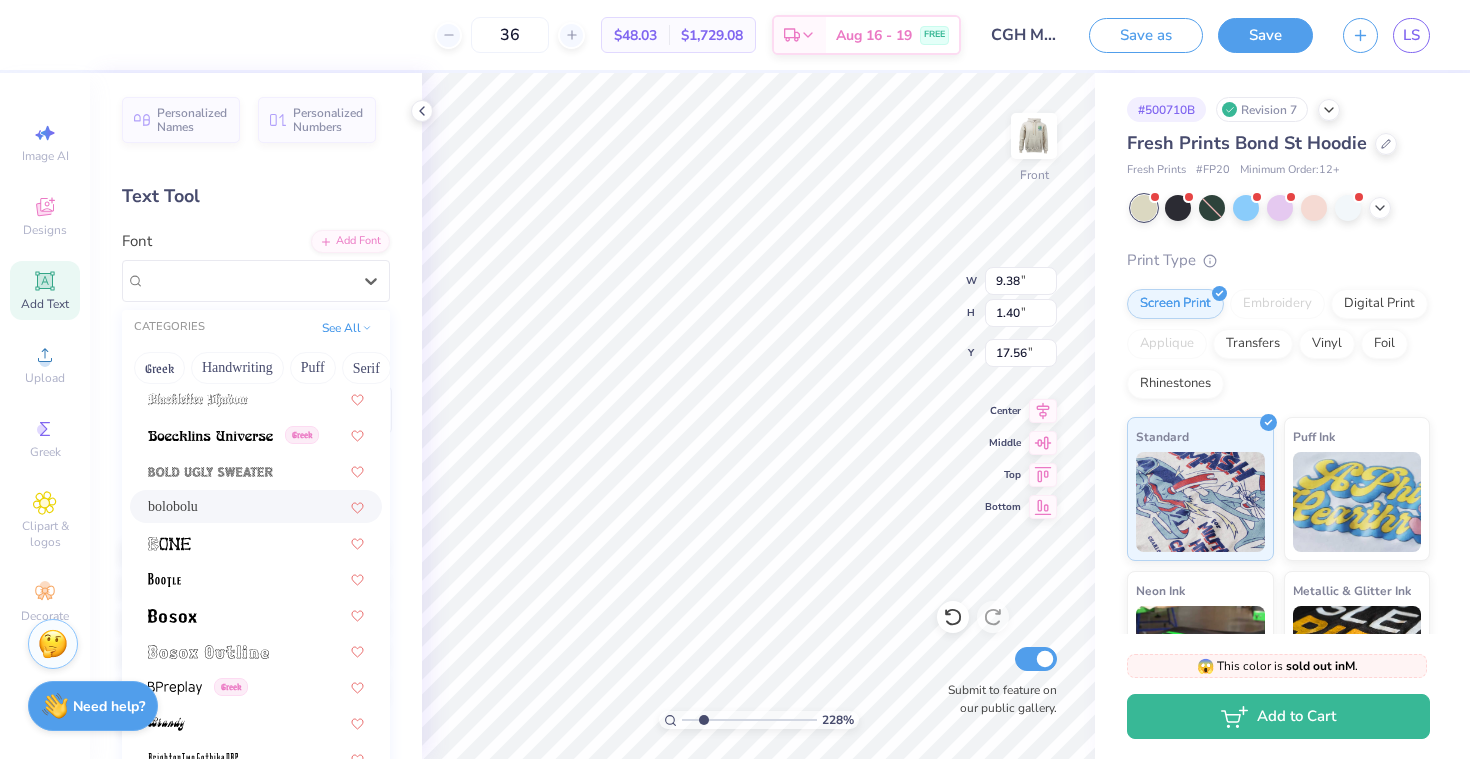 scroll, scrollTop: 1267, scrollLeft: 0, axis: vertical 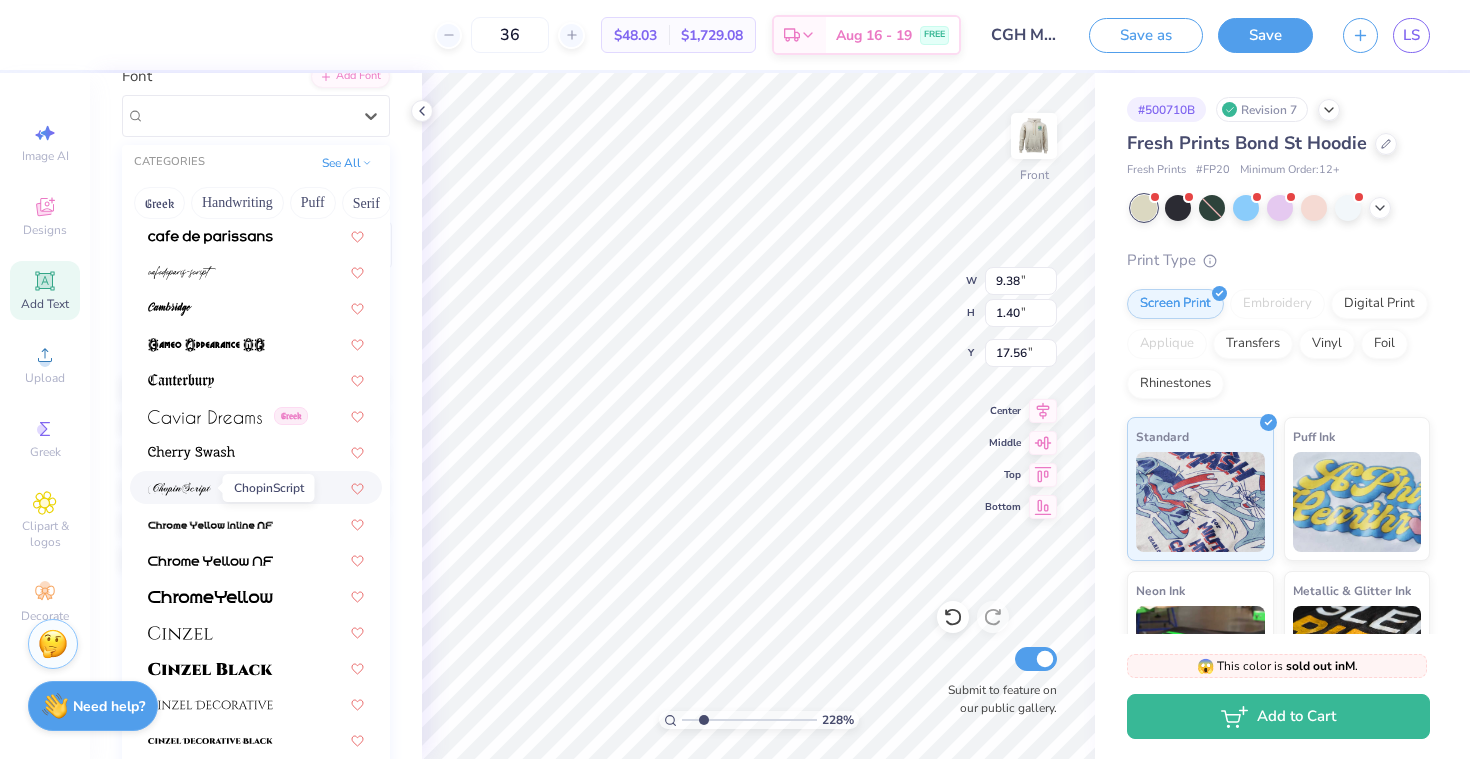 click at bounding box center (179, 489) 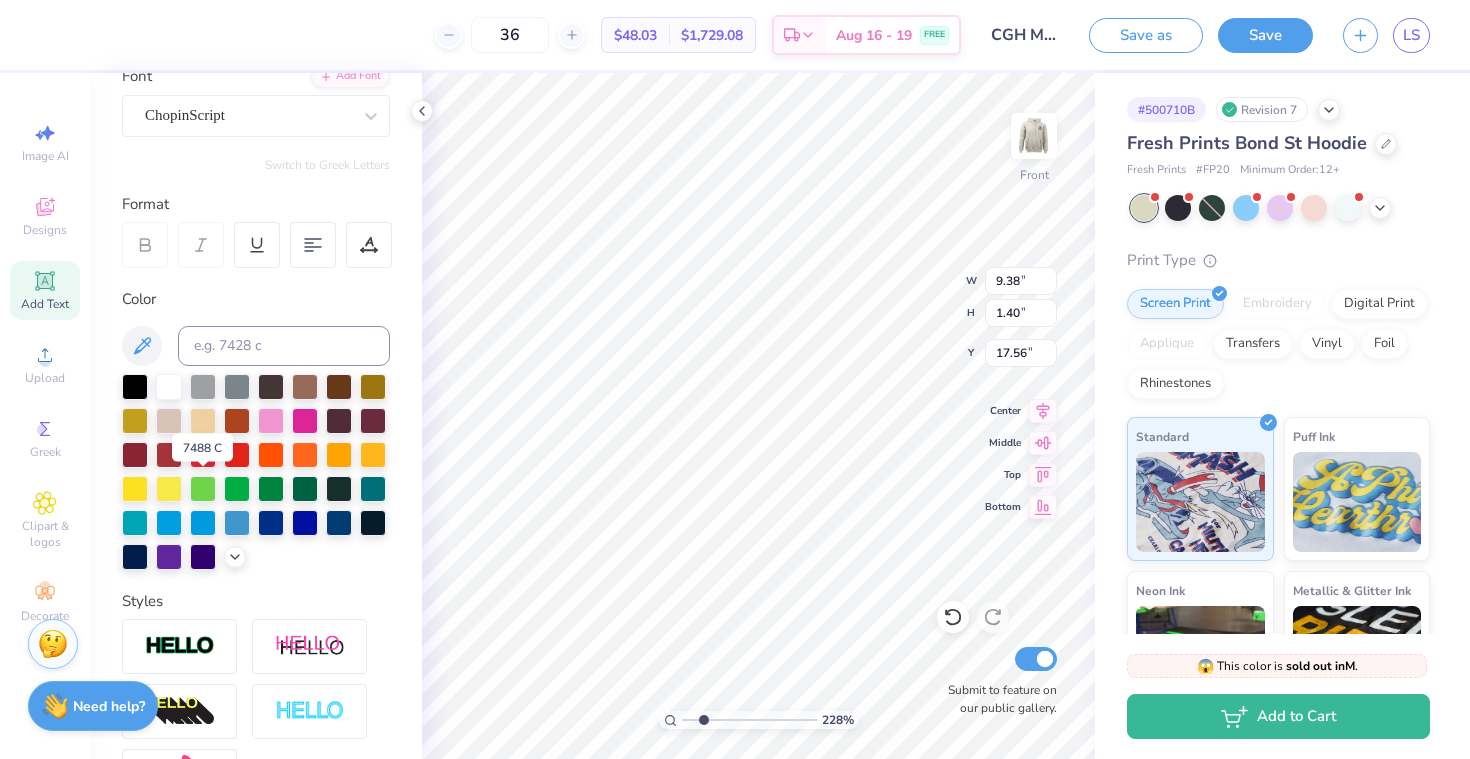 type on "7.85" 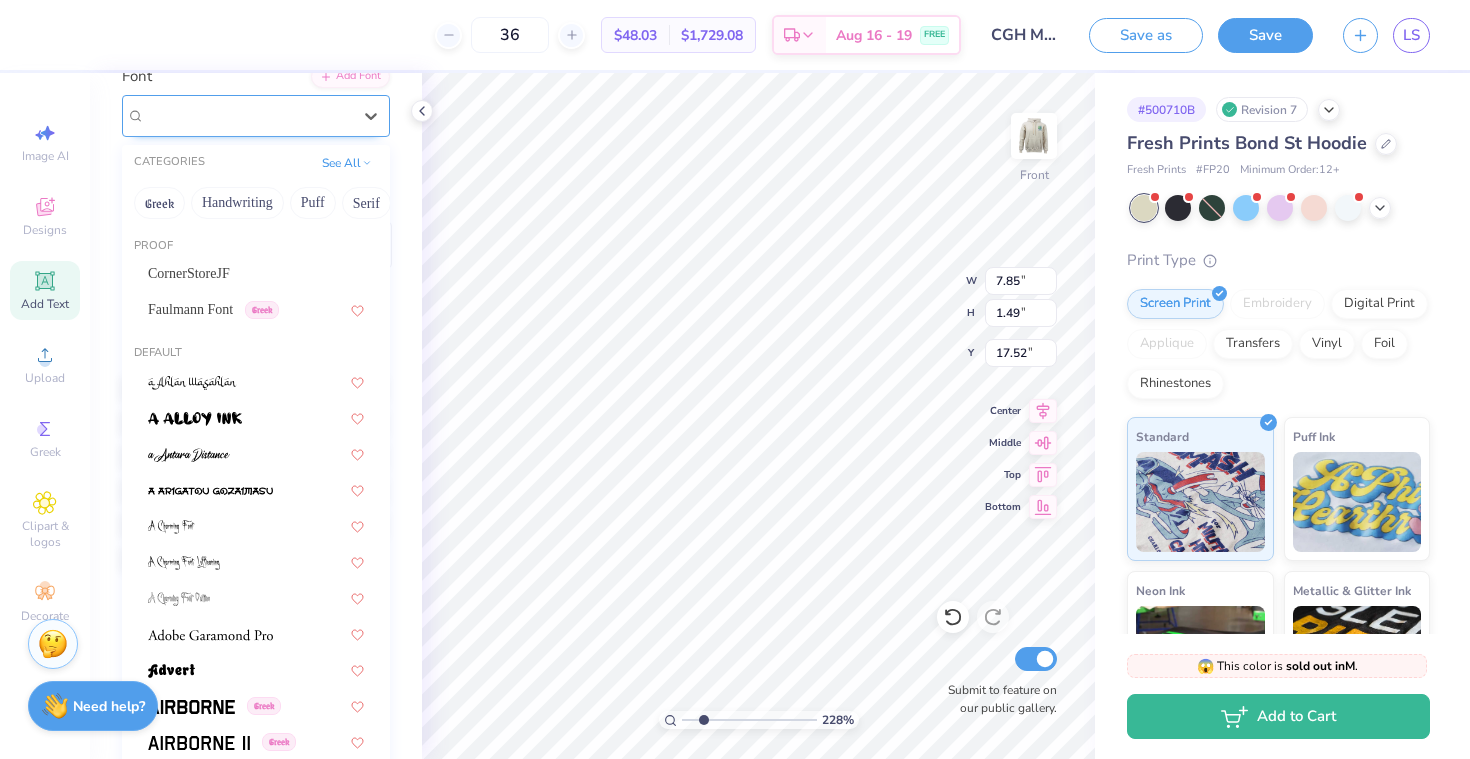 click on "ChopinScript" at bounding box center (248, 115) 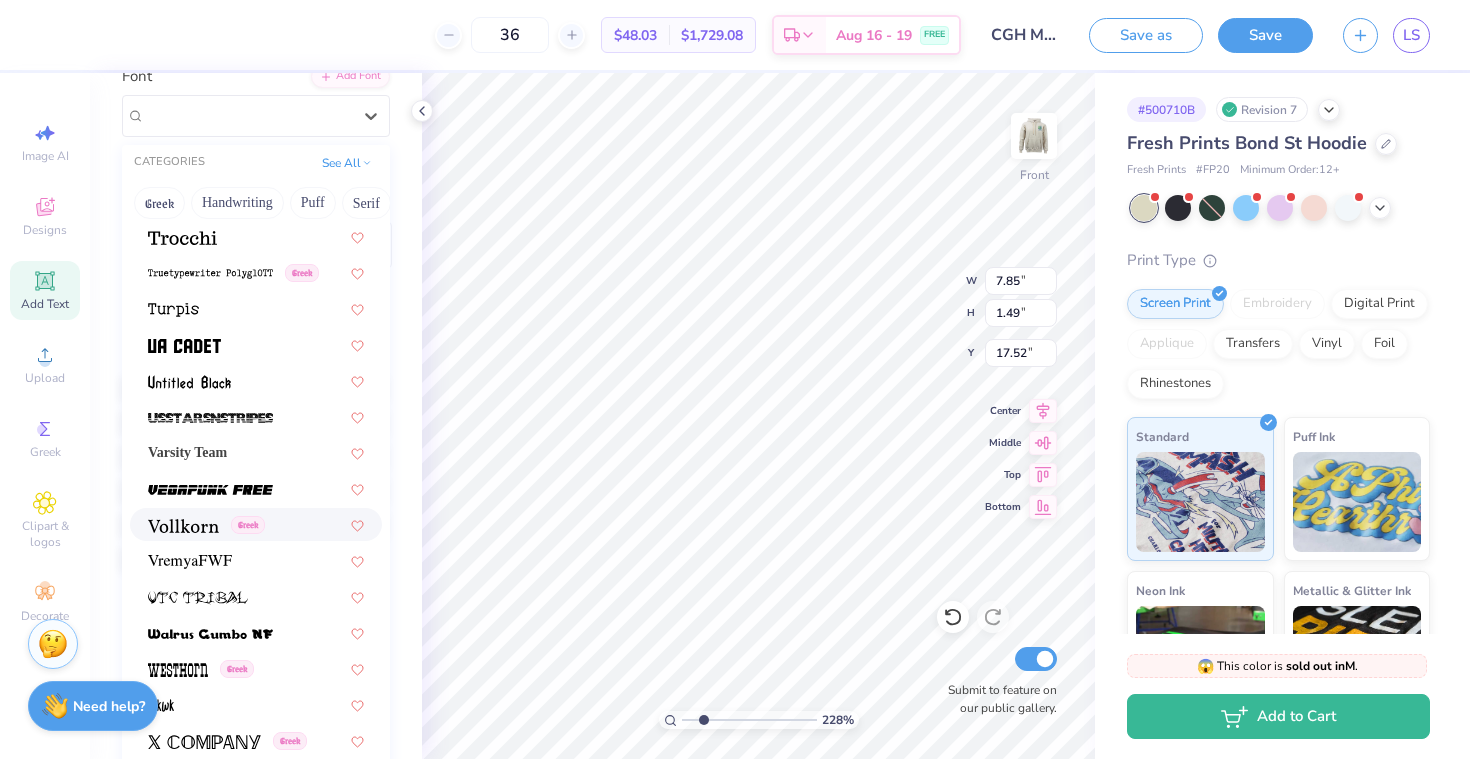 scroll, scrollTop: 10714, scrollLeft: 0, axis: vertical 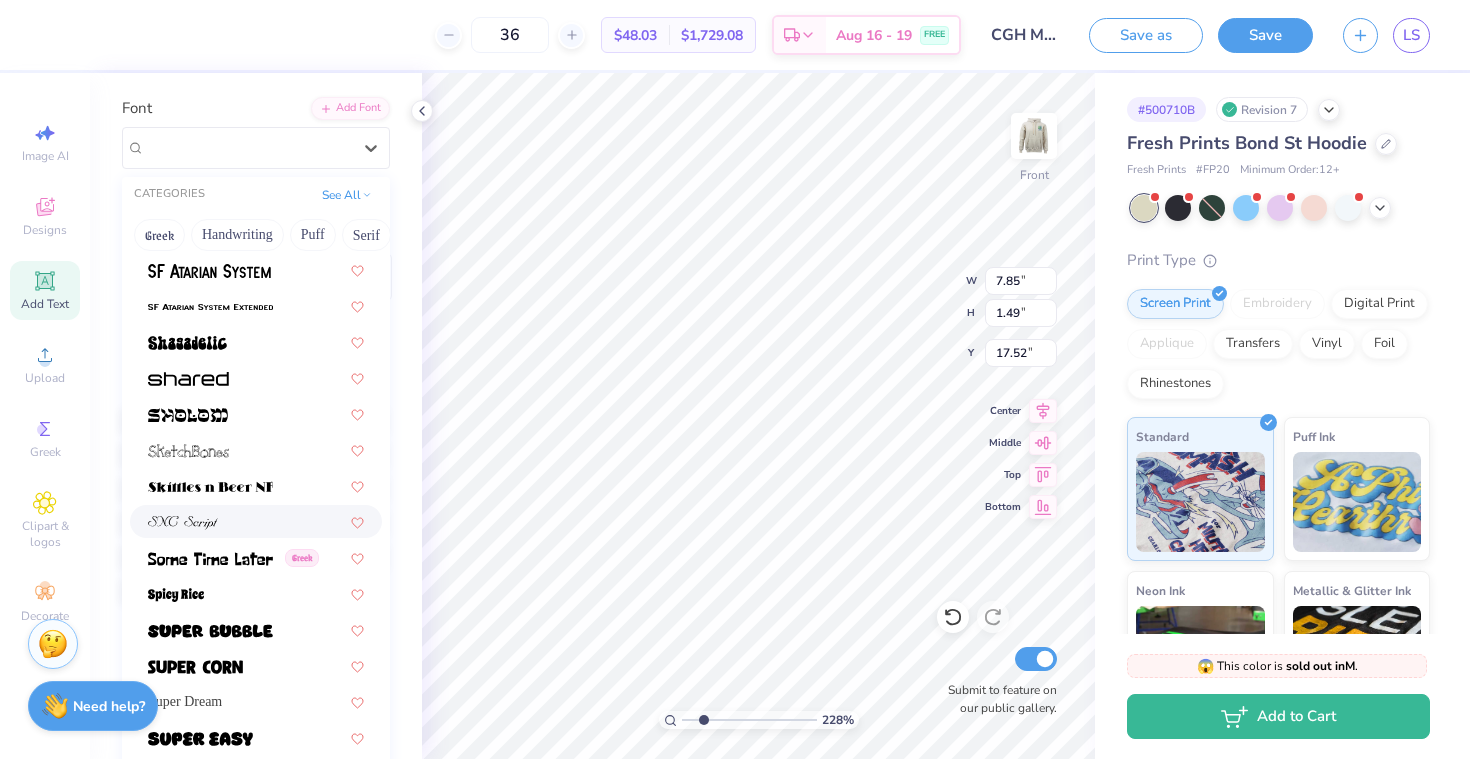 click at bounding box center (183, 521) 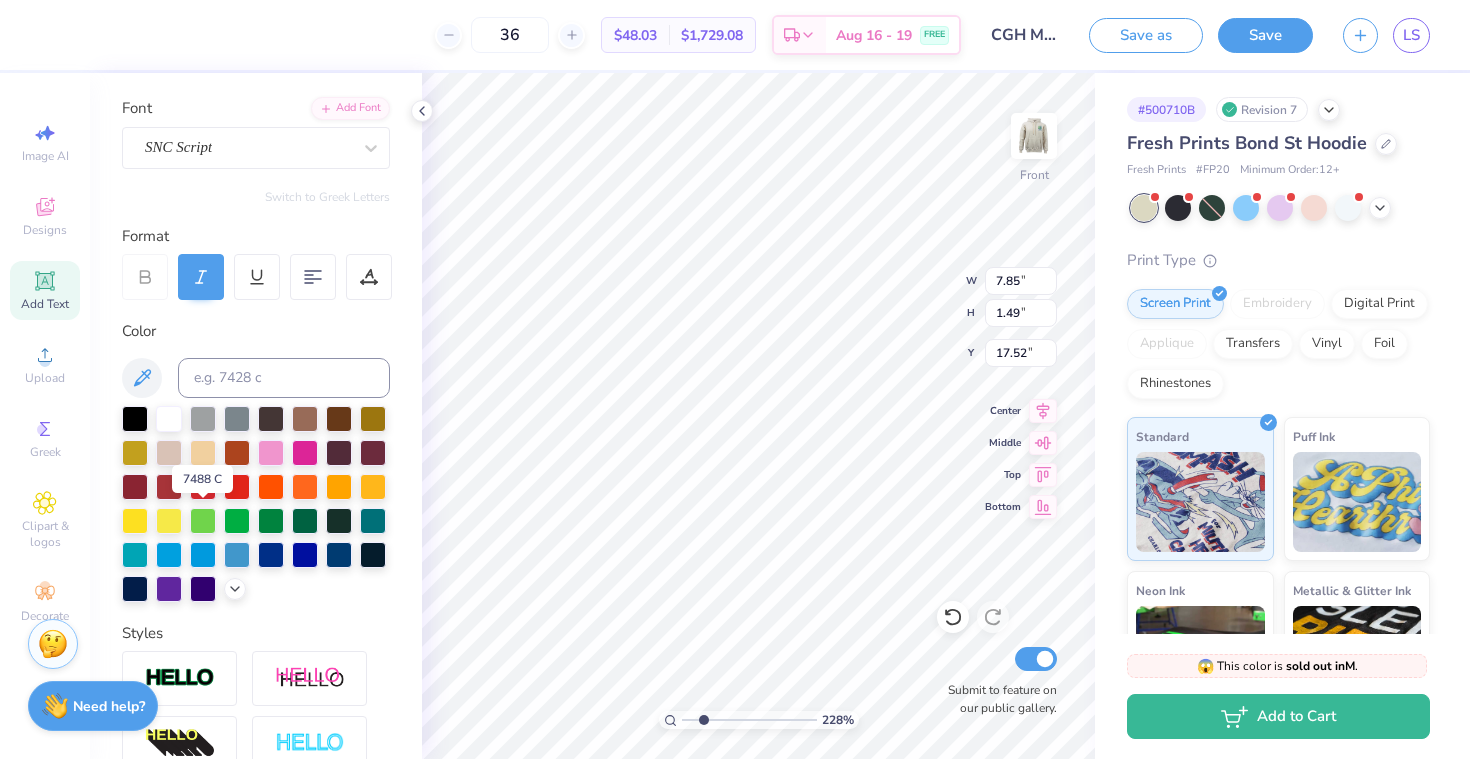type on "6.67" 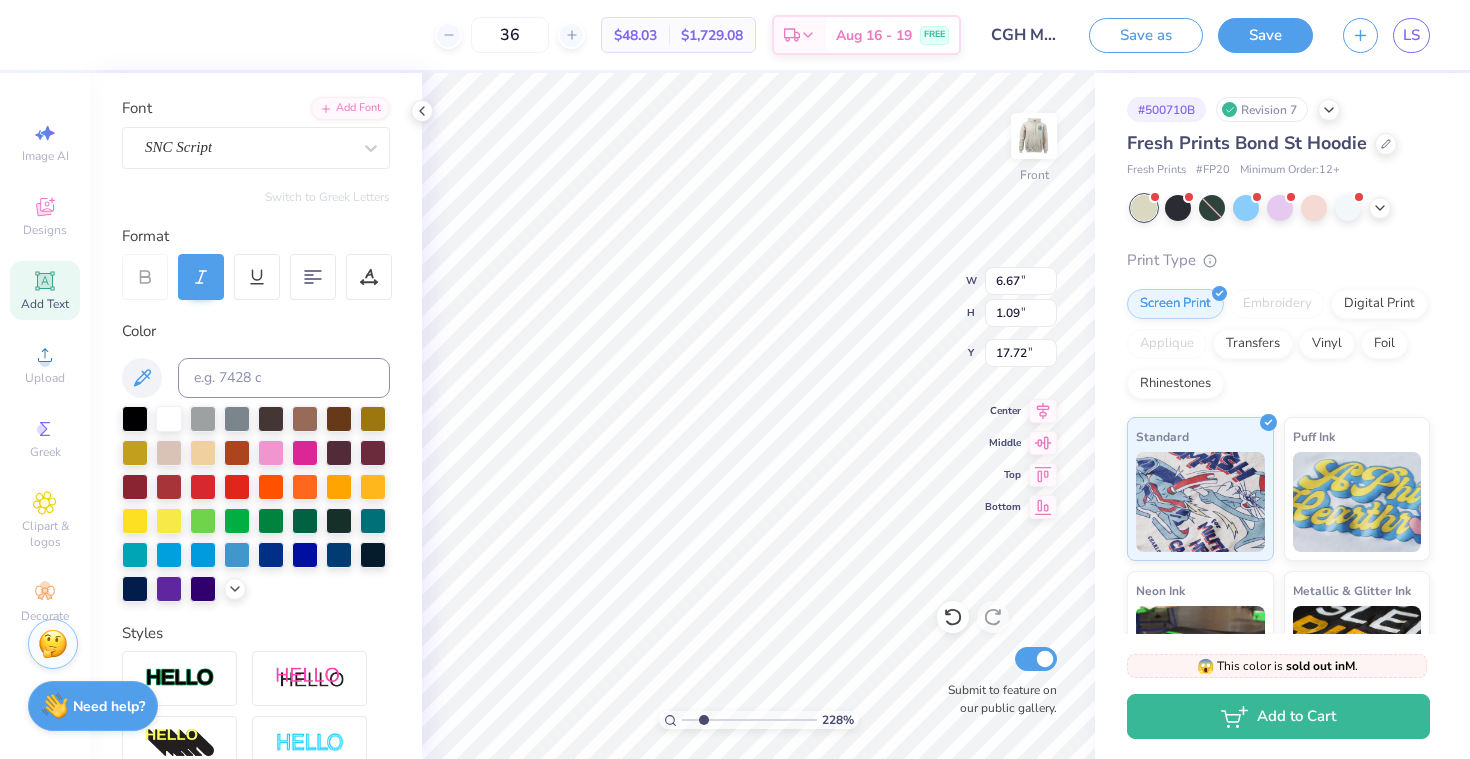 type on "17.53" 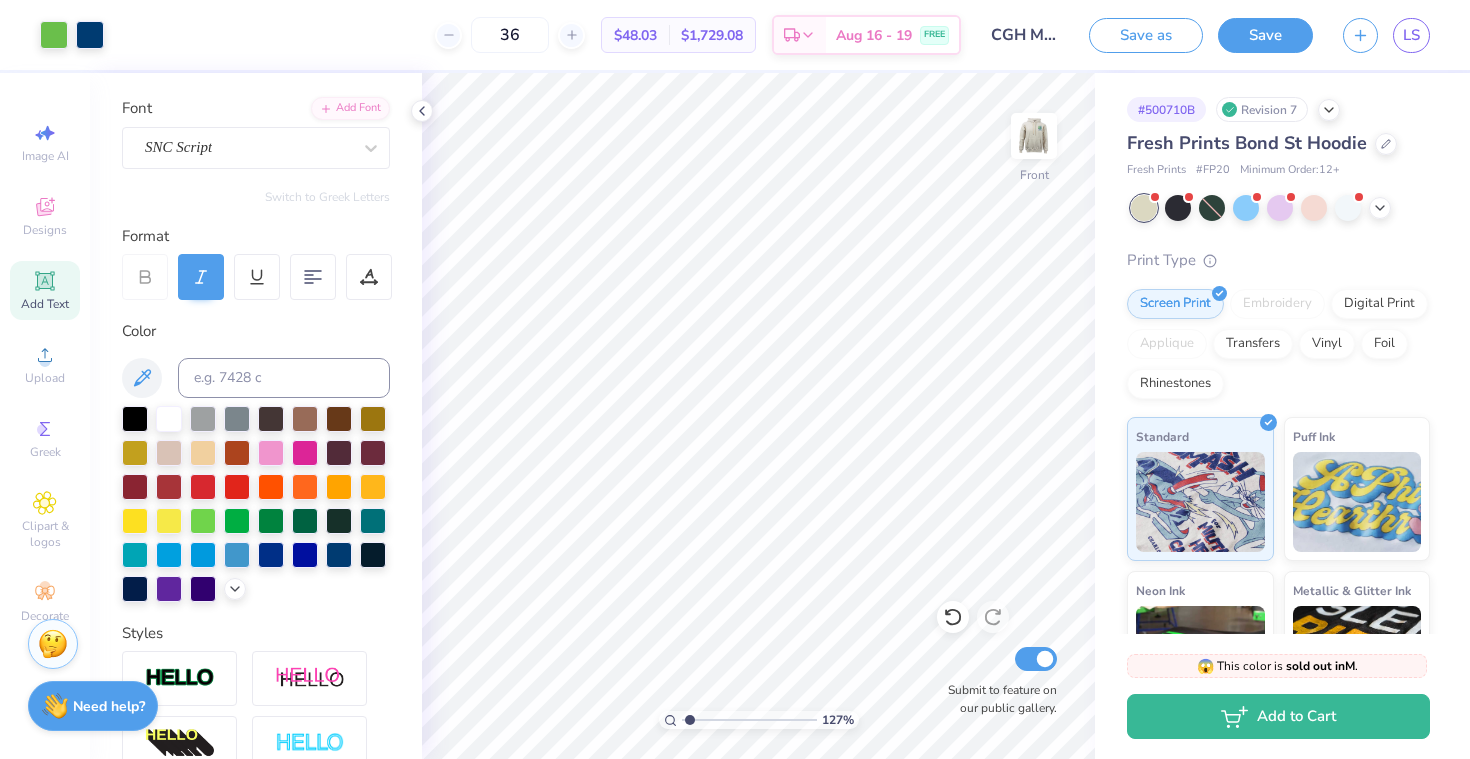 drag, startPoint x: 706, startPoint y: 722, endPoint x: 690, endPoint y: 740, distance: 24.083189 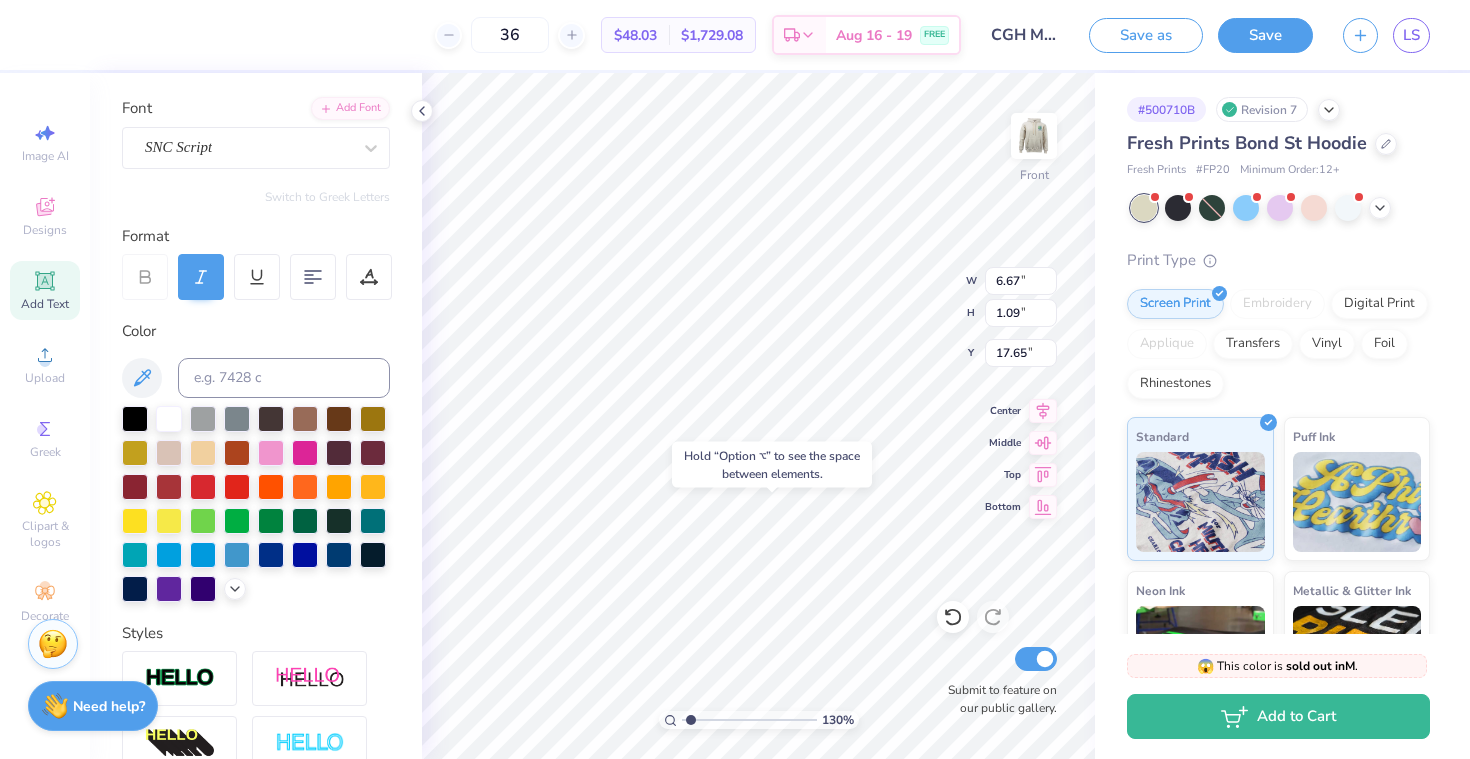type on "17.65" 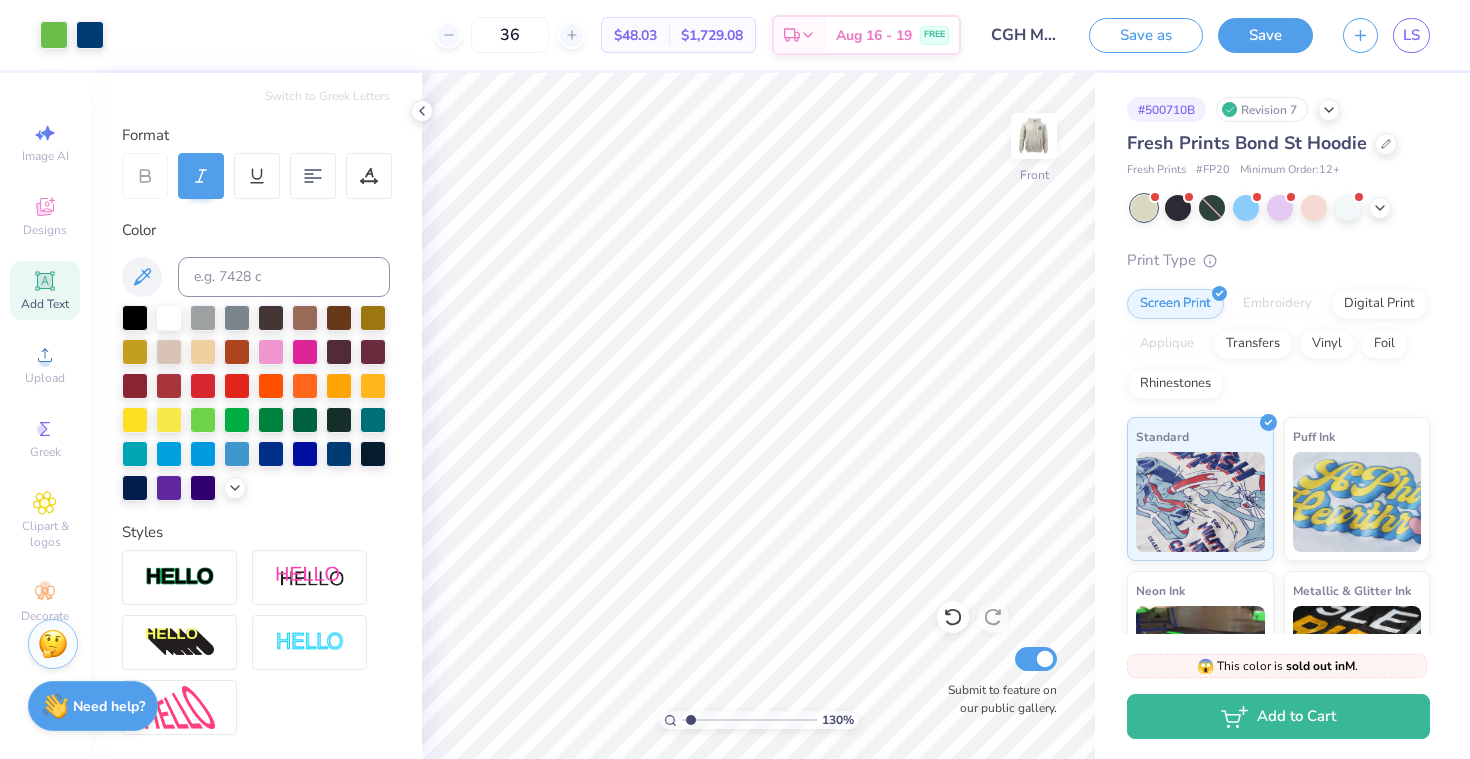 scroll, scrollTop: 403, scrollLeft: 0, axis: vertical 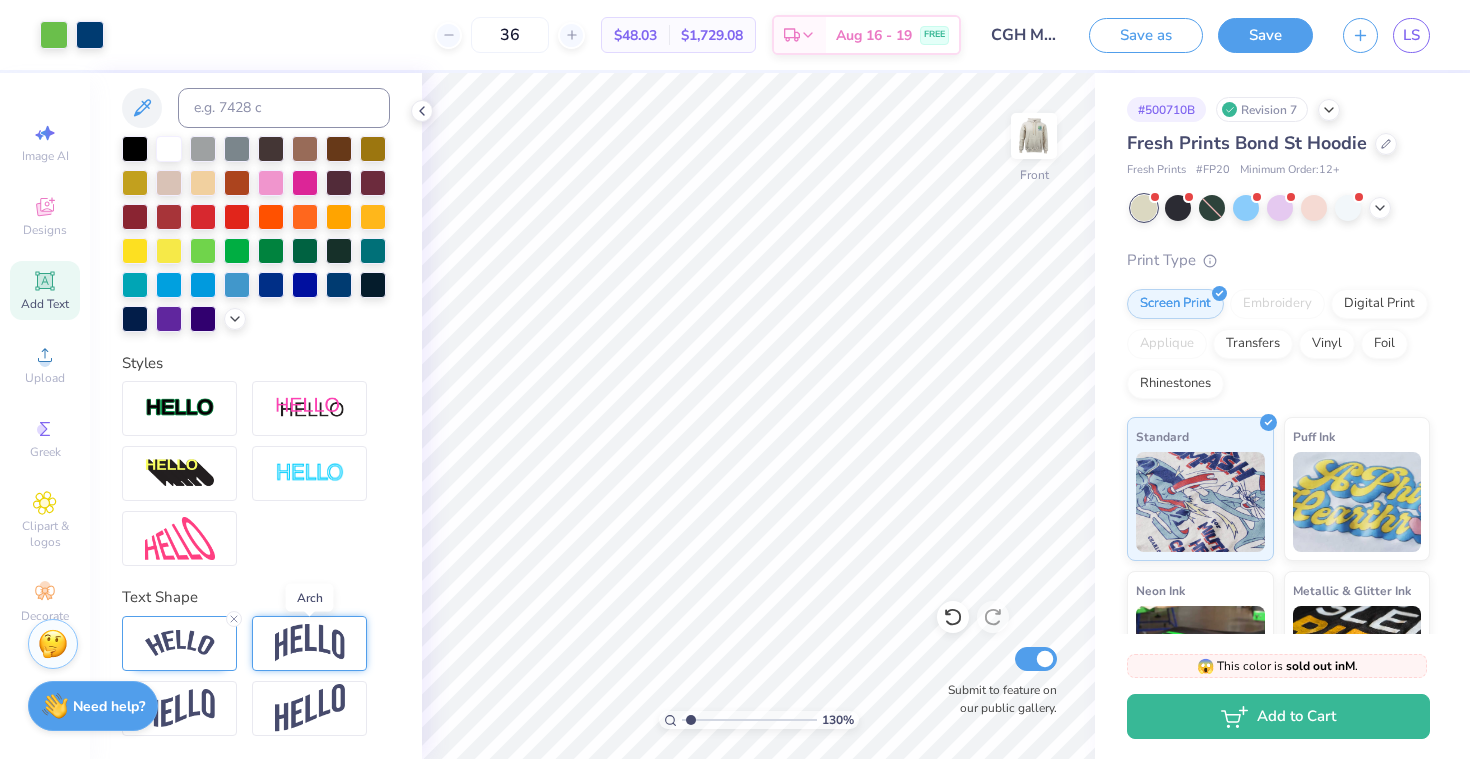 click at bounding box center (310, 643) 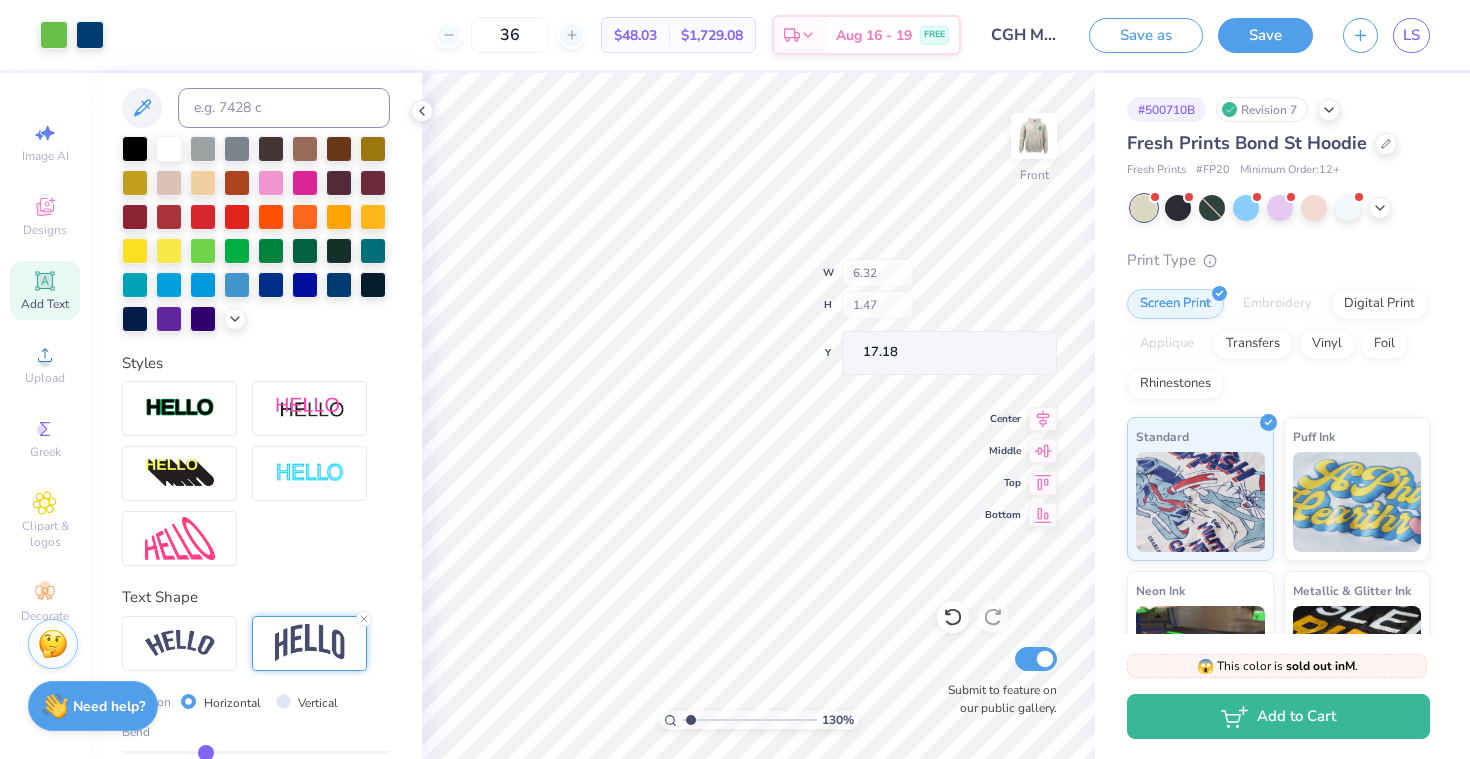 type on "17.18" 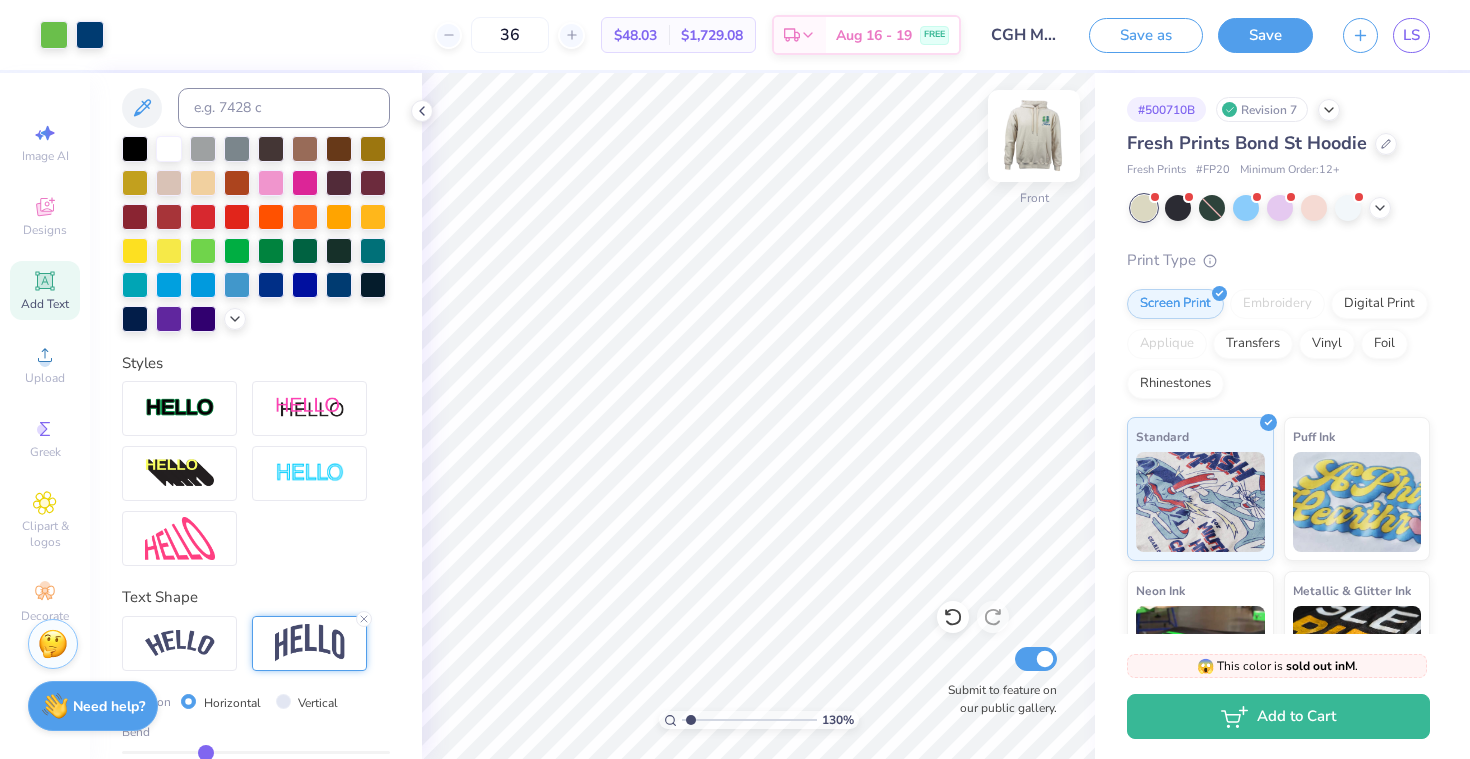 click at bounding box center (1034, 136) 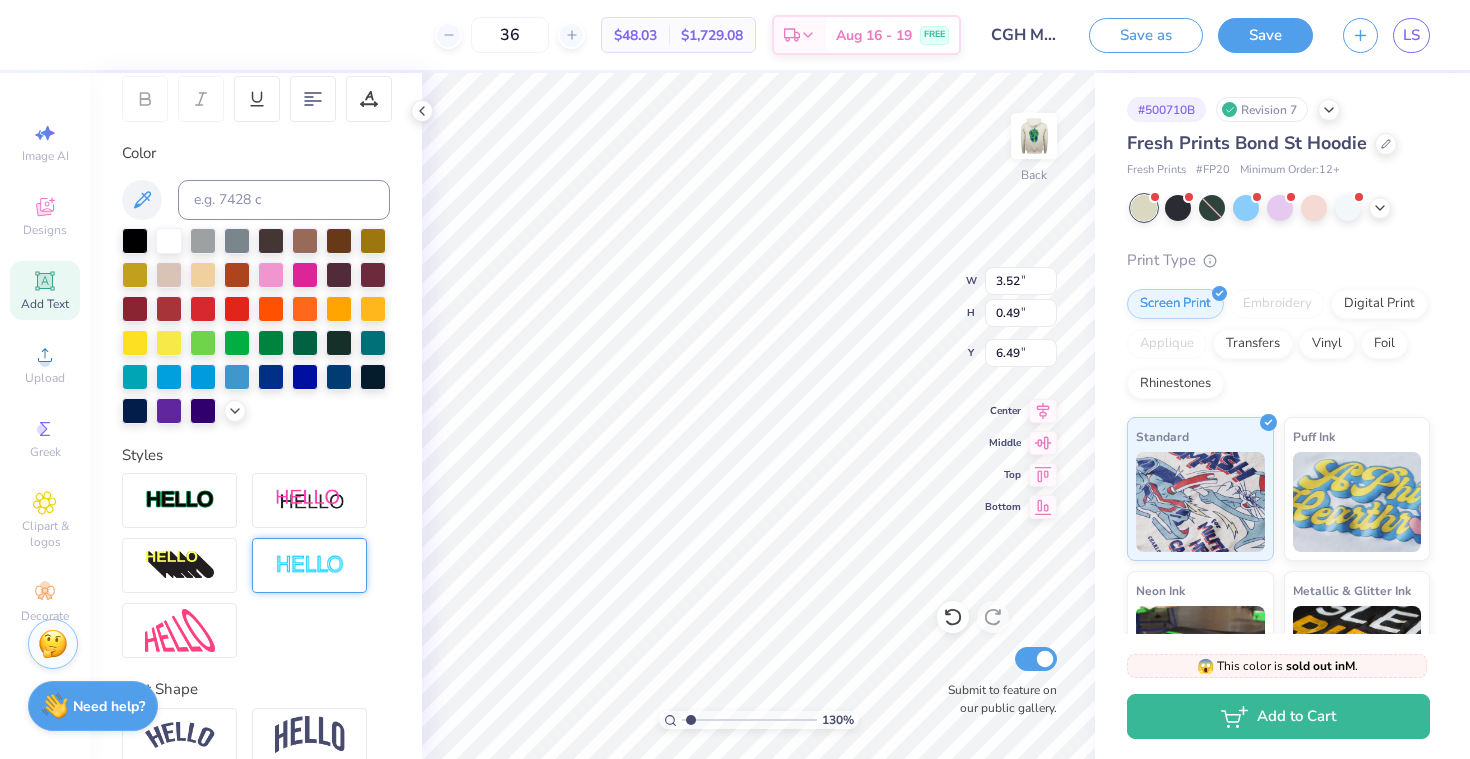 scroll, scrollTop: 0, scrollLeft: 0, axis: both 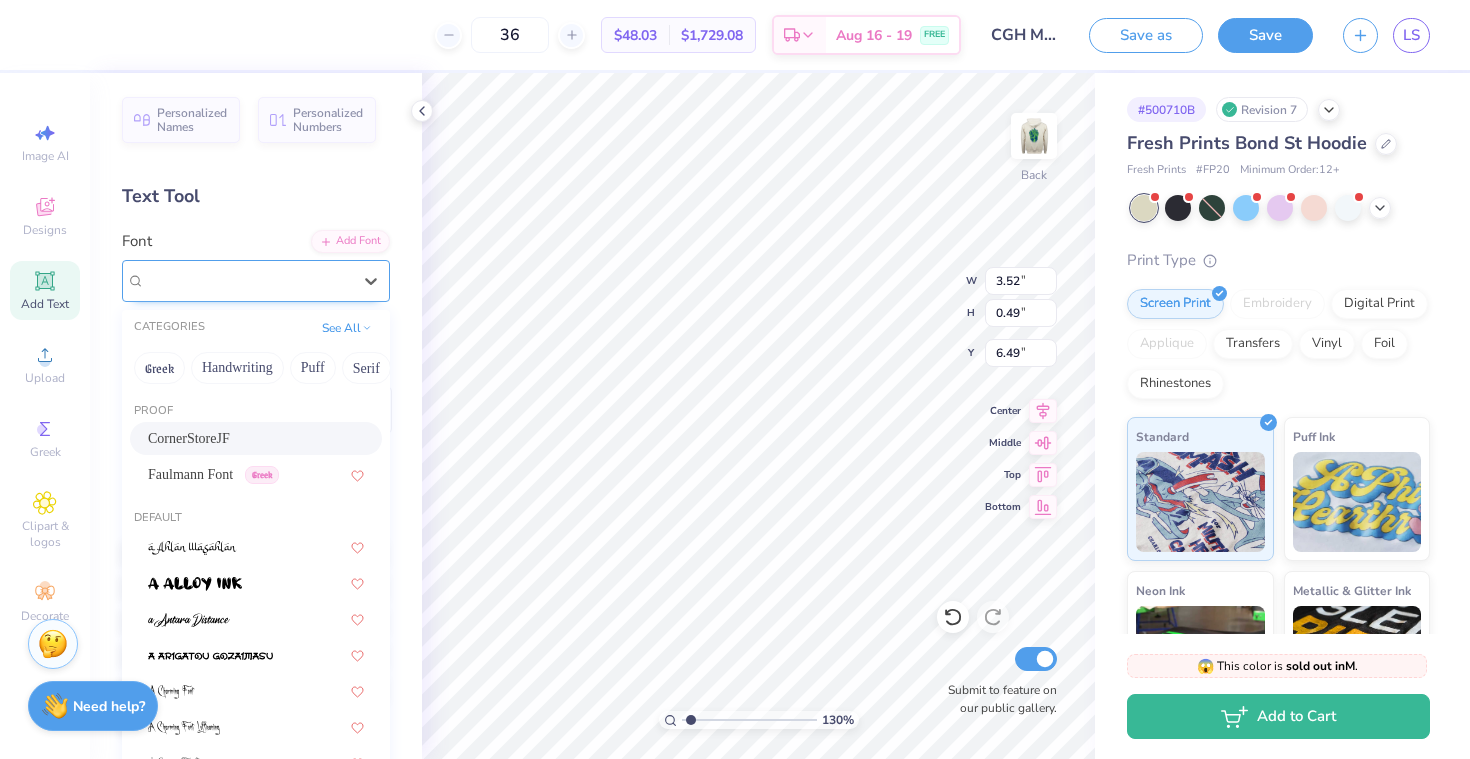 click on "CornerStoreJF" at bounding box center [248, 280] 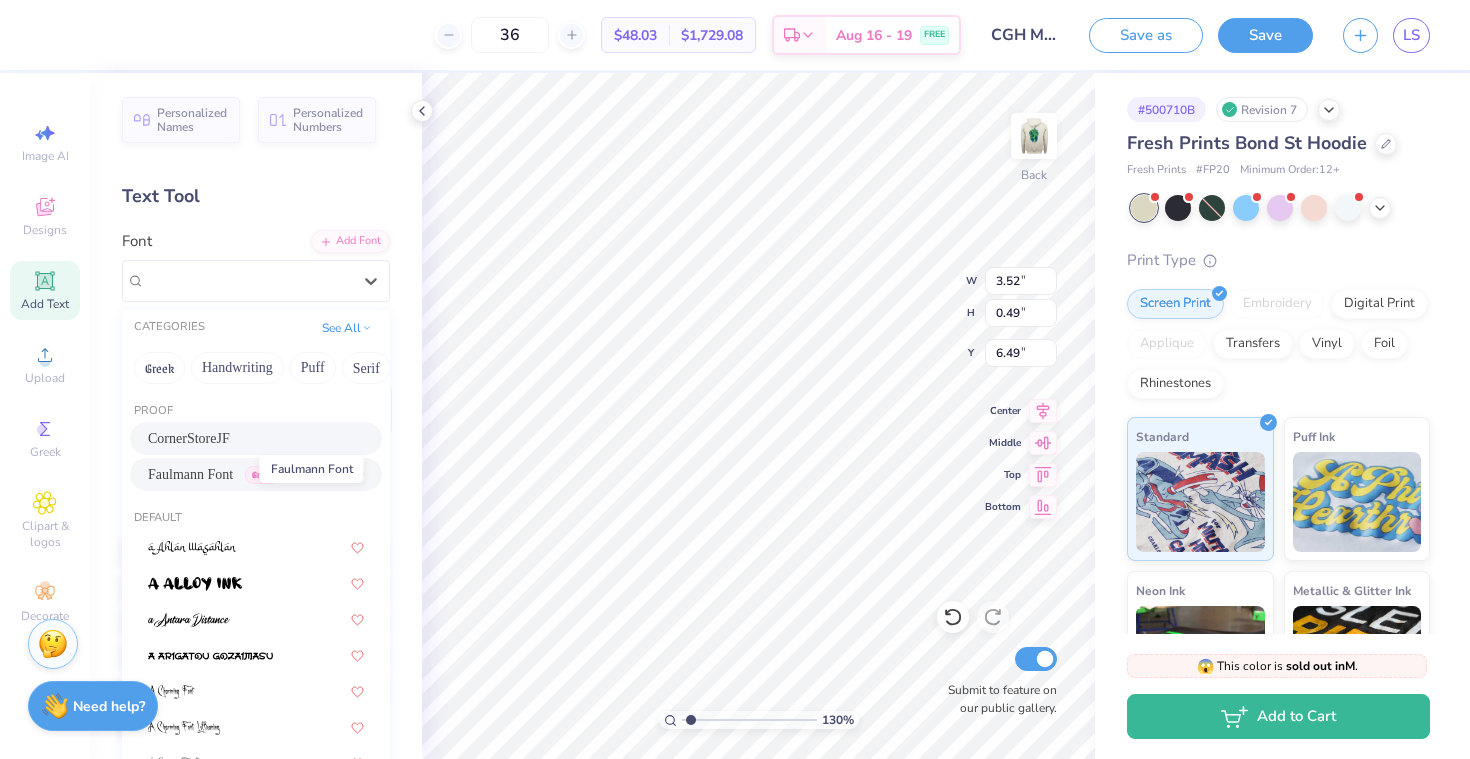 click on "Faulmann Font" at bounding box center [190, 474] 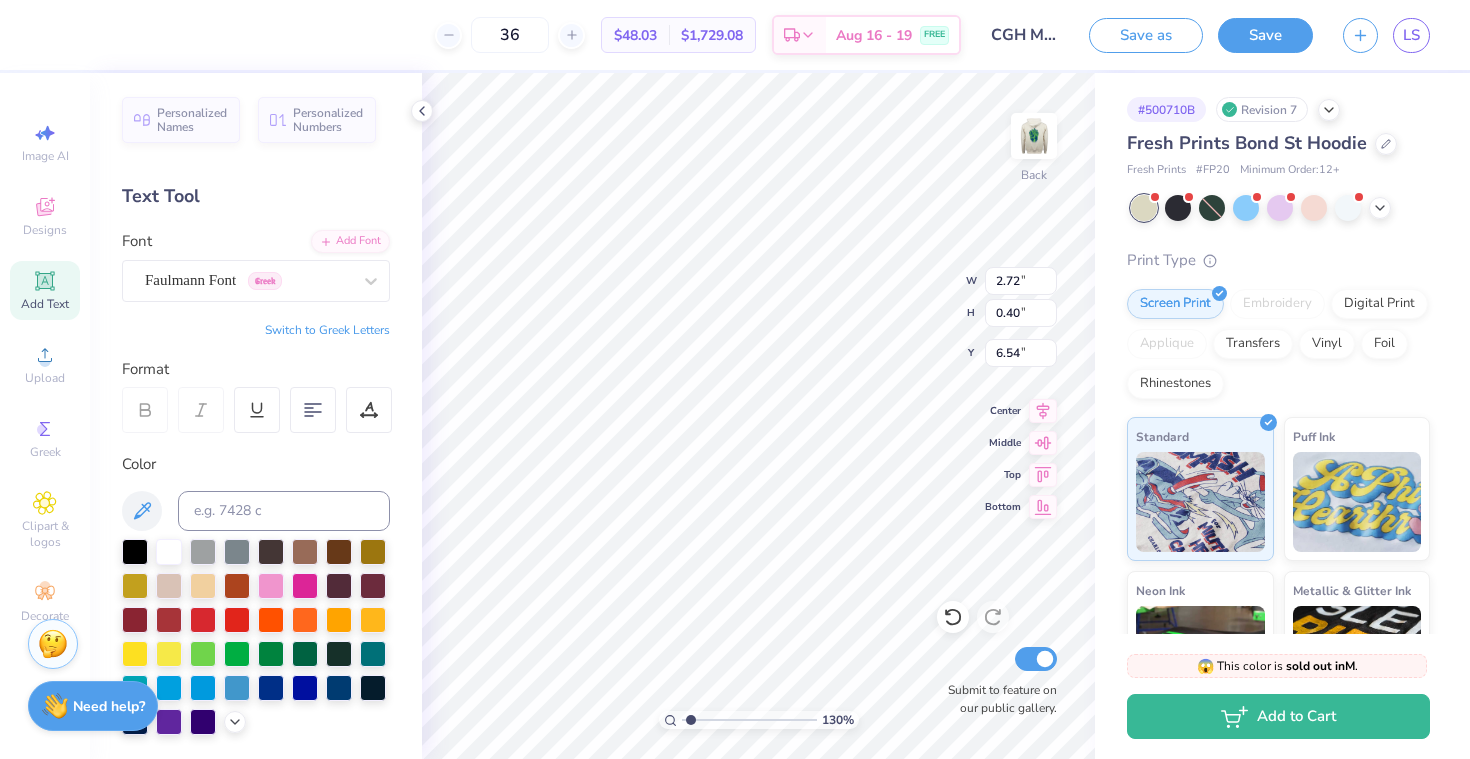 type on "2.72" 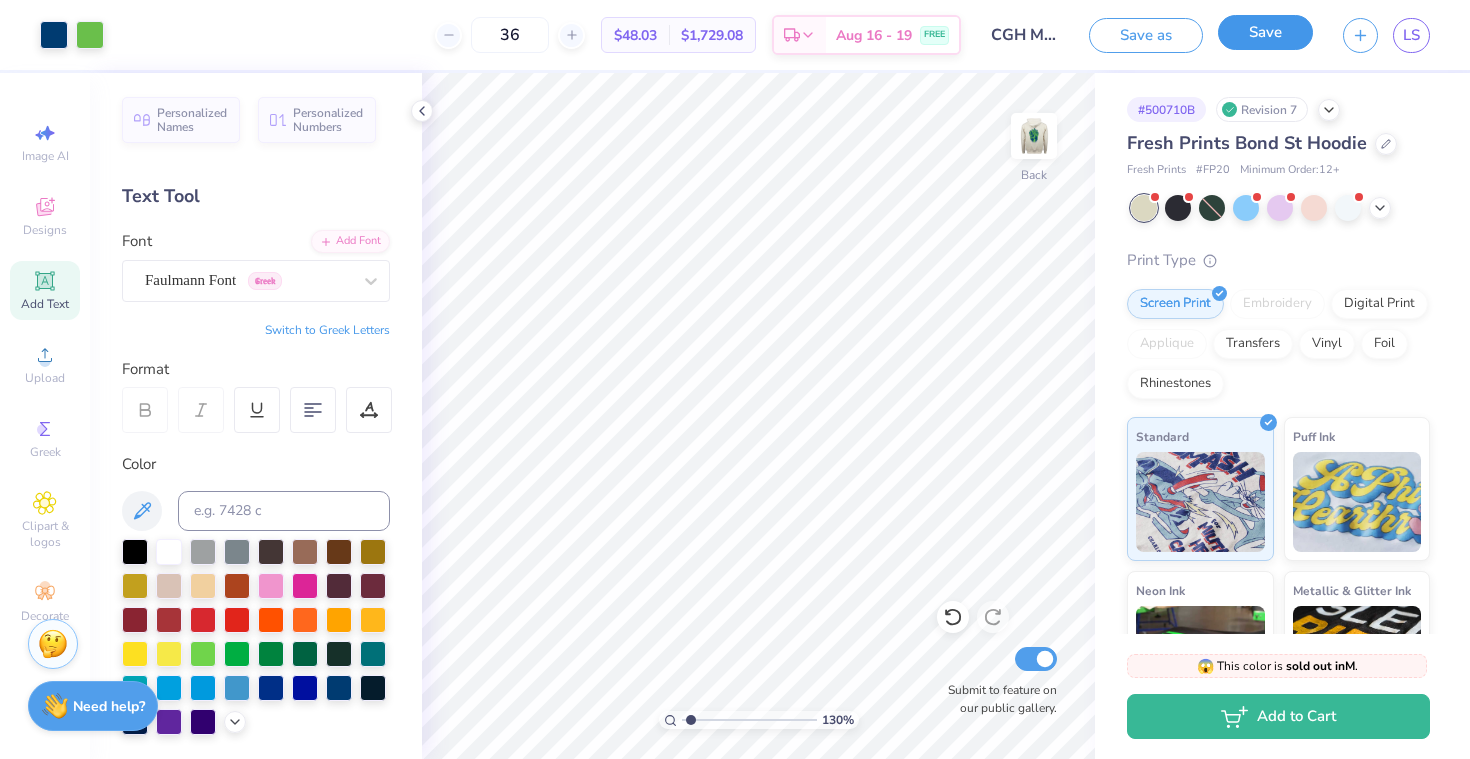 click on "Save" at bounding box center (1265, 32) 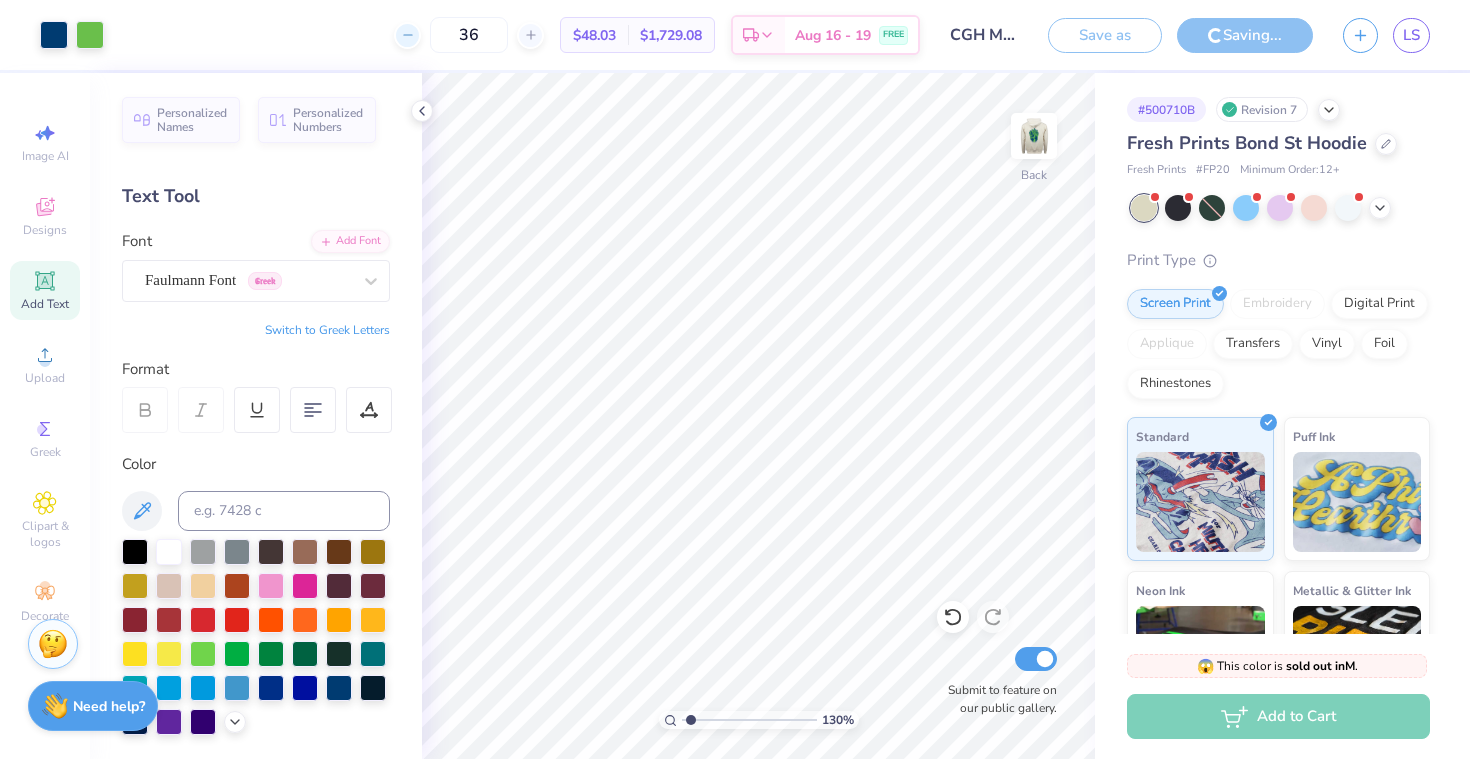 click 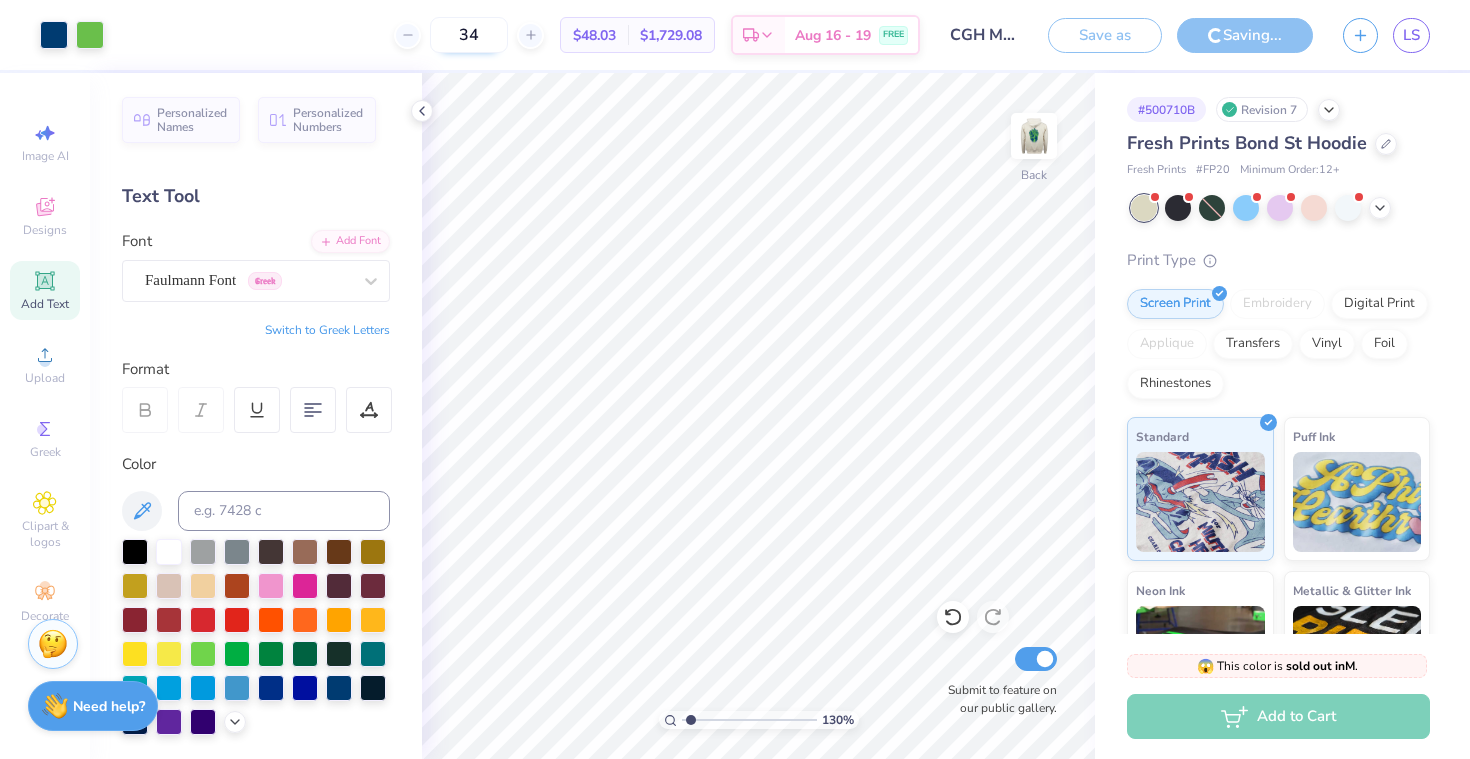 click 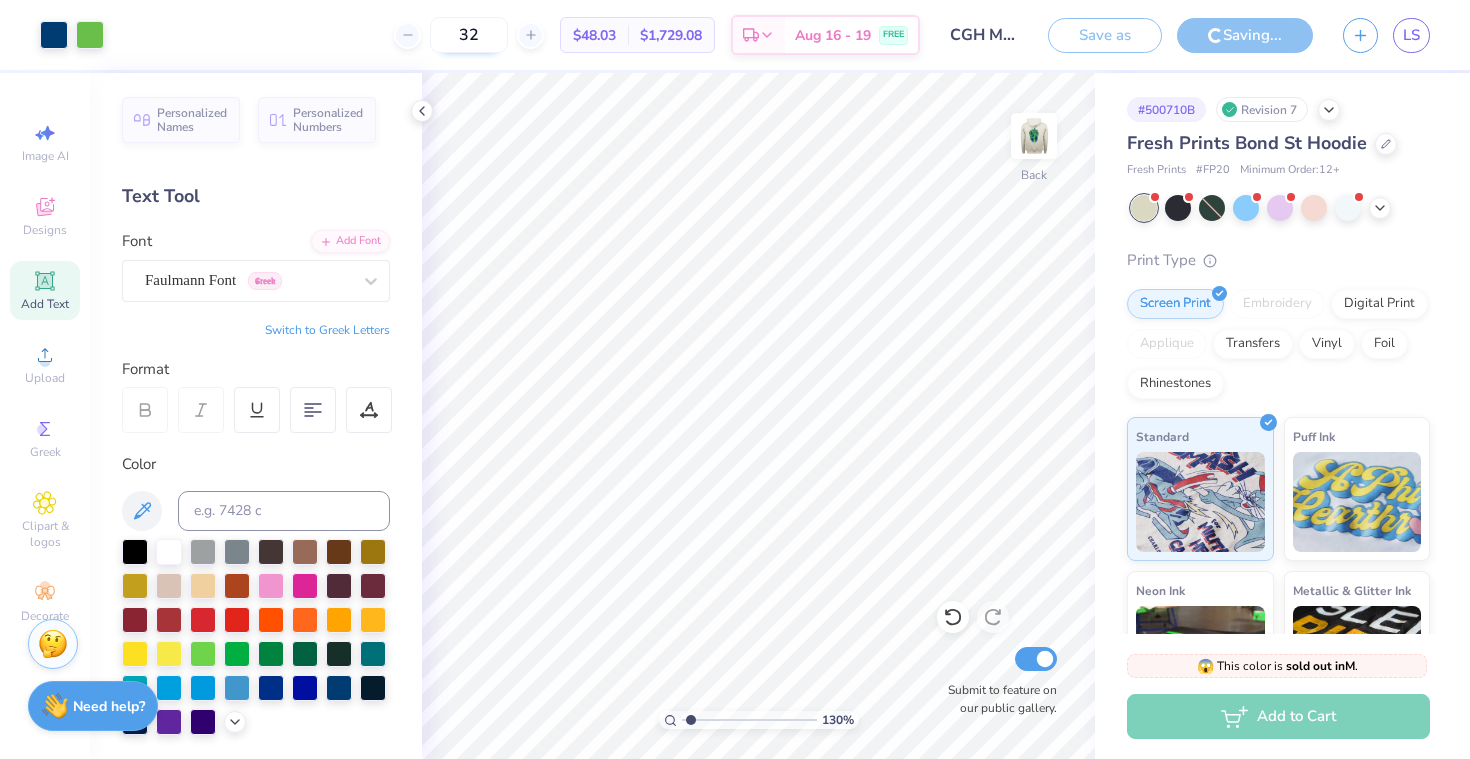 click on "32" at bounding box center (469, 35) 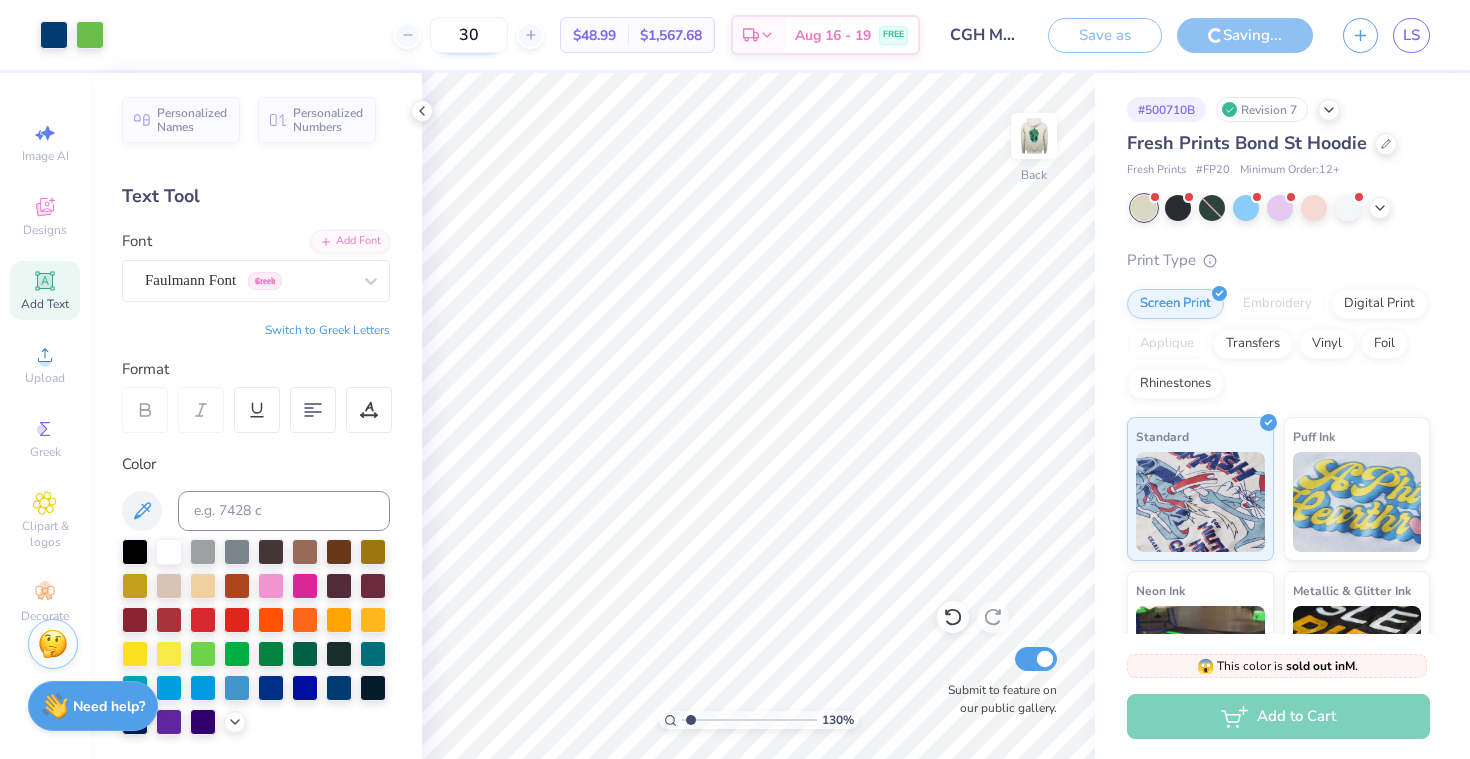 type on "30" 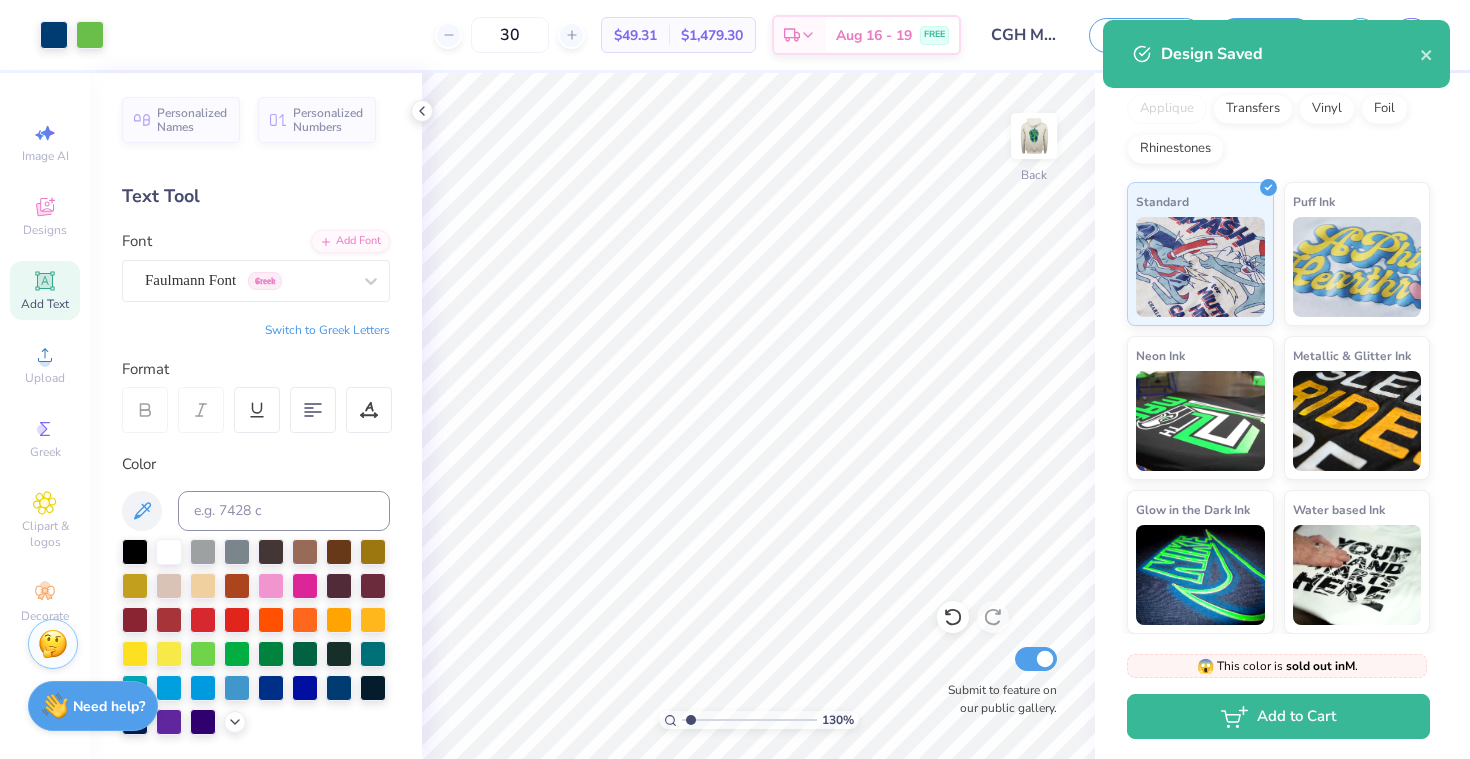 scroll, scrollTop: 0, scrollLeft: 0, axis: both 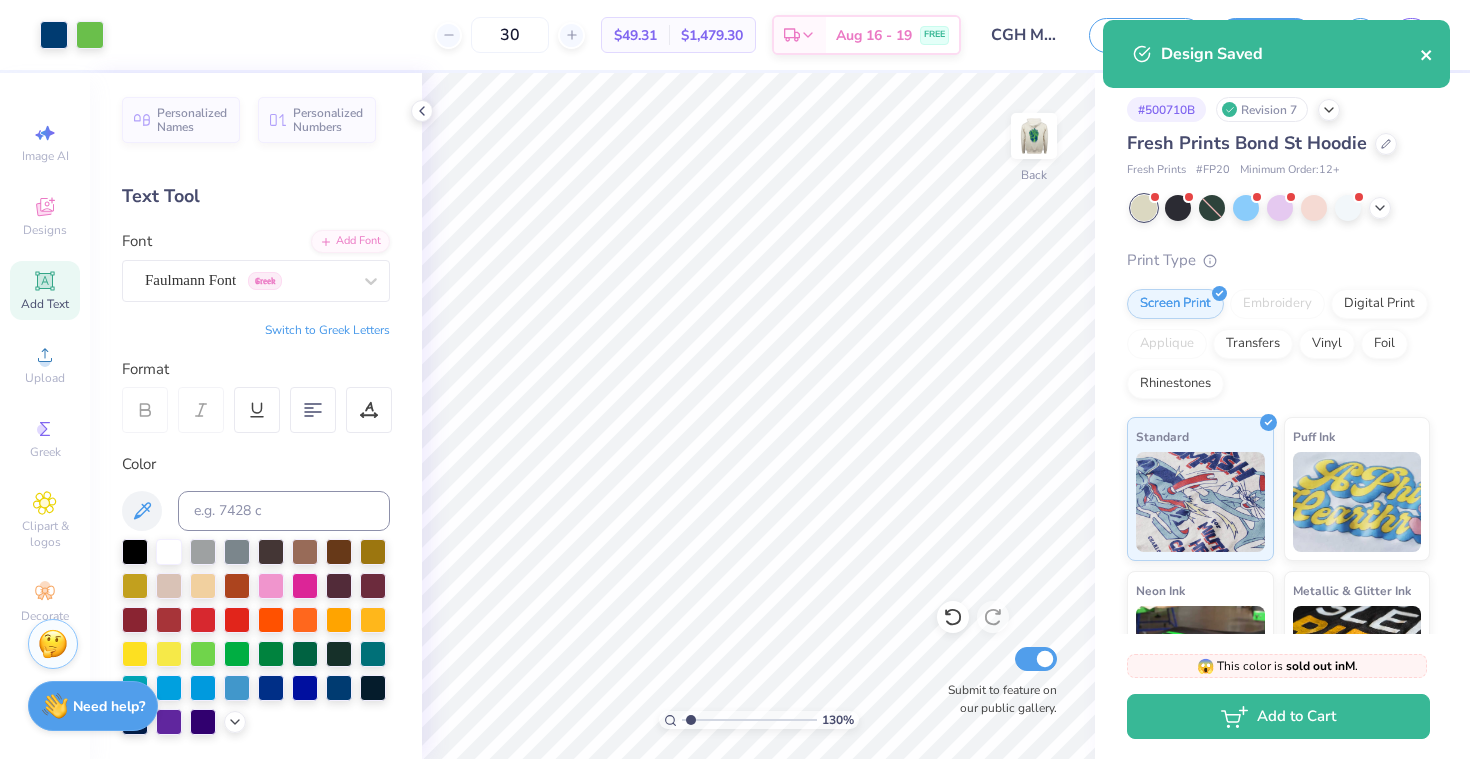 click 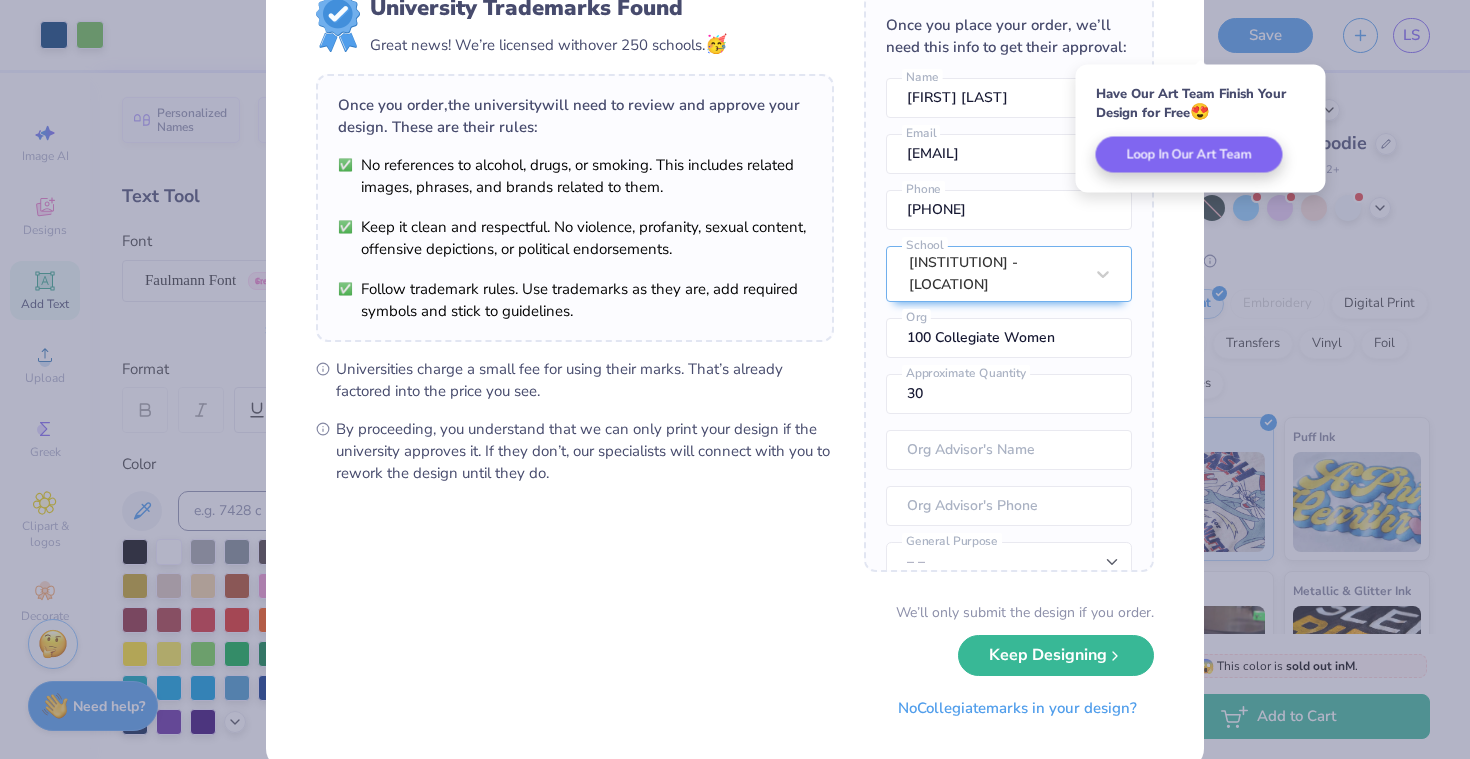 scroll, scrollTop: 0, scrollLeft: 0, axis: both 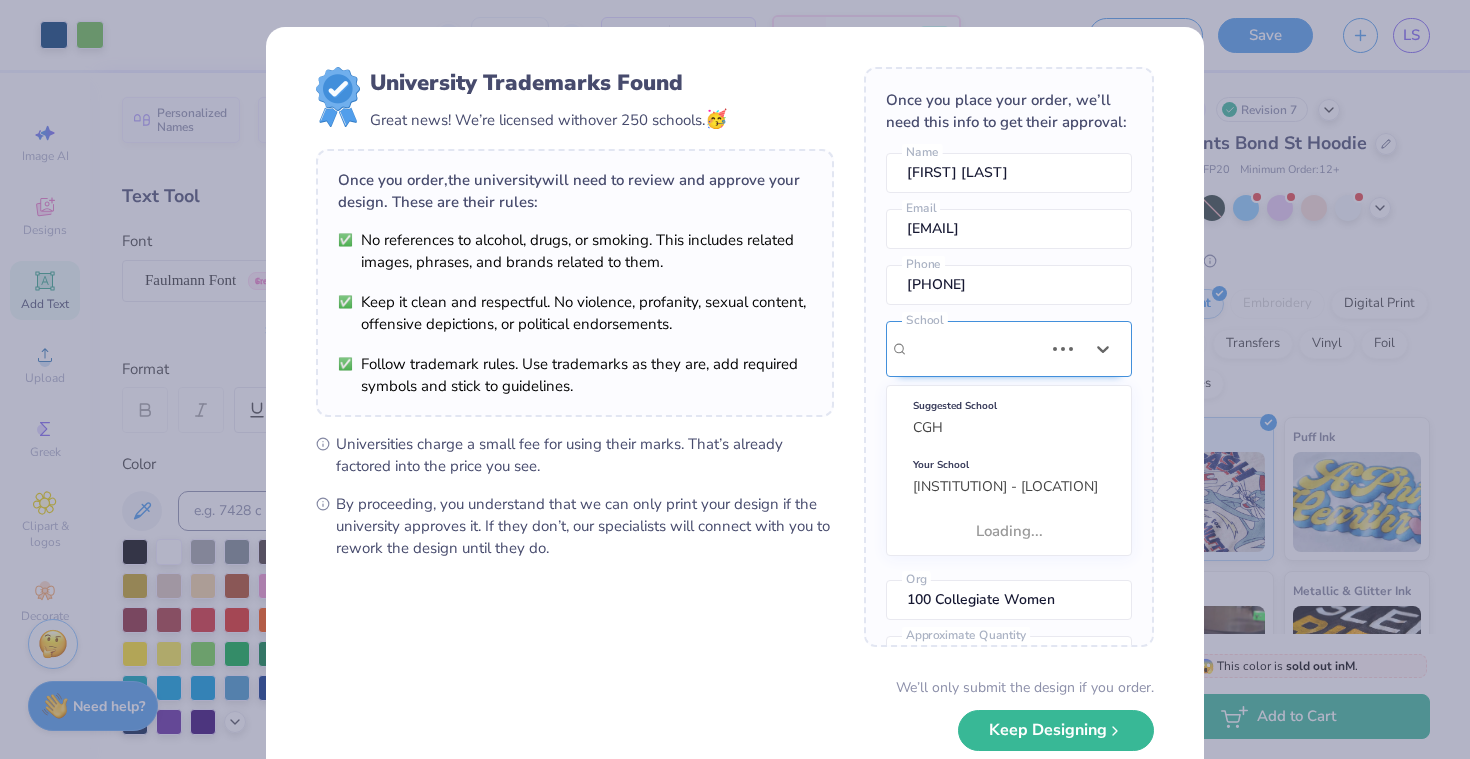 click on "[INSTITUTION] - [LOCATION]" at bounding box center (976, 349) 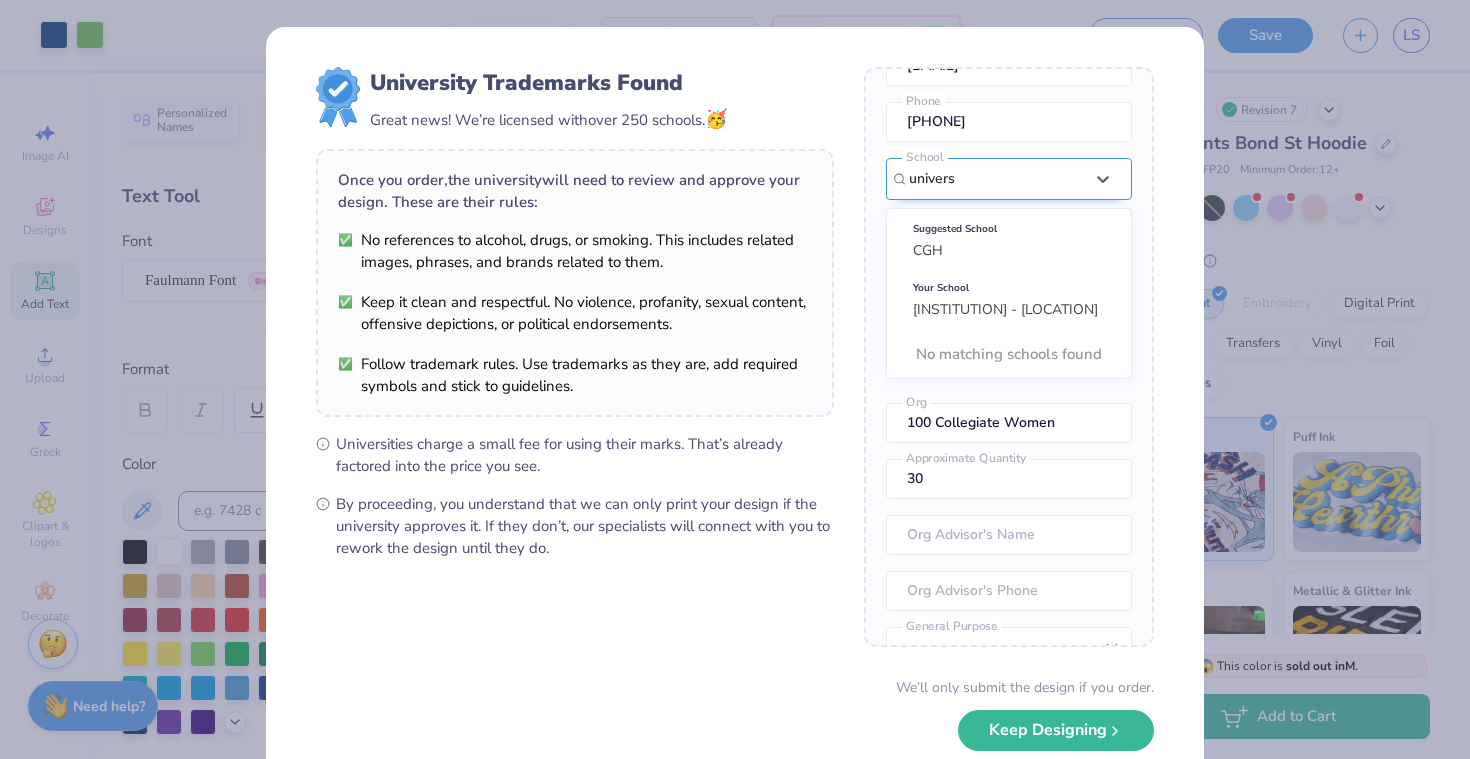 scroll, scrollTop: 0, scrollLeft: 0, axis: both 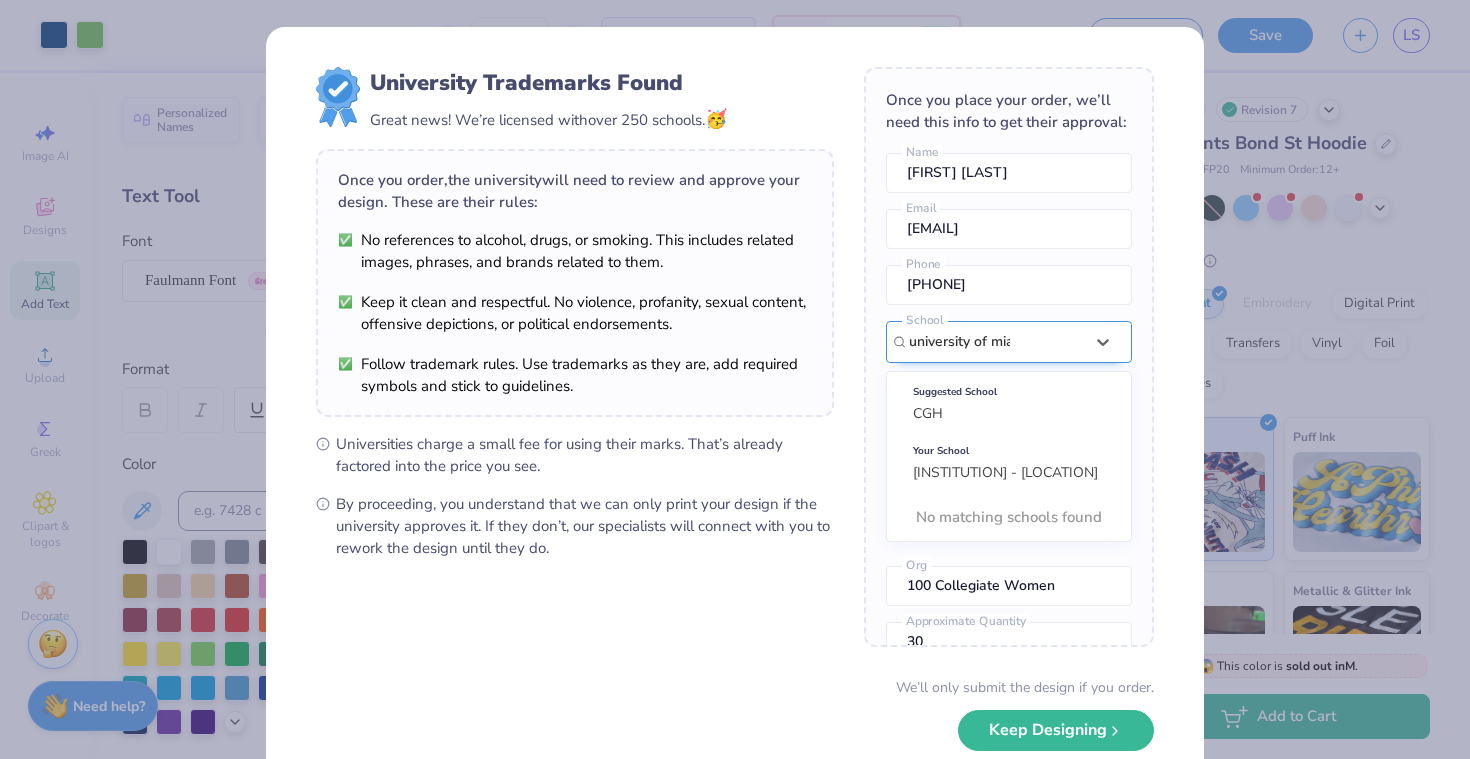 type on "university of miami" 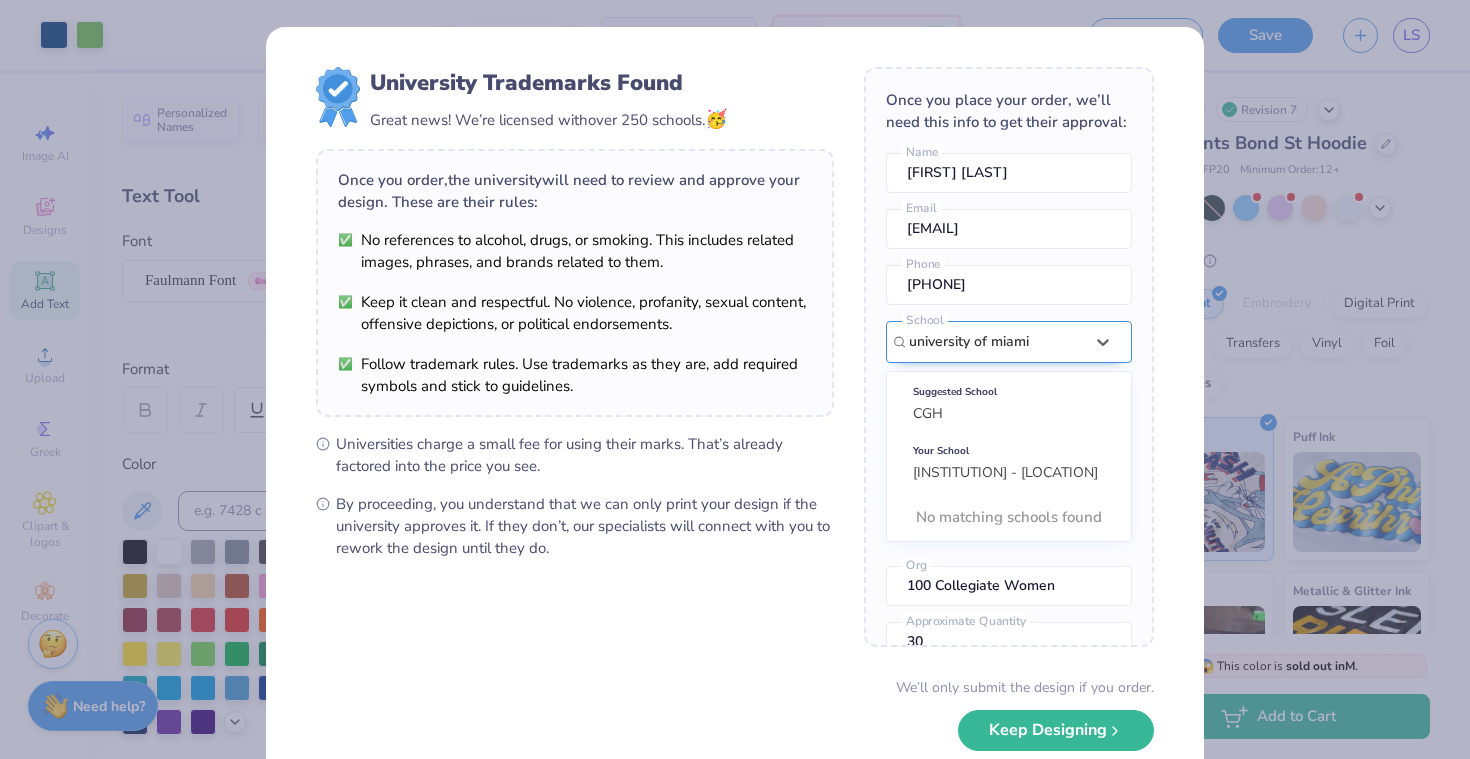 click on "Keep Designing" at bounding box center (1056, 730) 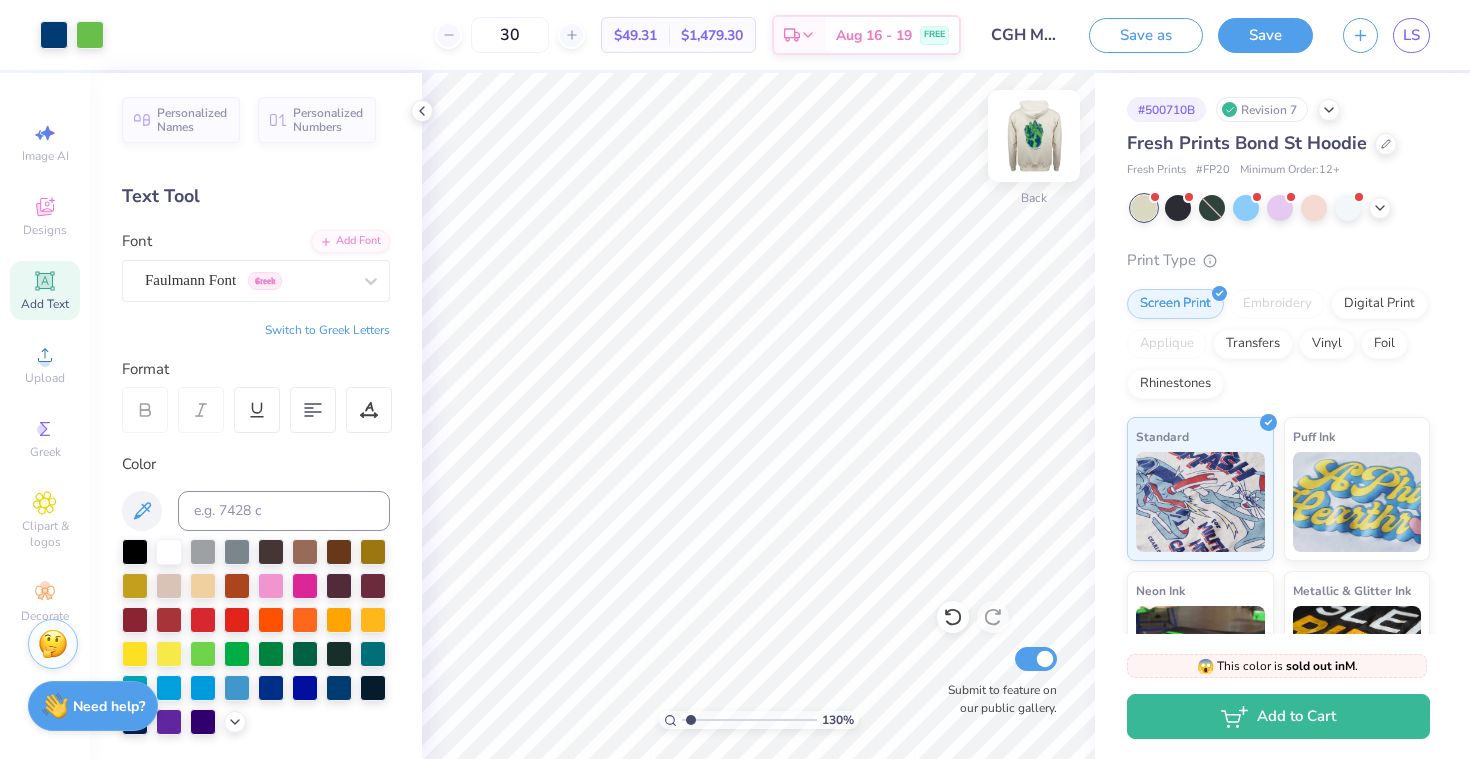 click at bounding box center [1034, 136] 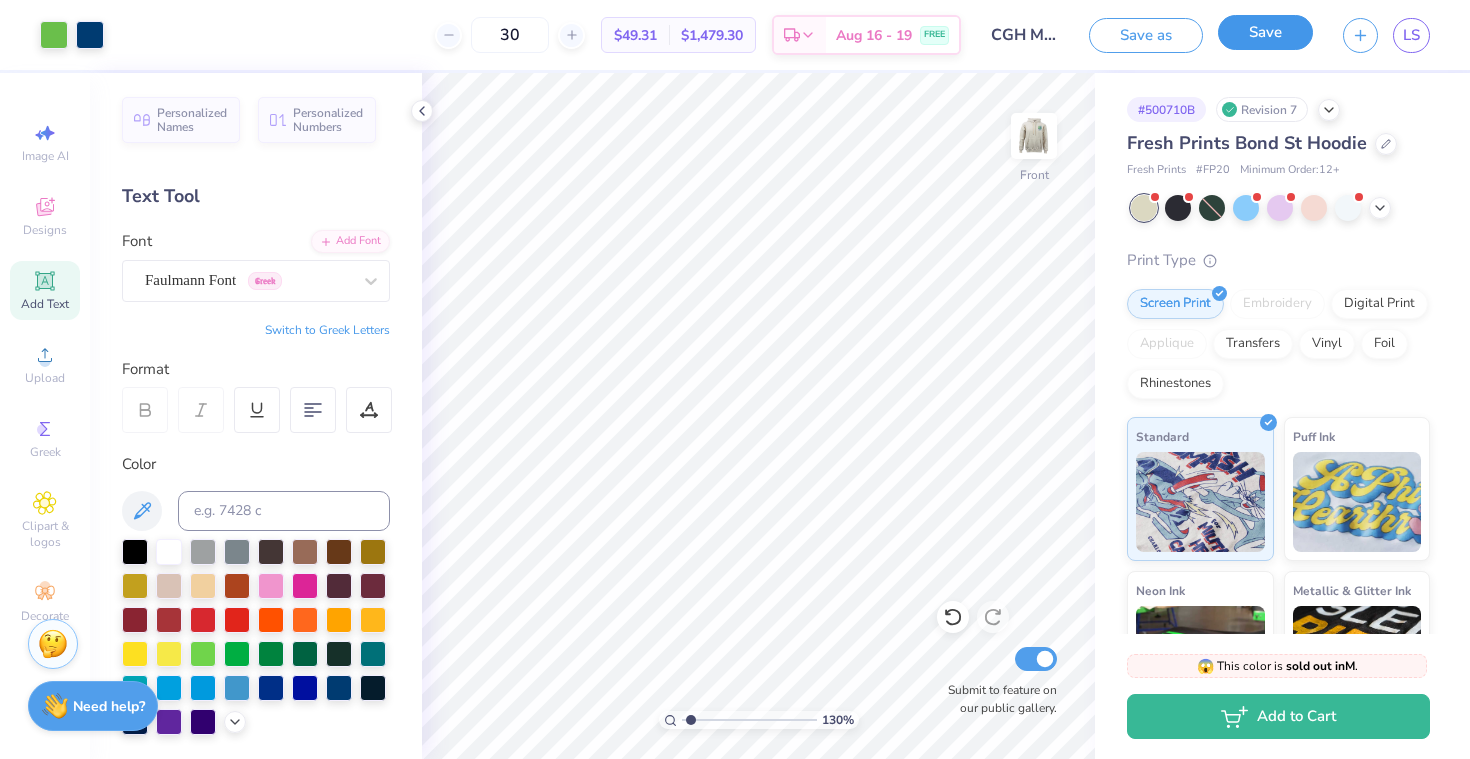click on "Save" at bounding box center [1265, 32] 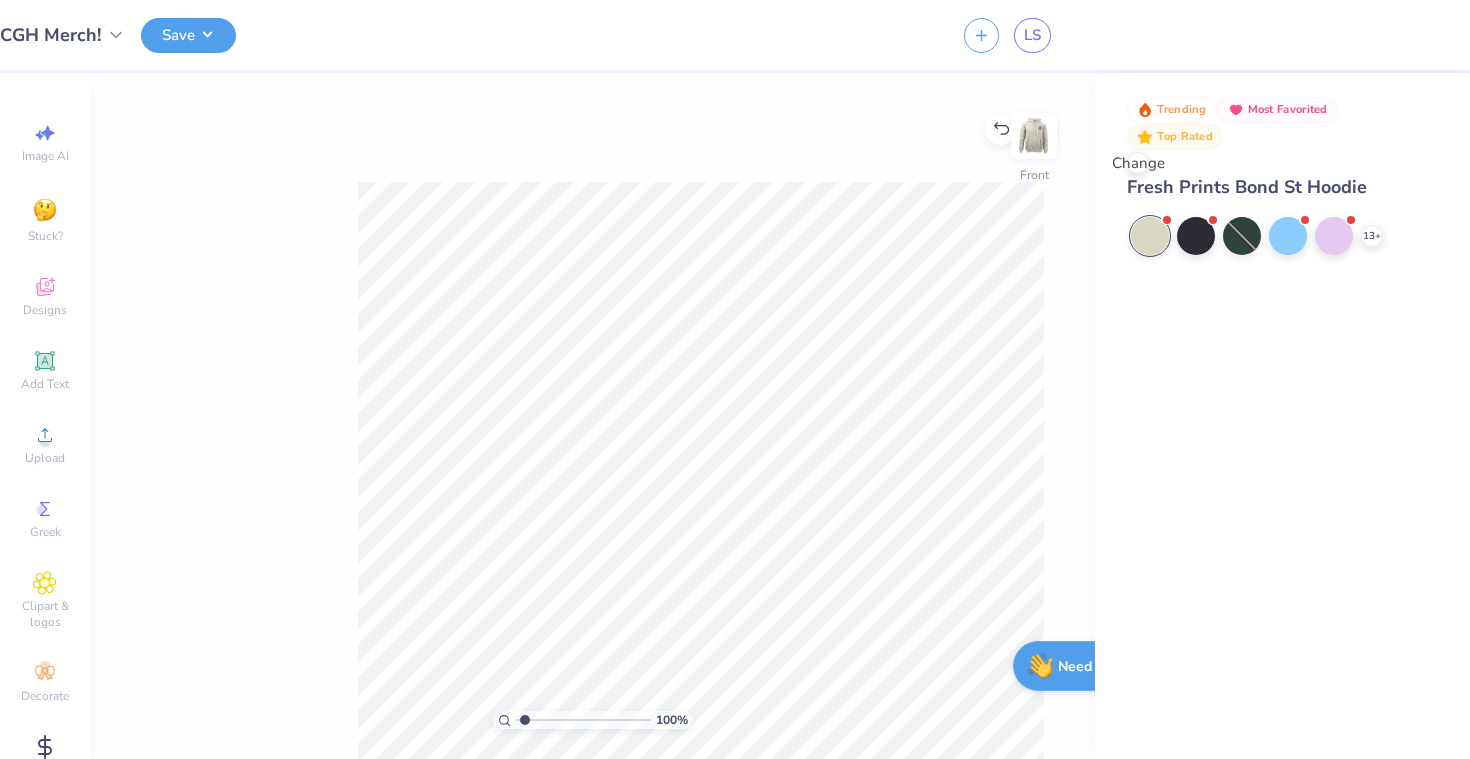 type on "1" 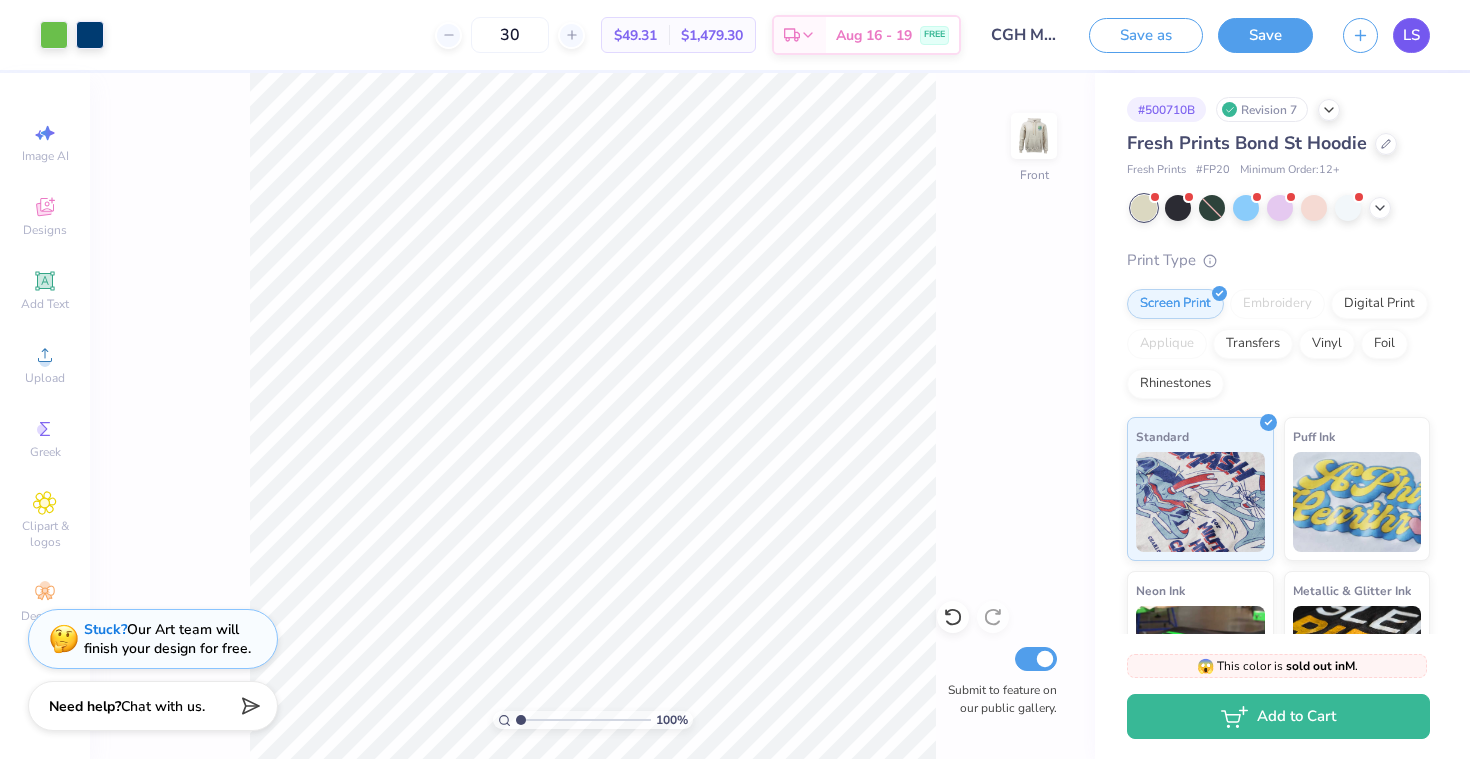 click on "LS" at bounding box center (1411, 35) 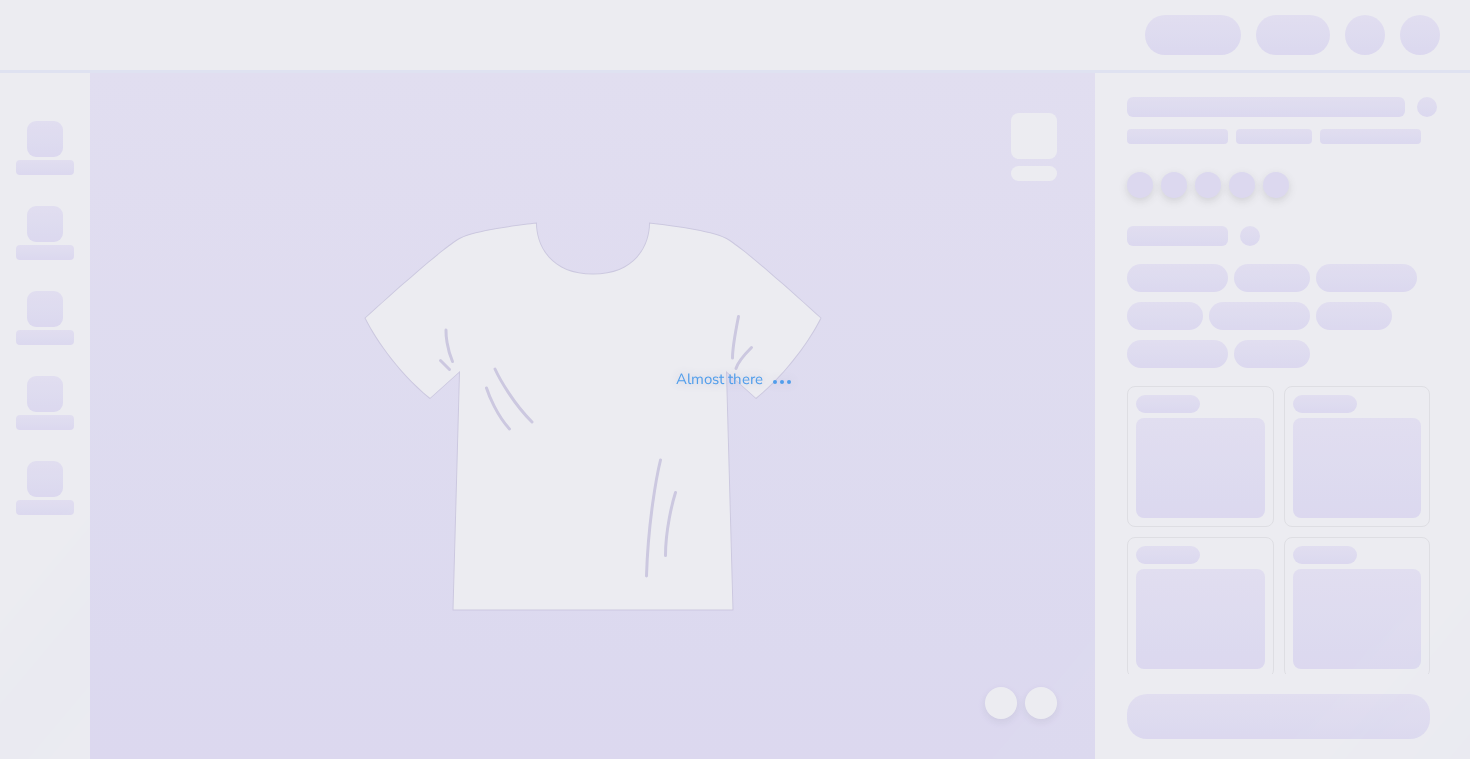 scroll, scrollTop: 0, scrollLeft: 0, axis: both 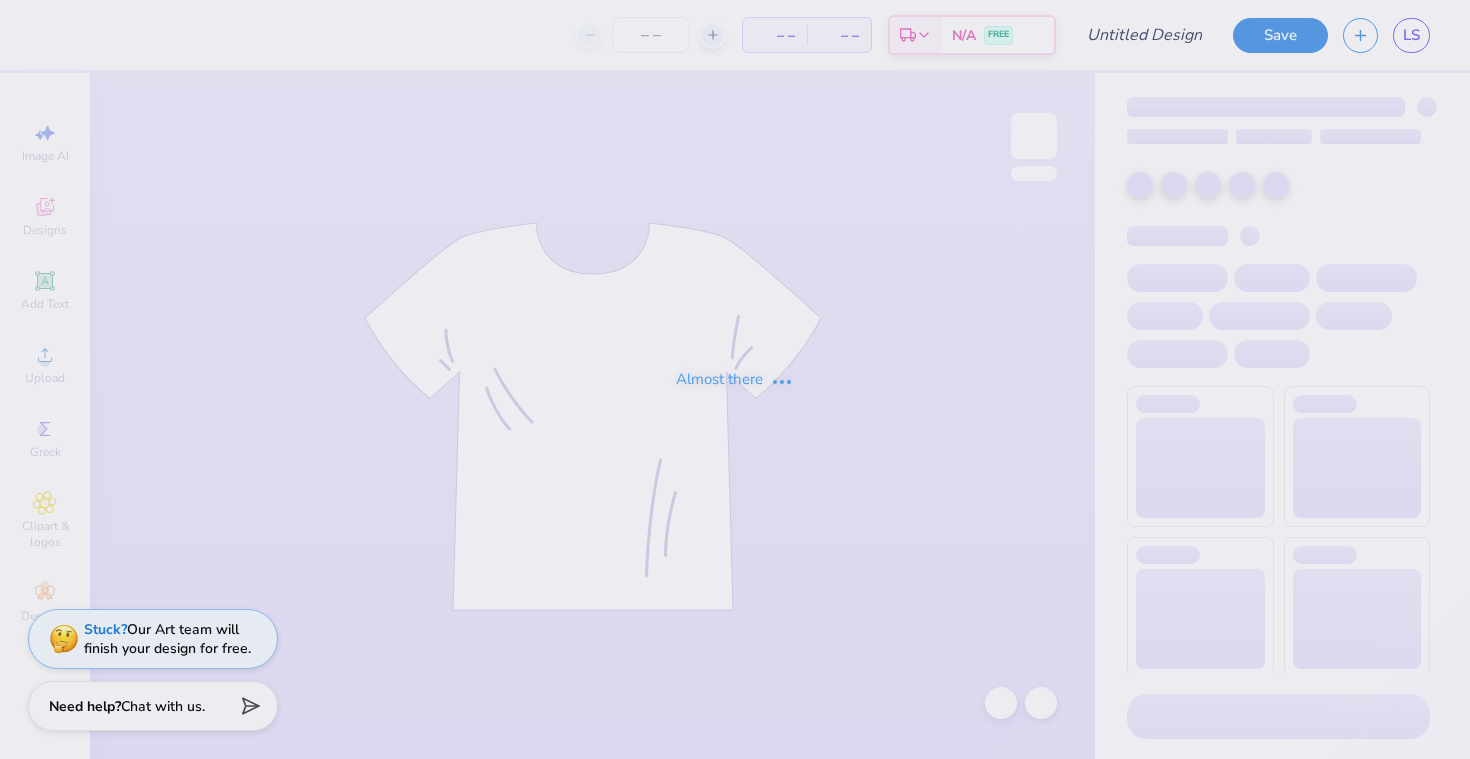 type on "CGH Merch!" 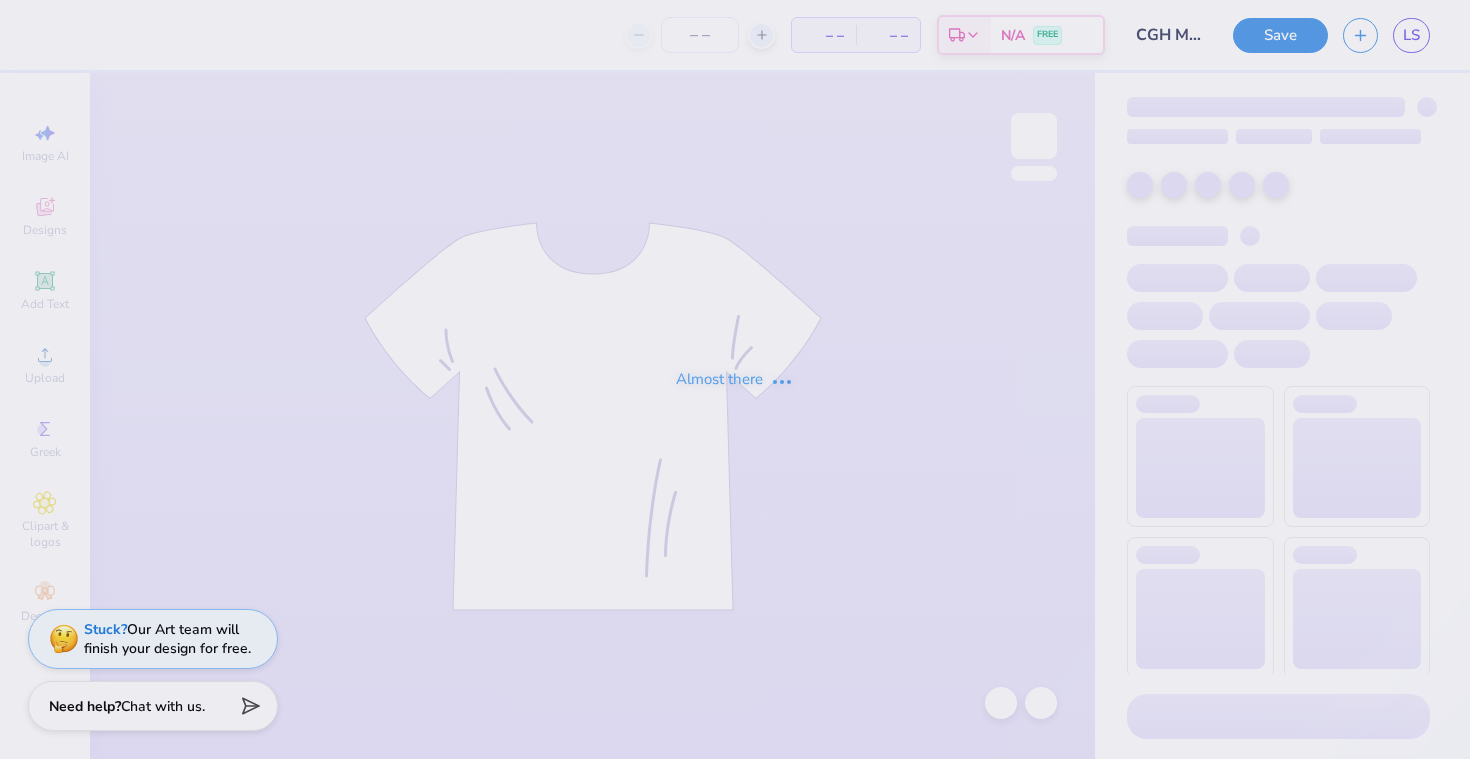 type on "30" 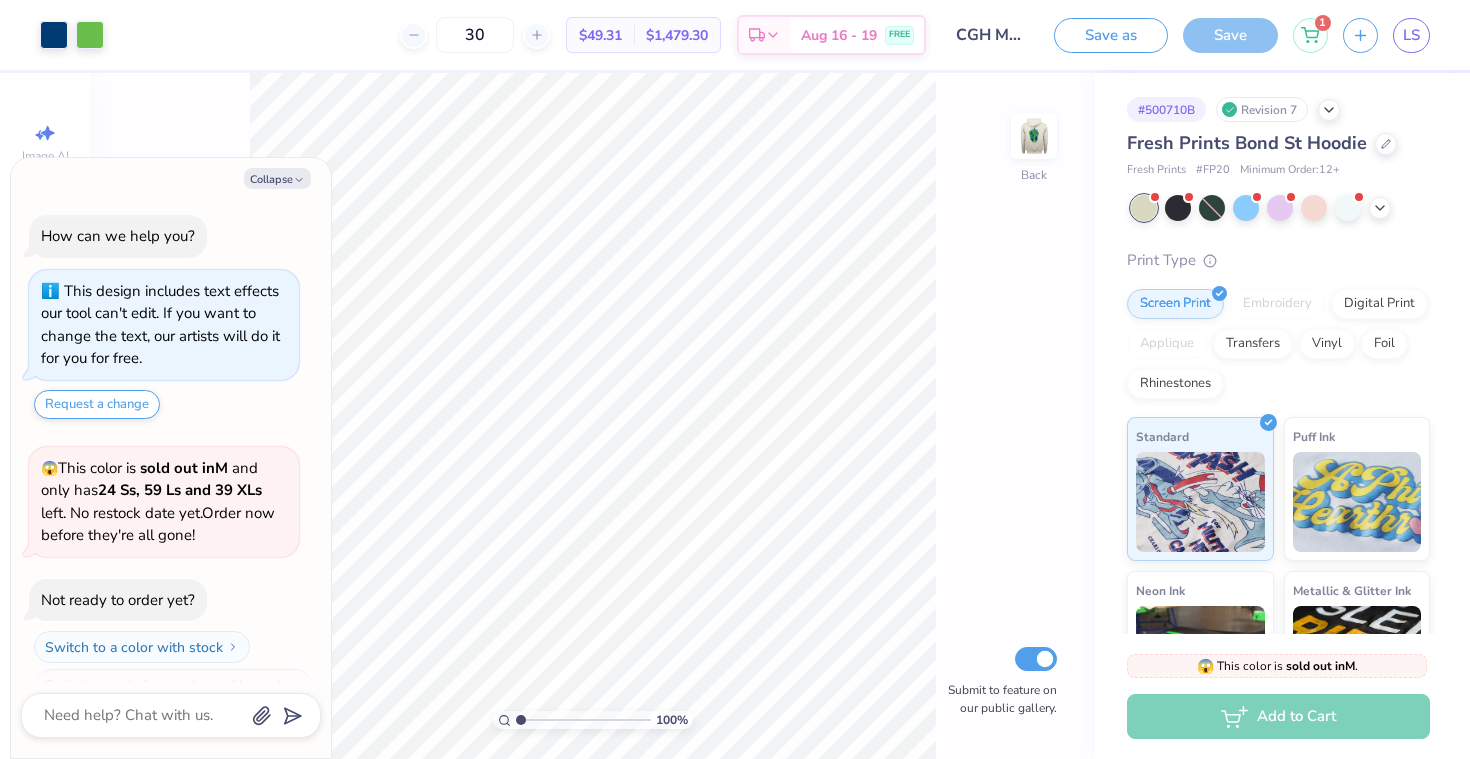 scroll, scrollTop: 34, scrollLeft: 0, axis: vertical 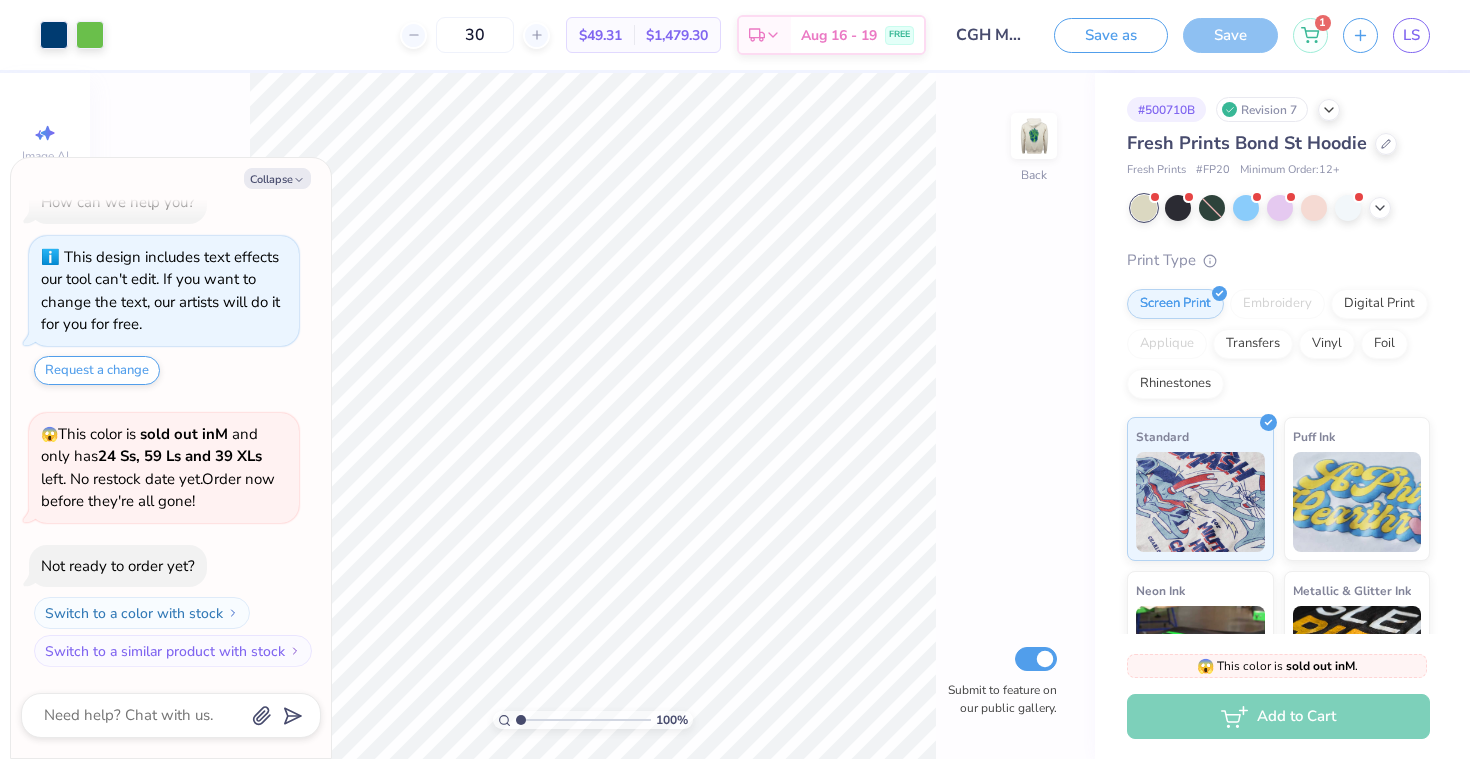 click on "Collapse How can we help you? This design includes text effects our tool can't edit. If you want to change the text, our artists will do it for you for free. Request a change 😱 This color is   sold out in  M   and only has  24 Ss, 59 Ls and 39 XLs   left . No restock date yet.  Order now before they're all gone! Not ready to order yet? Switch to a color with stock Switch to a similar product with stock" at bounding box center [171, 458] 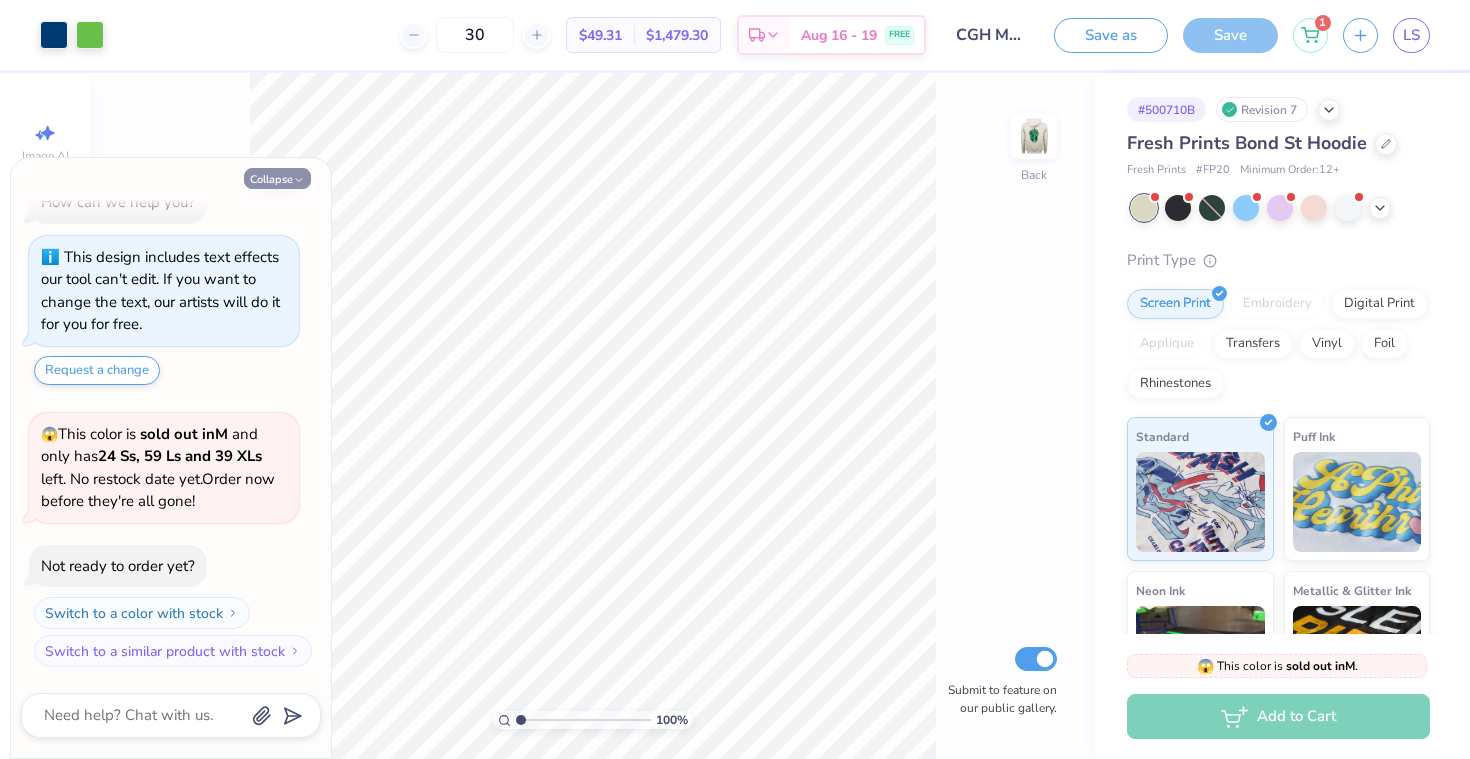 click on "Collapse" at bounding box center [277, 178] 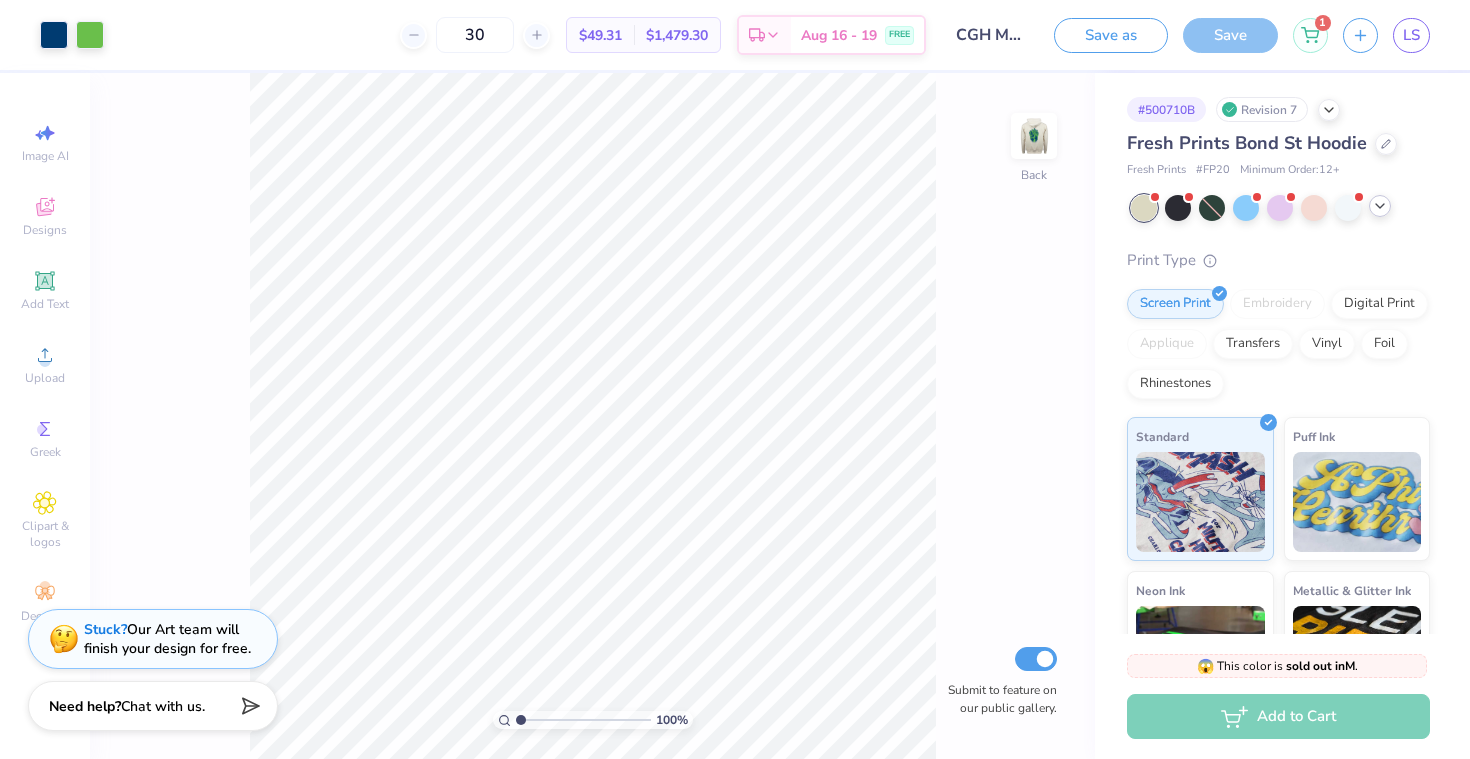 click 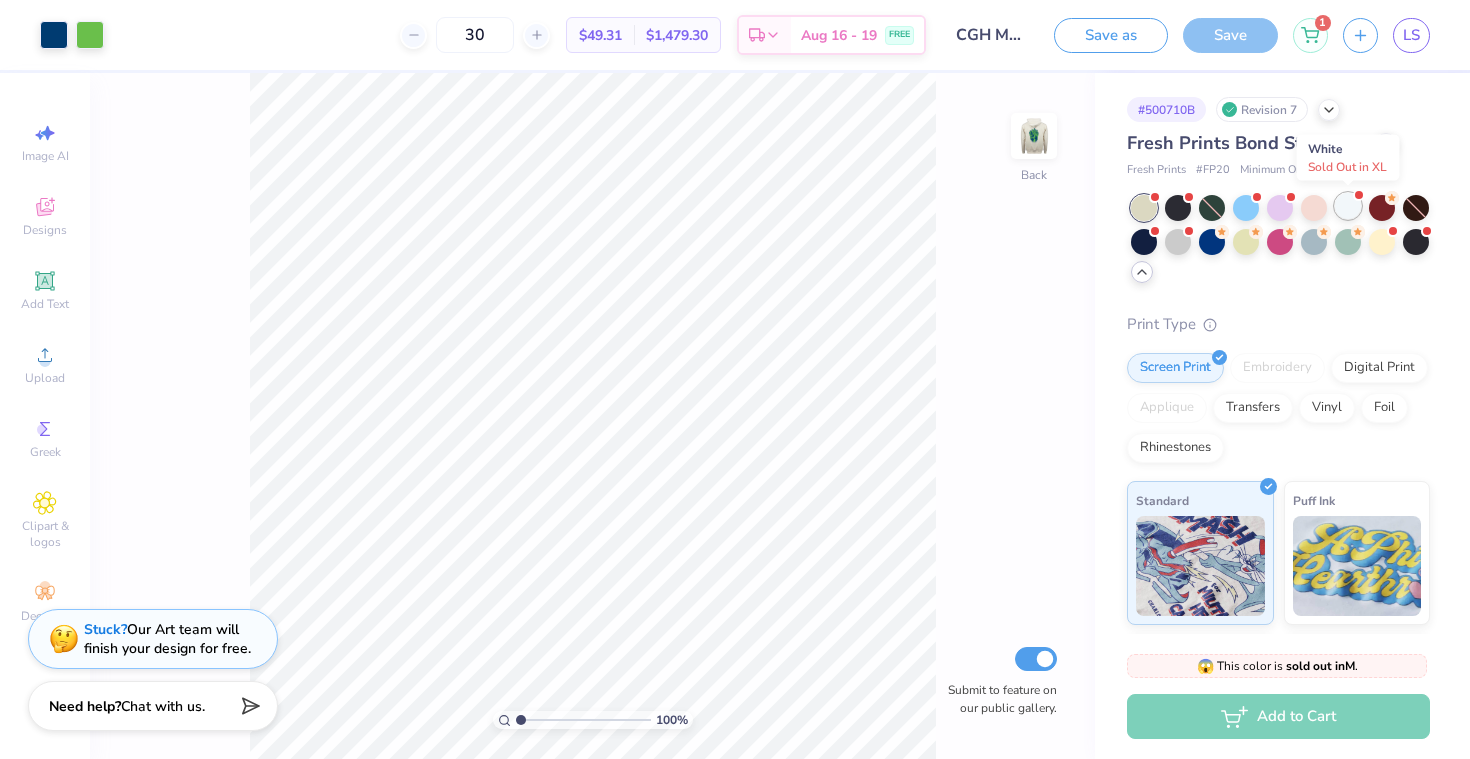 click at bounding box center (1348, 206) 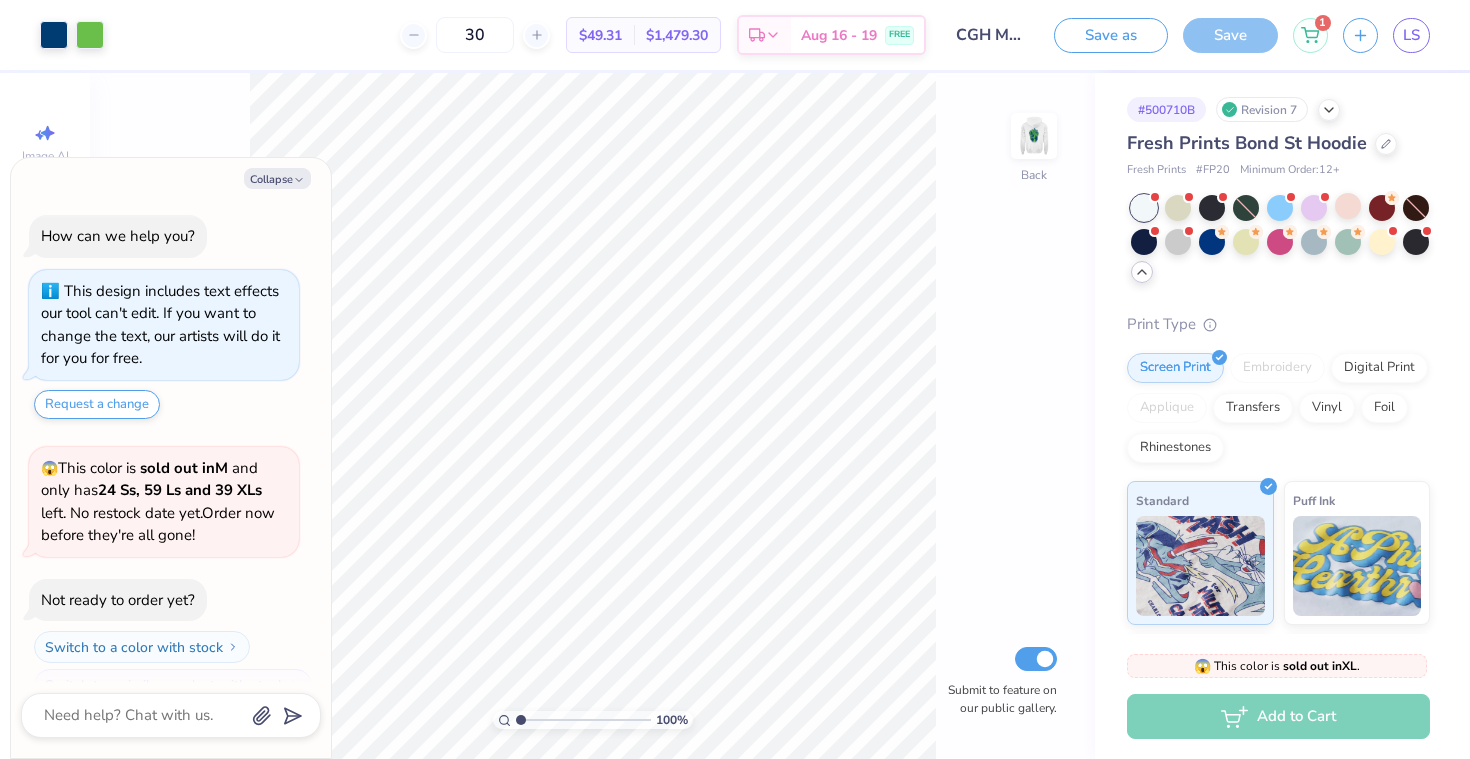 scroll, scrollTop: 316, scrollLeft: 0, axis: vertical 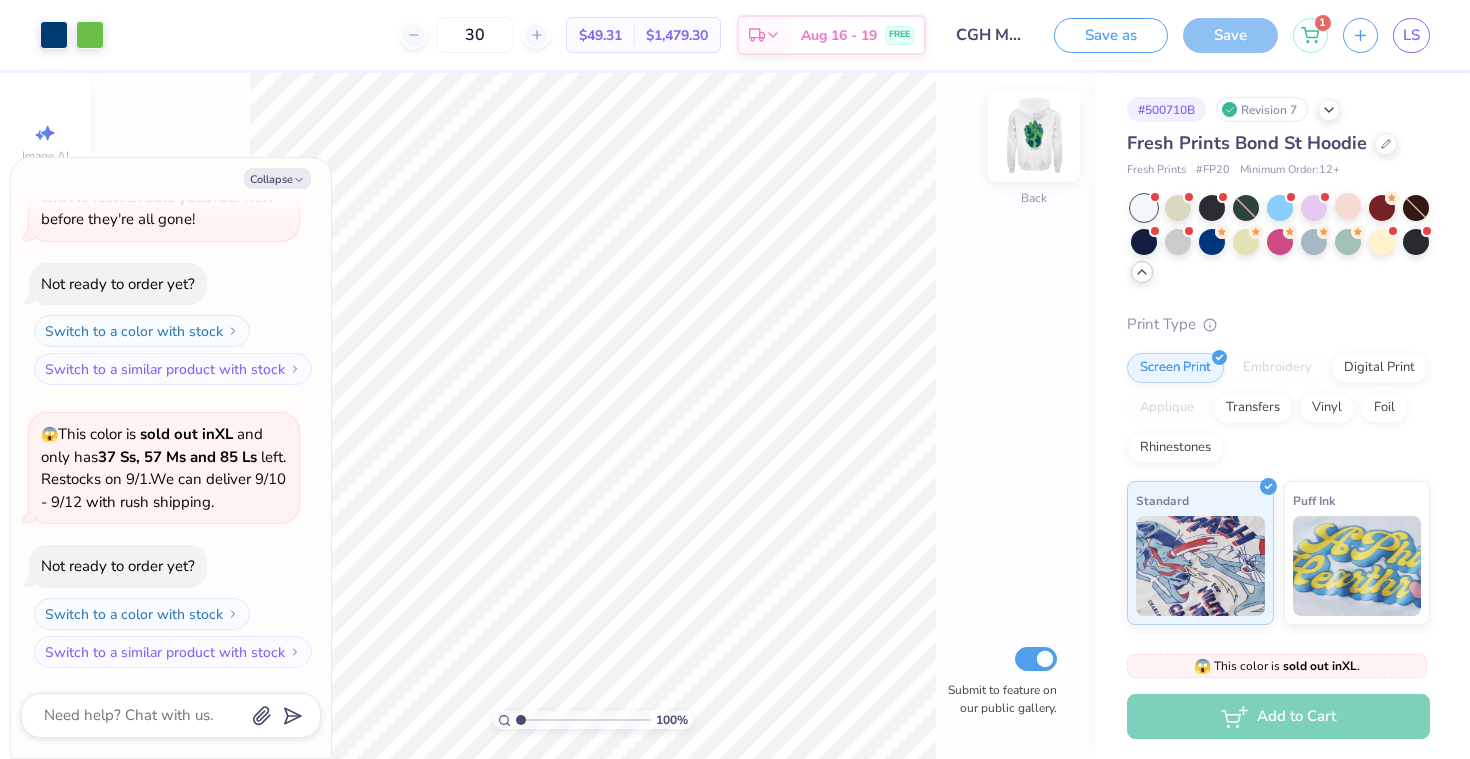 click at bounding box center [1034, 136] 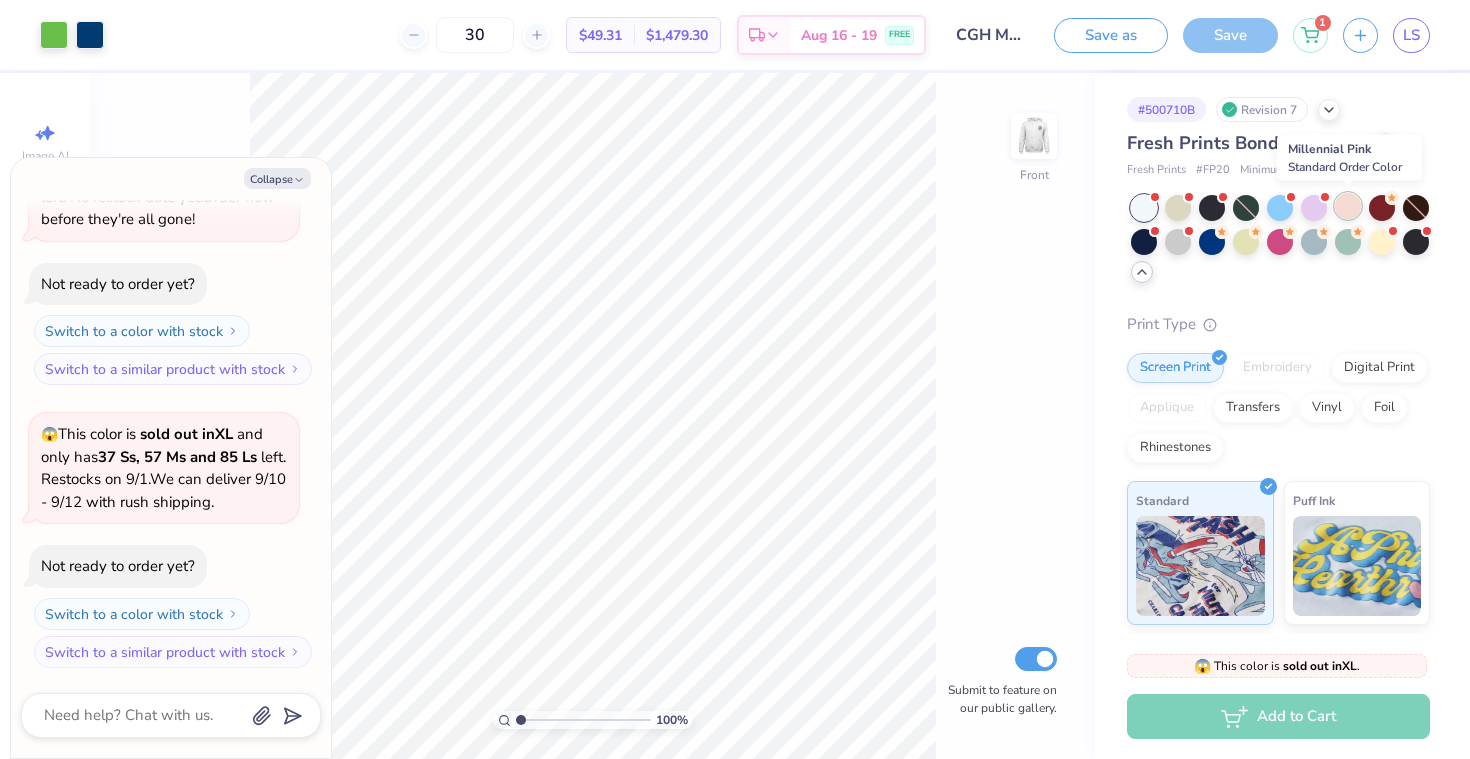 click at bounding box center [1348, 206] 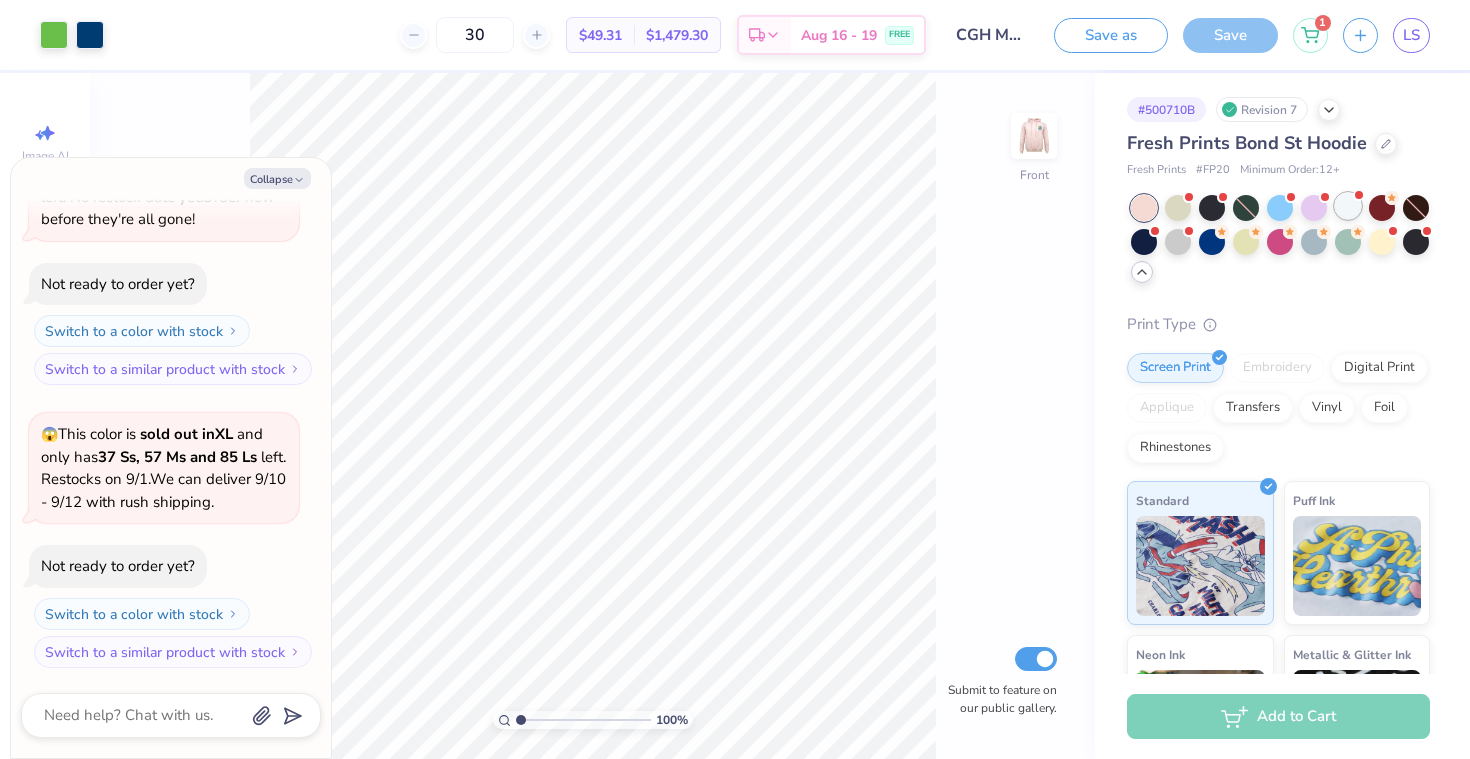 click at bounding box center [1348, 206] 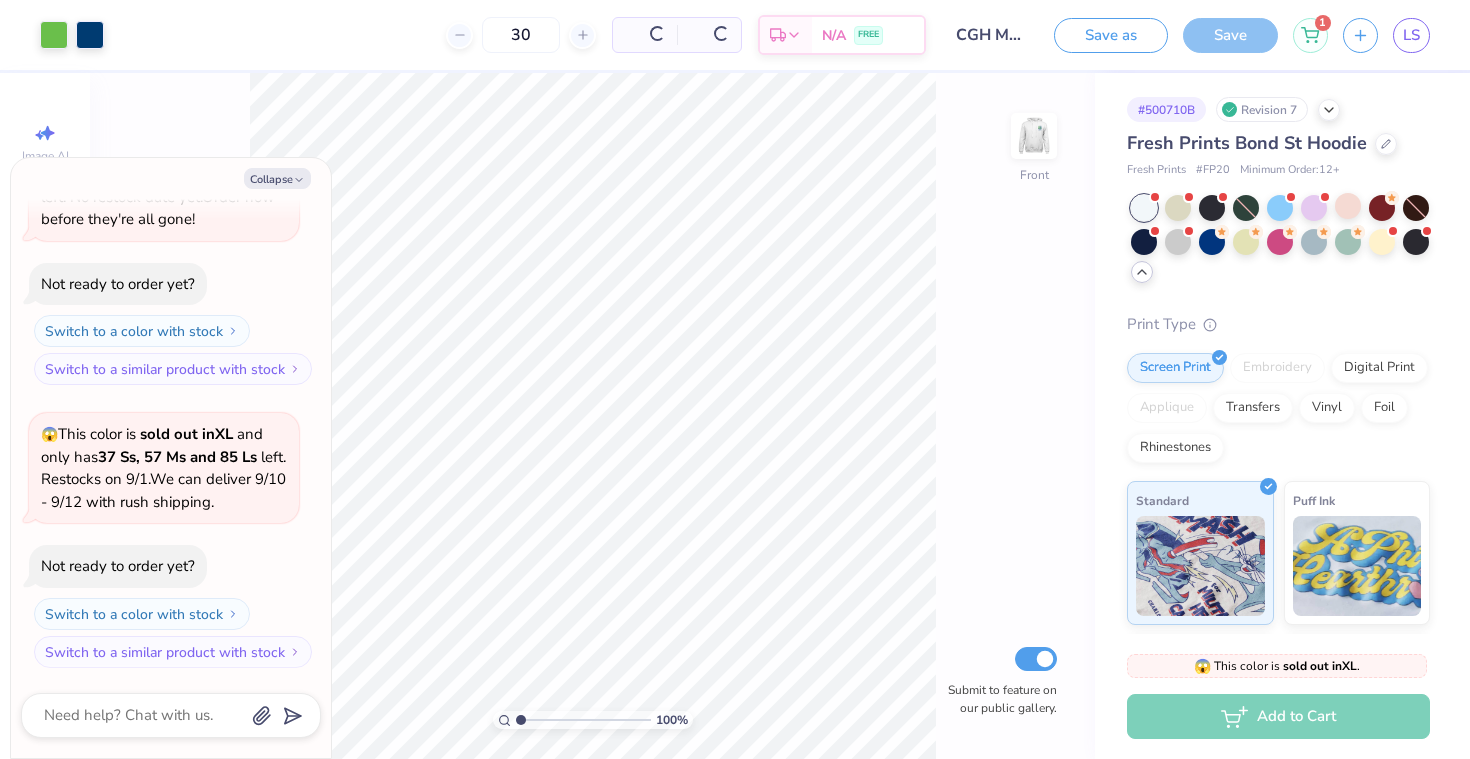 scroll, scrollTop: 599, scrollLeft: 0, axis: vertical 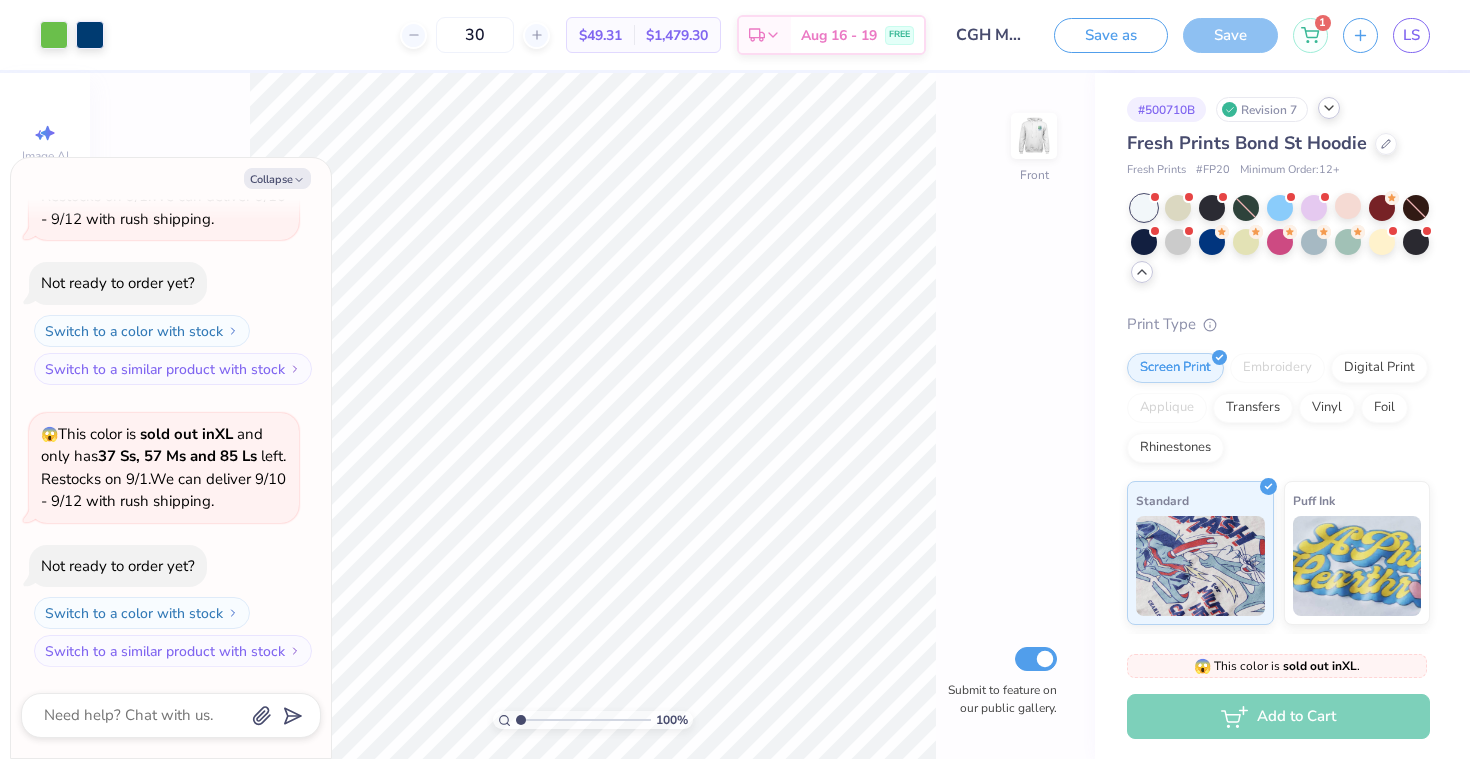 click at bounding box center (1329, 108) 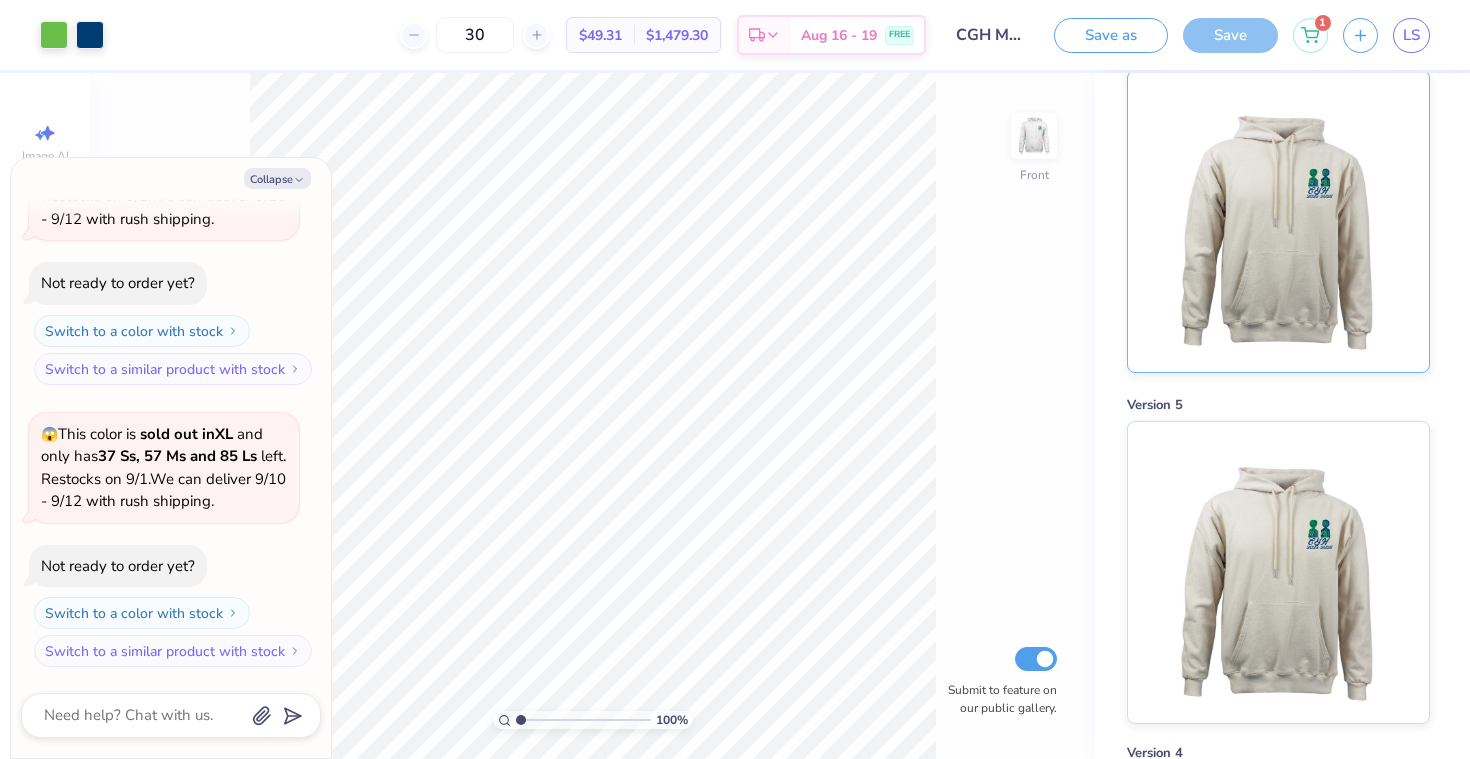 scroll, scrollTop: 0, scrollLeft: 0, axis: both 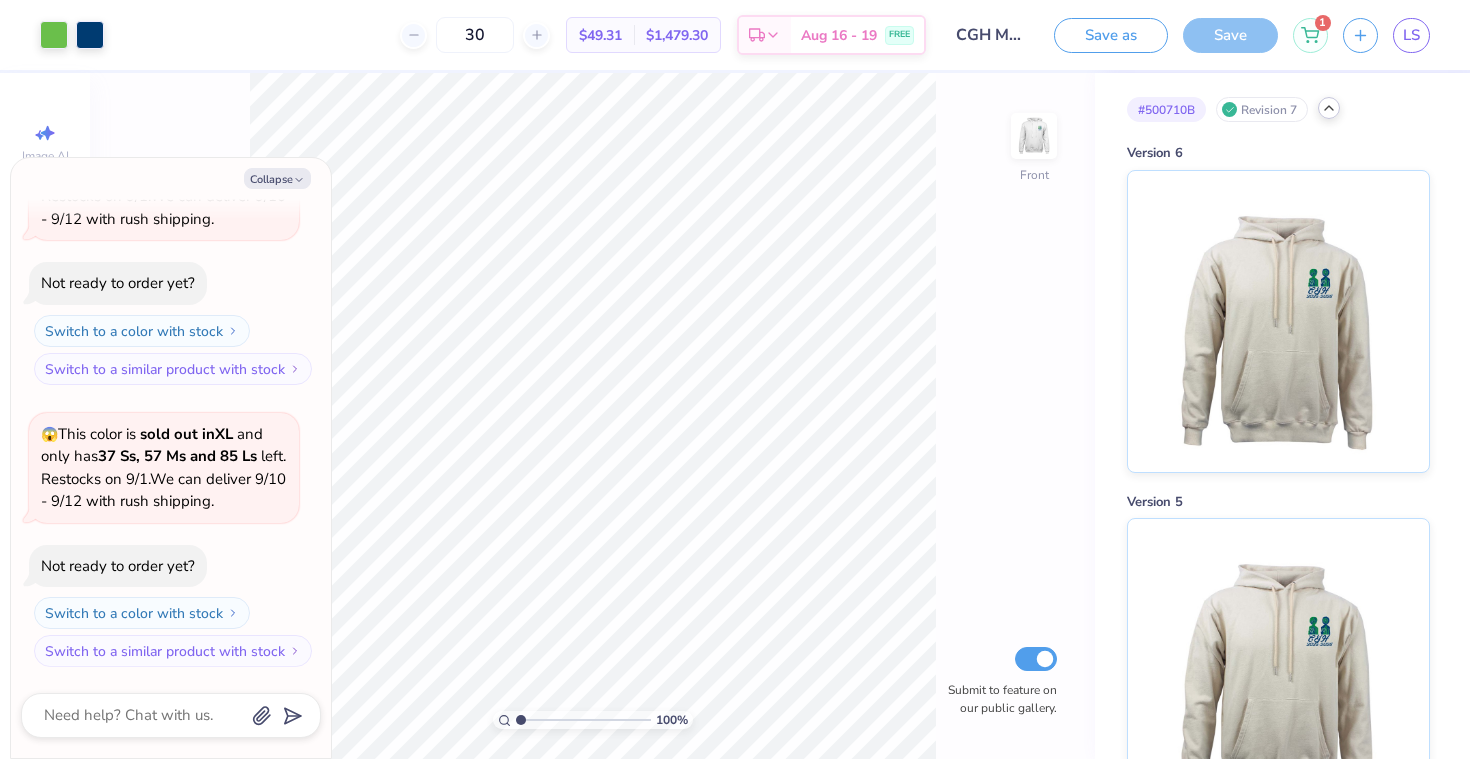 click 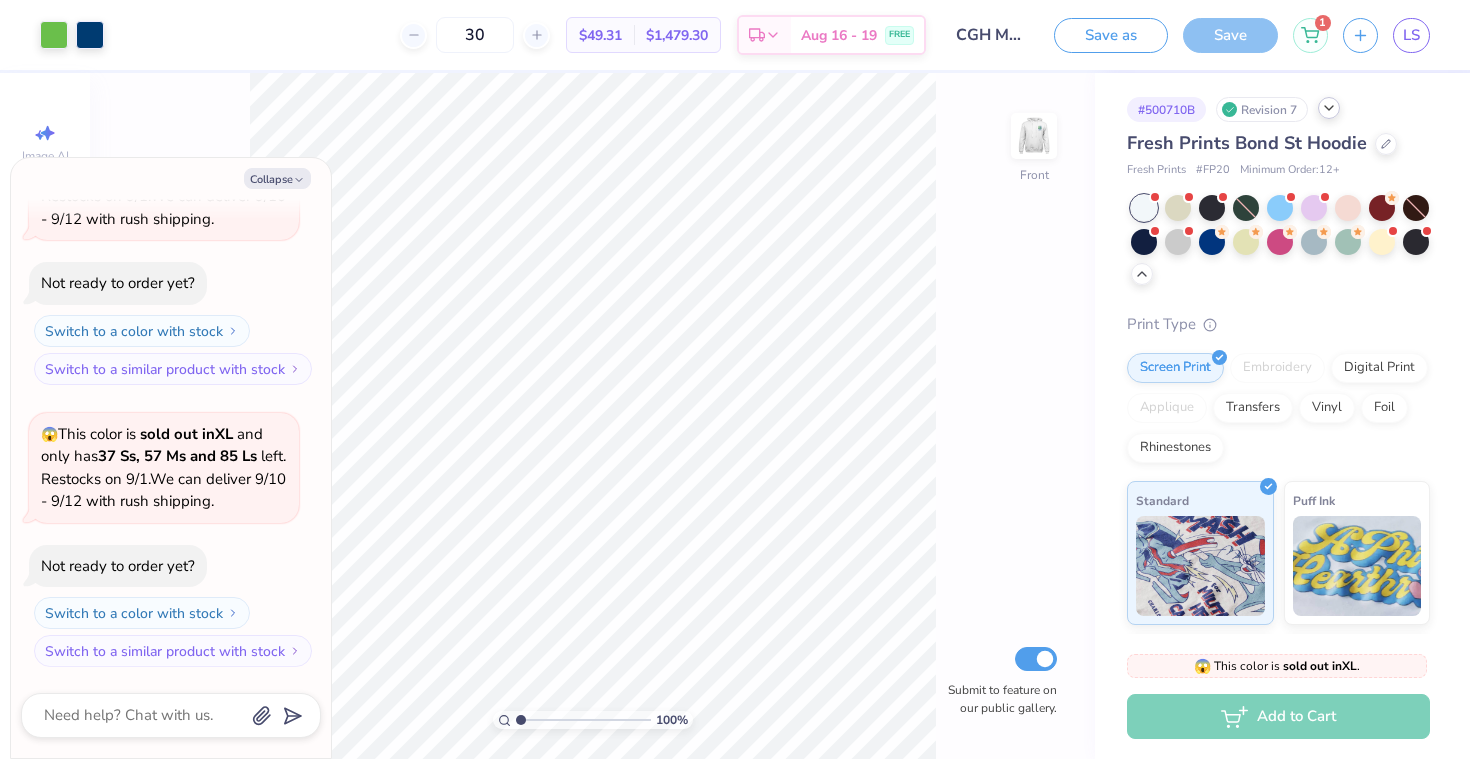 click on "Save" at bounding box center (1230, 35) 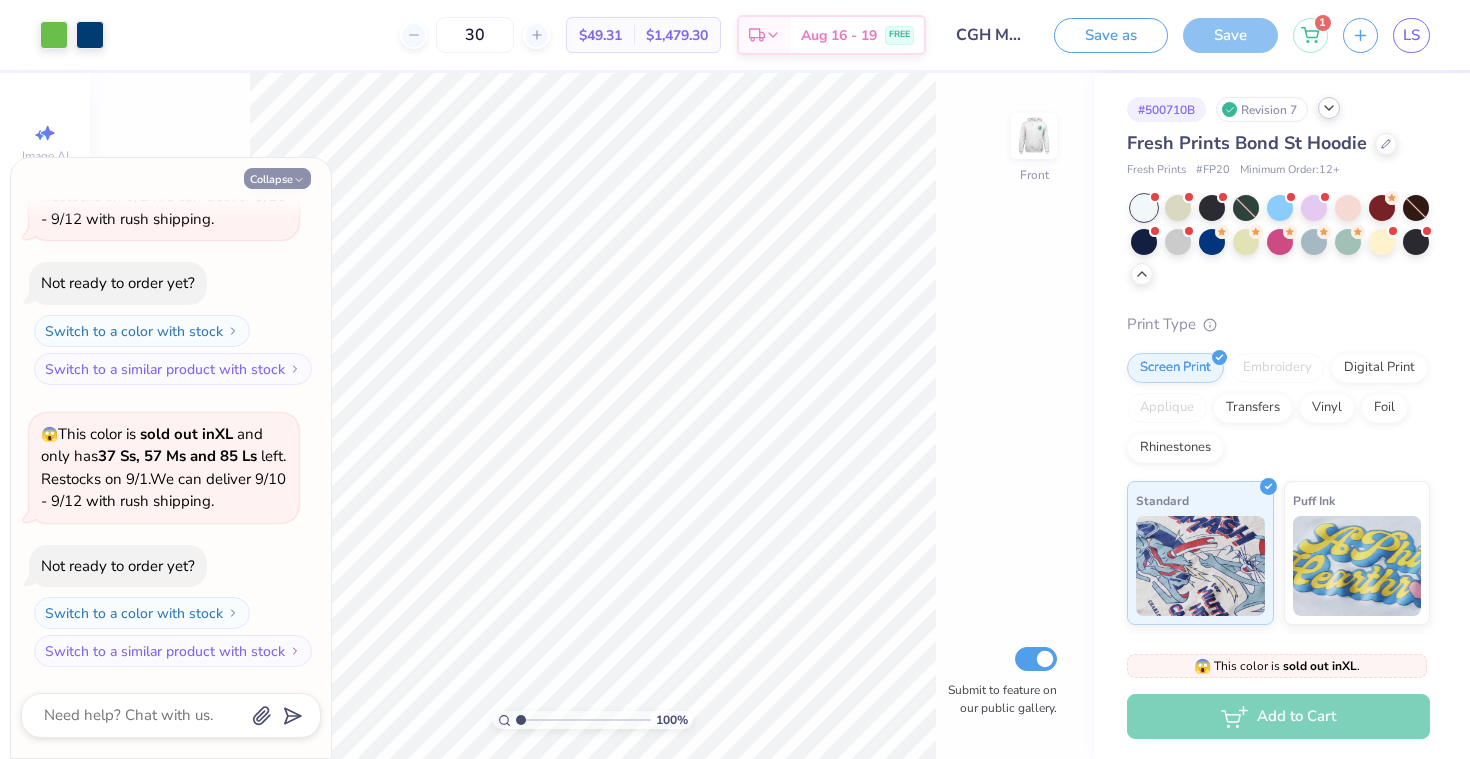 click on "Collapse" at bounding box center (277, 178) 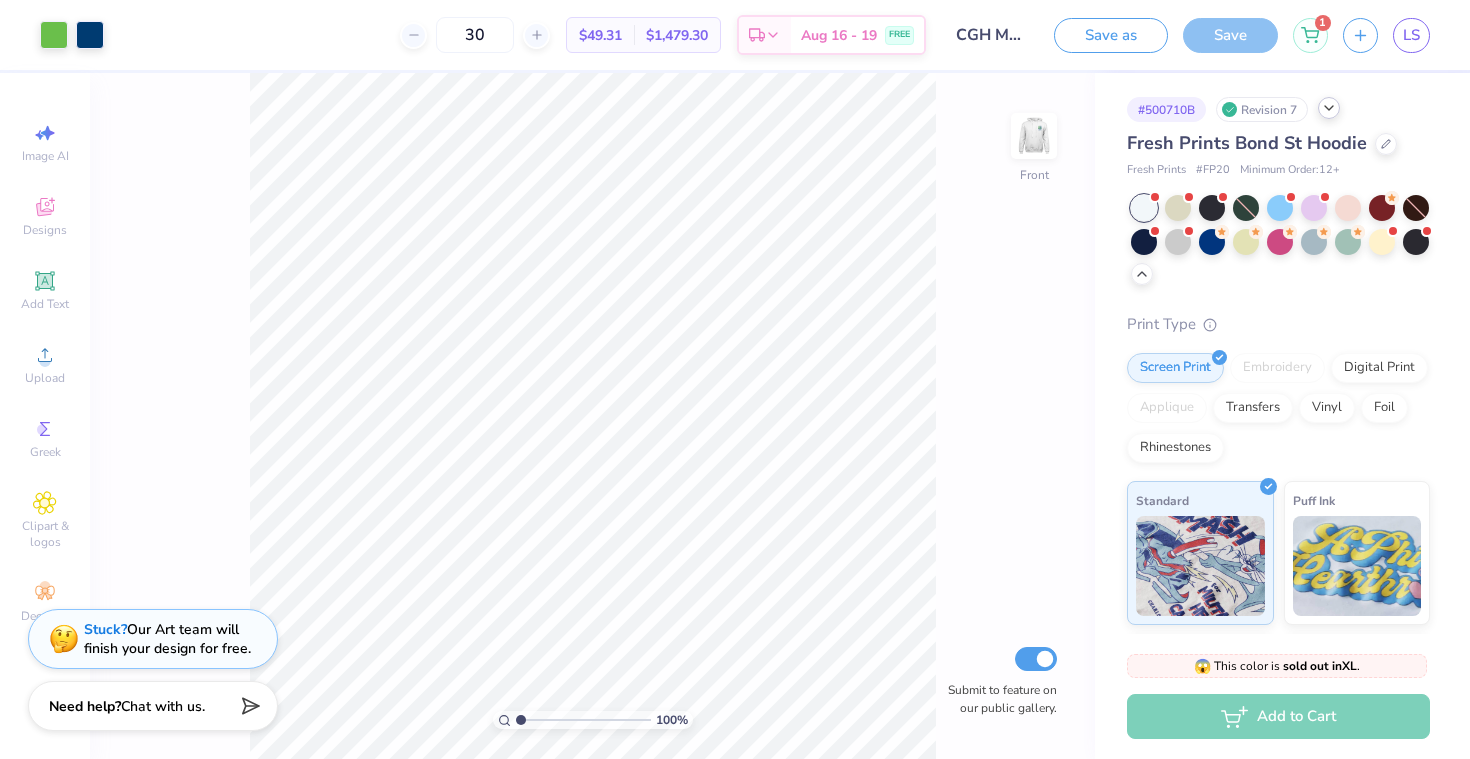 click on "Save" at bounding box center (1230, 35) 